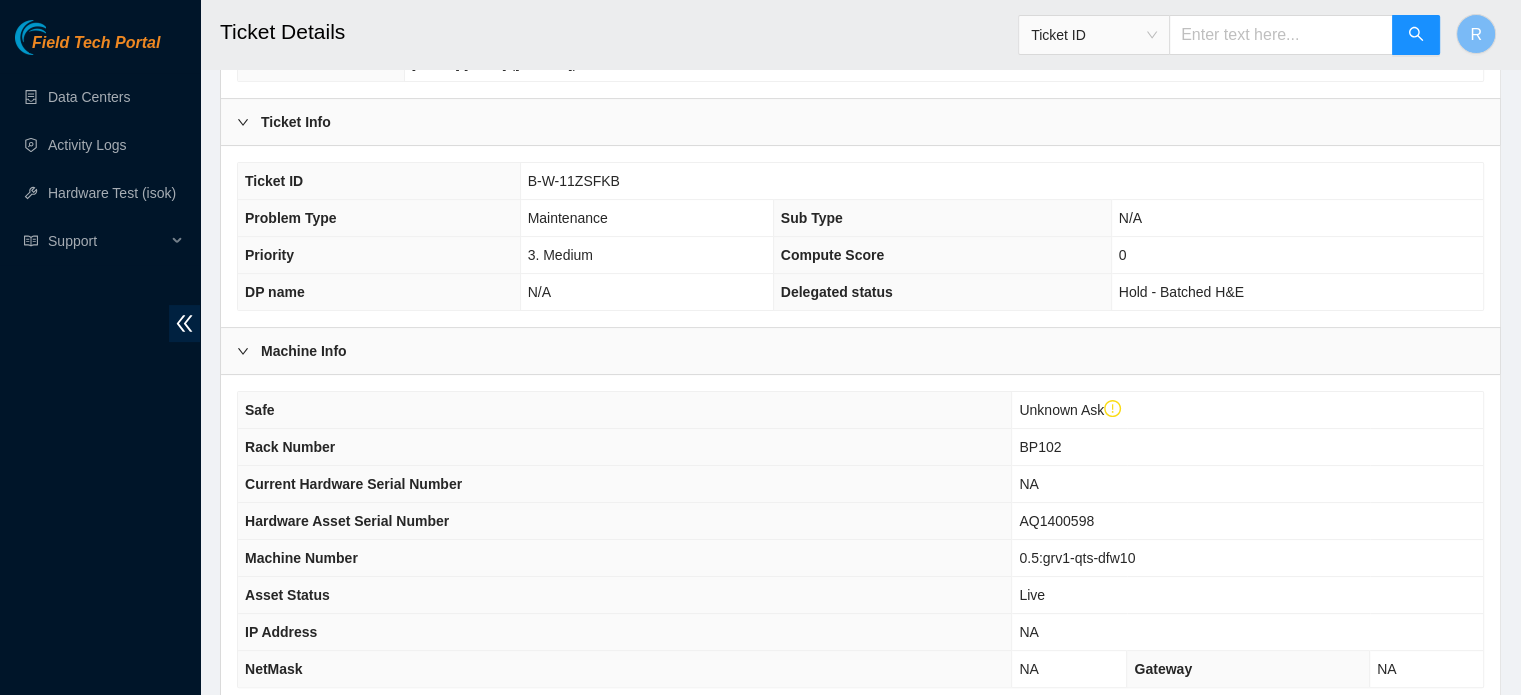 scroll, scrollTop: 0, scrollLeft: 0, axis: both 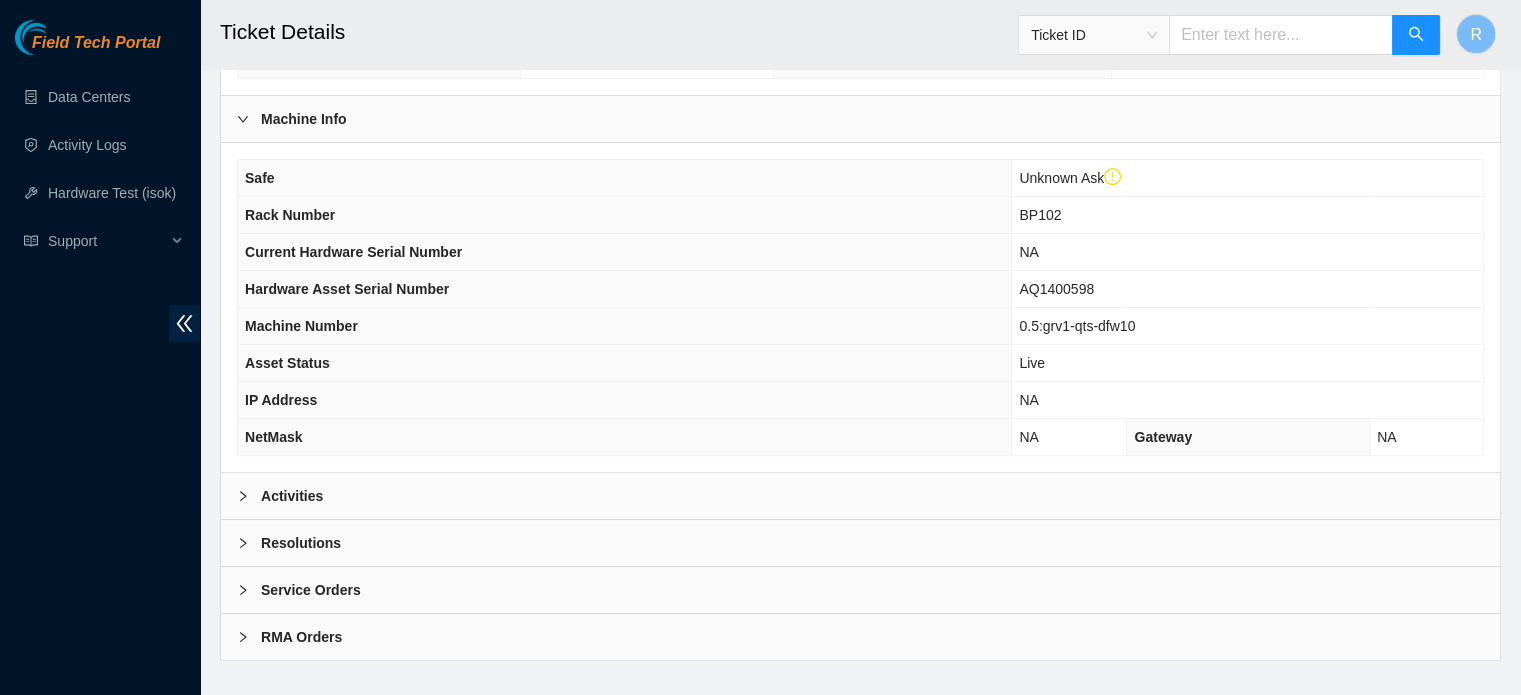 click on "Resolutions" at bounding box center (860, 543) 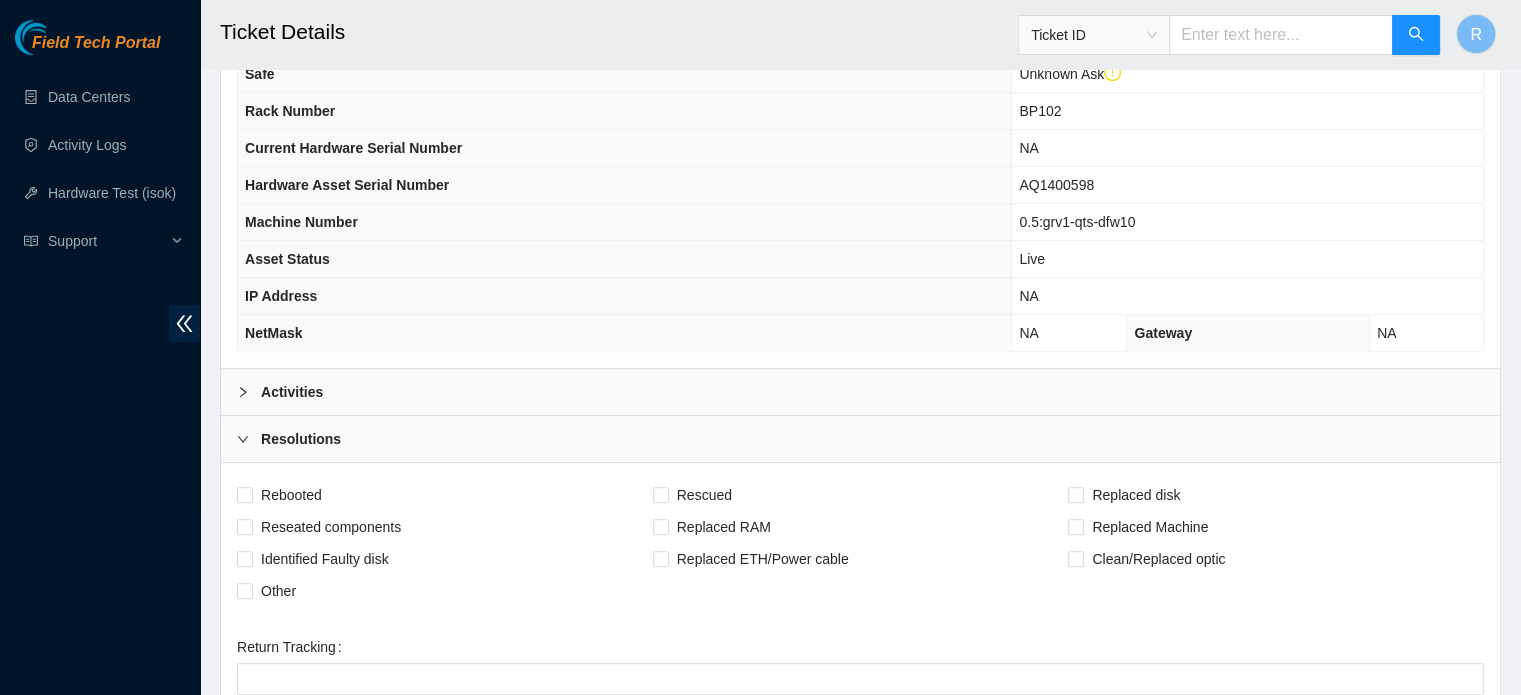 scroll, scrollTop: 984, scrollLeft: 0, axis: vertical 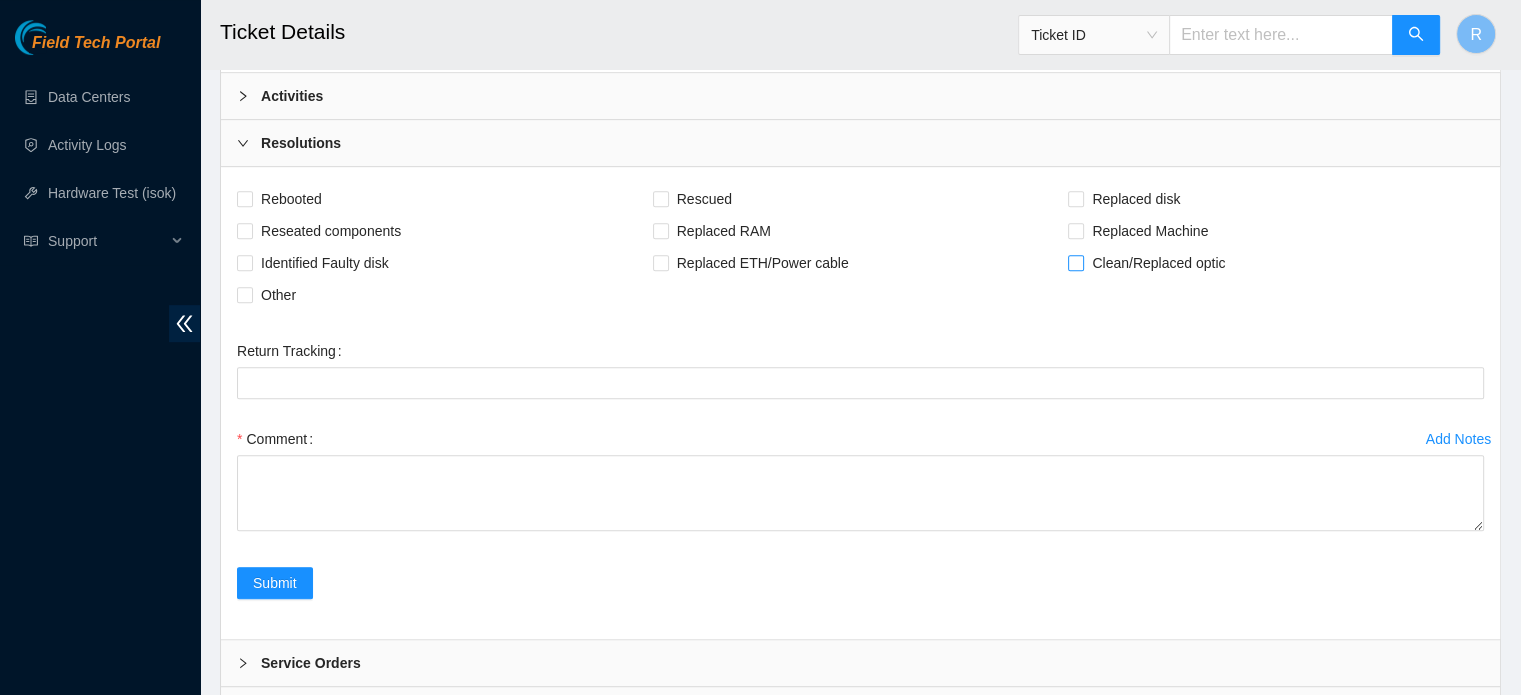click on "Clean/Replaced optic" at bounding box center [1158, 263] 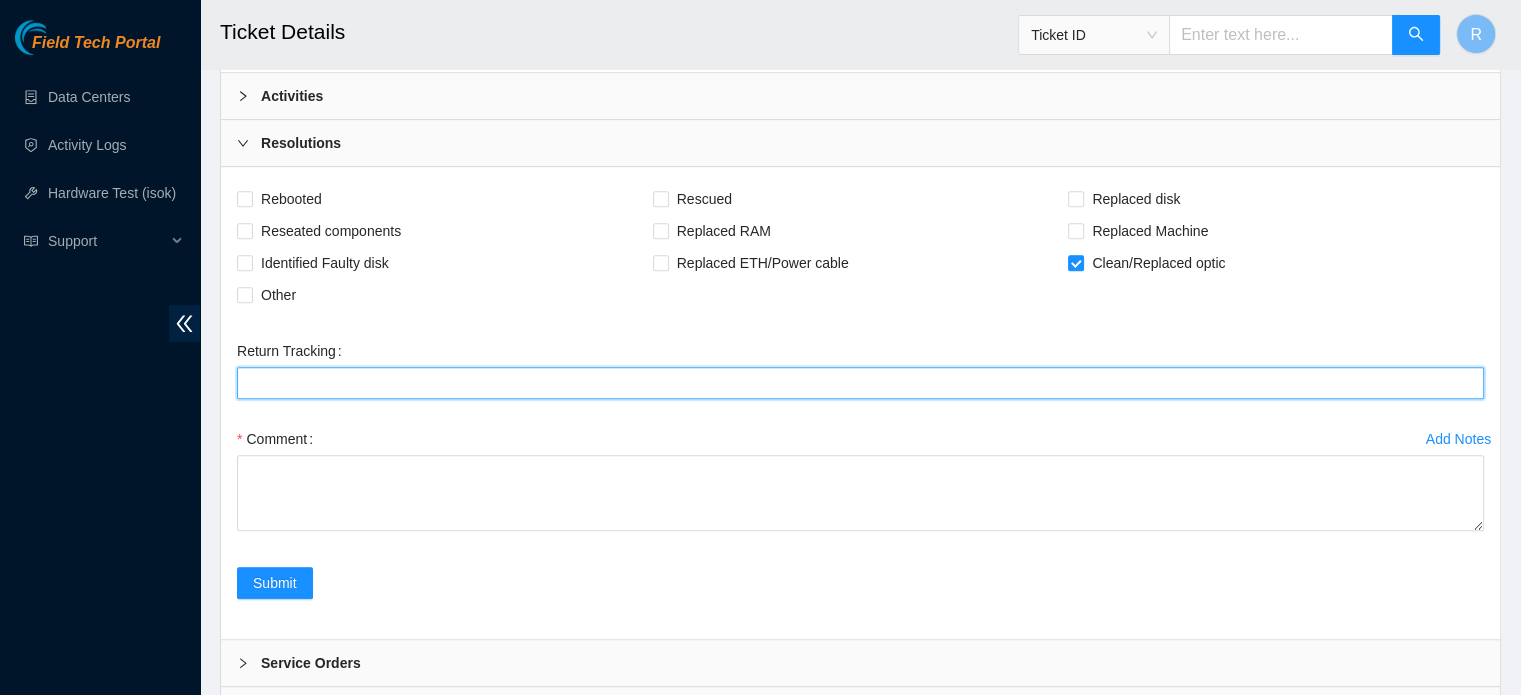 click on "Return Tracking" at bounding box center [860, 383] 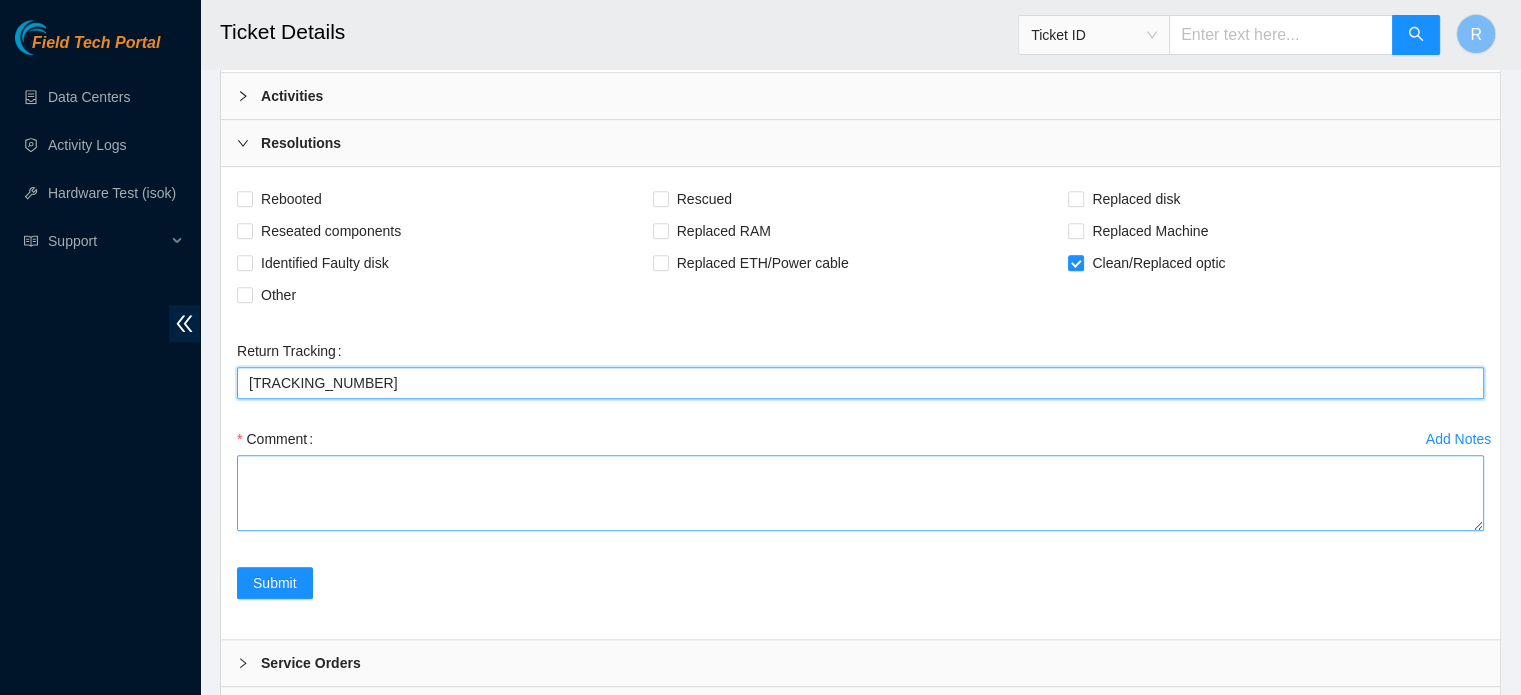 type on "9690287 00308800" 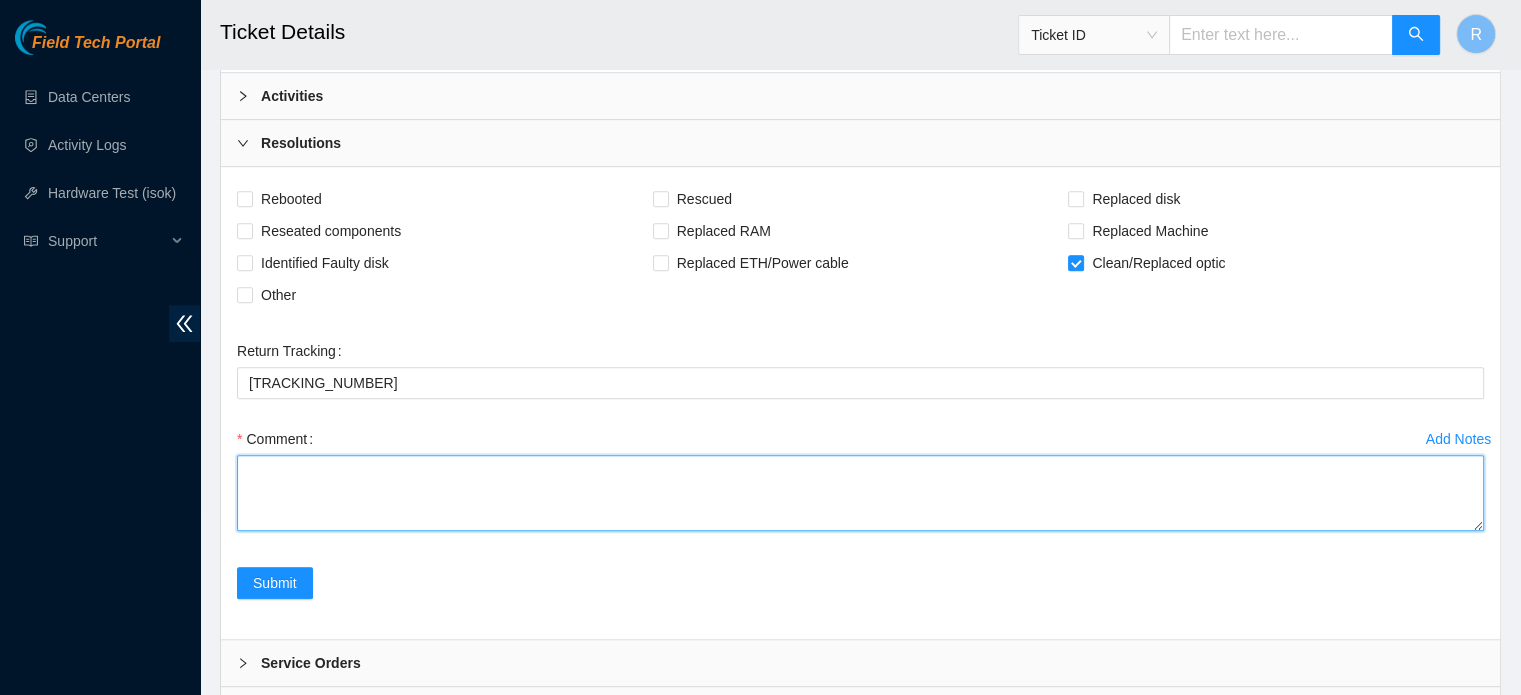 click on "Comment" at bounding box center [860, 493] 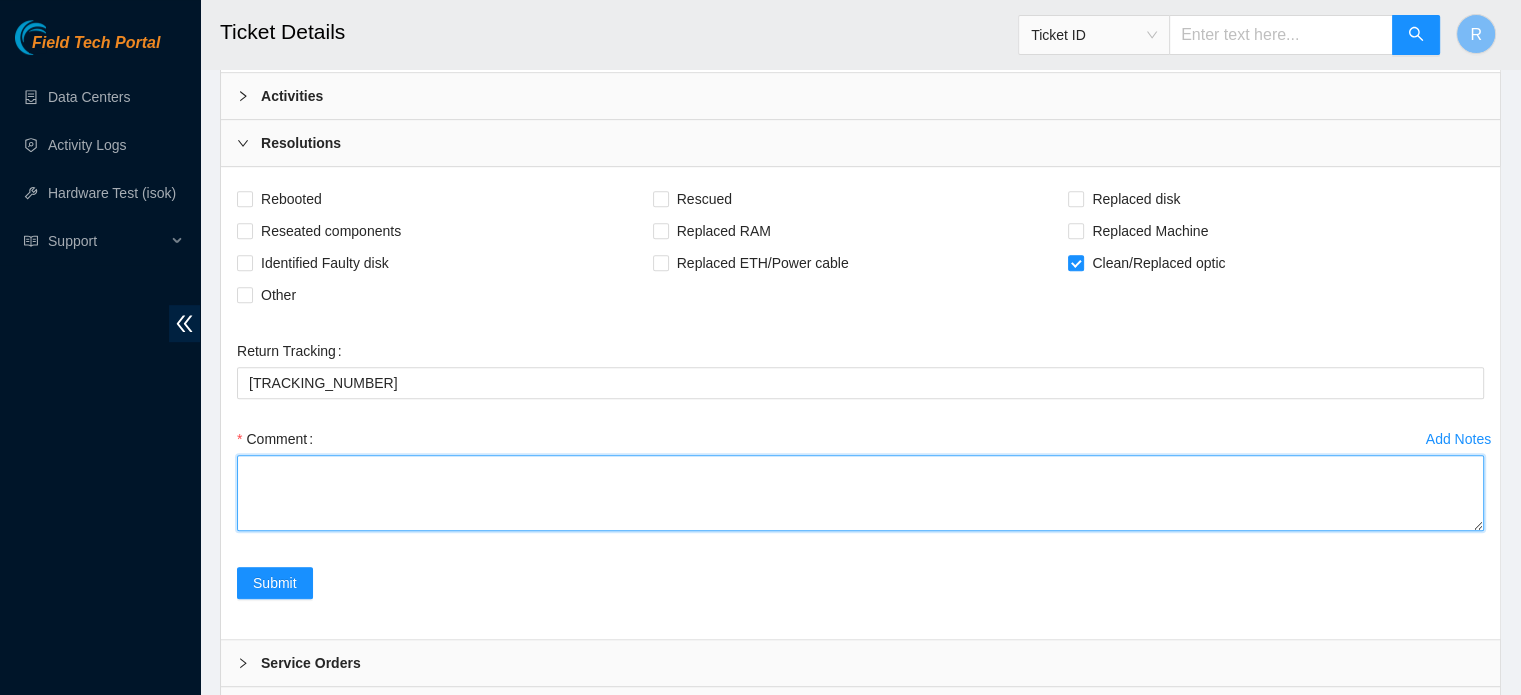 type on "o" 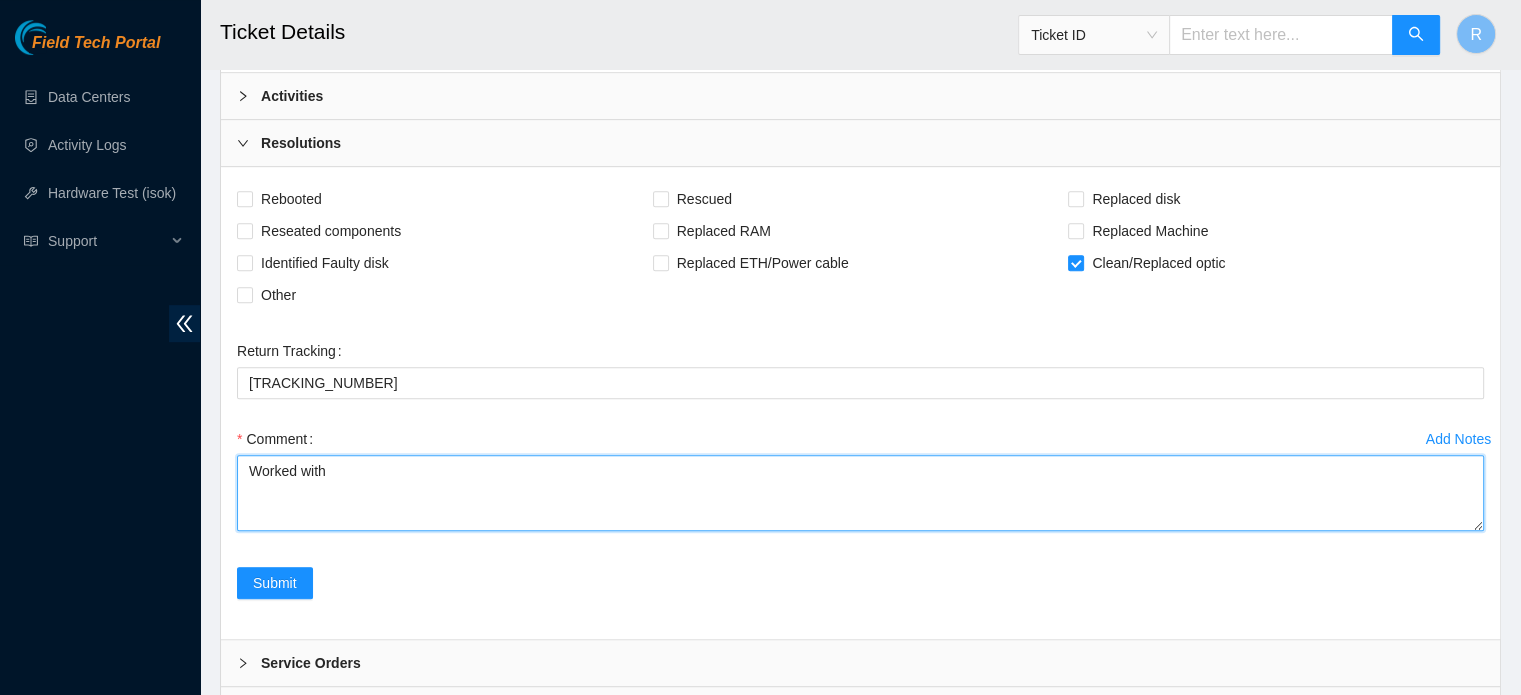 paste on "Wojciech Bednarek 8/7/2025 7:14 AM • yes, this one should be e-wasted" 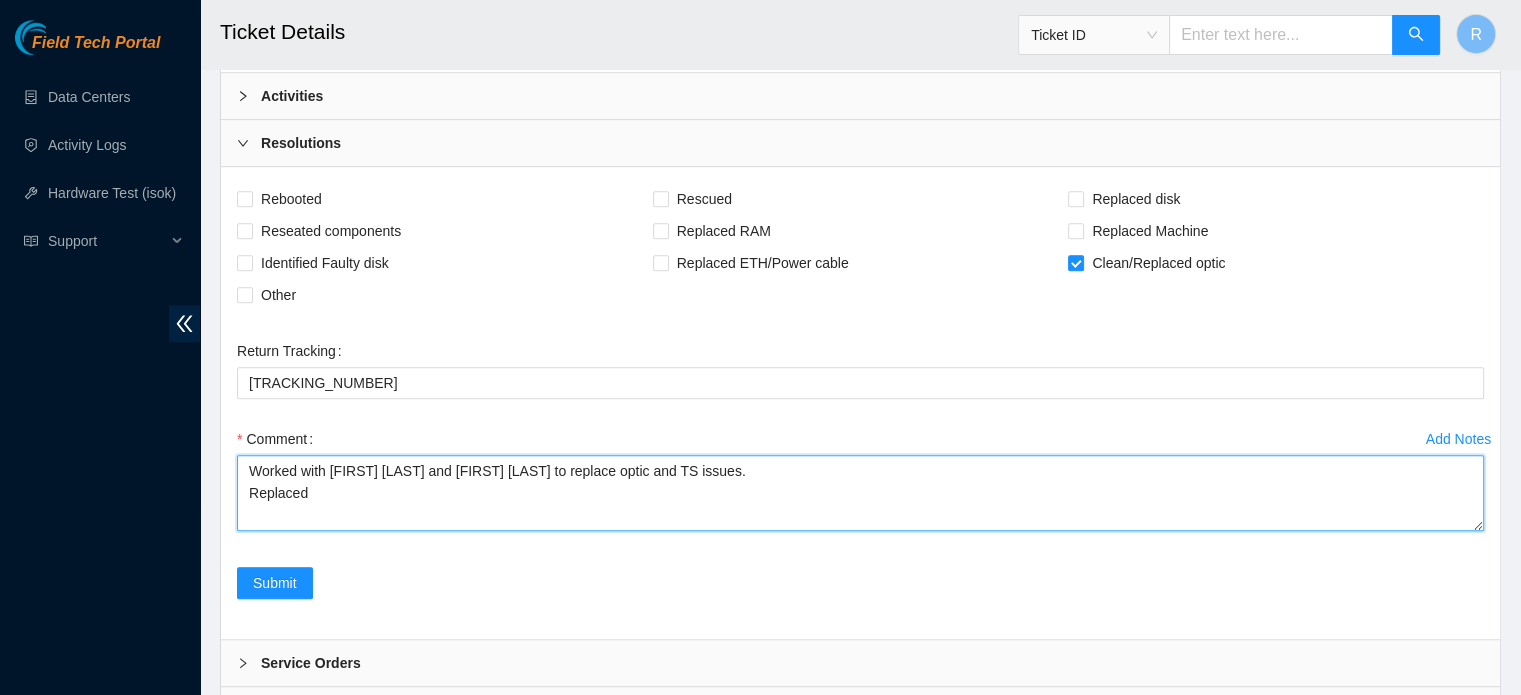 click on "Worked with Wojciech Bednarek and Dana Sims to replace optic and TS issues.
Replaced" at bounding box center [860, 493] 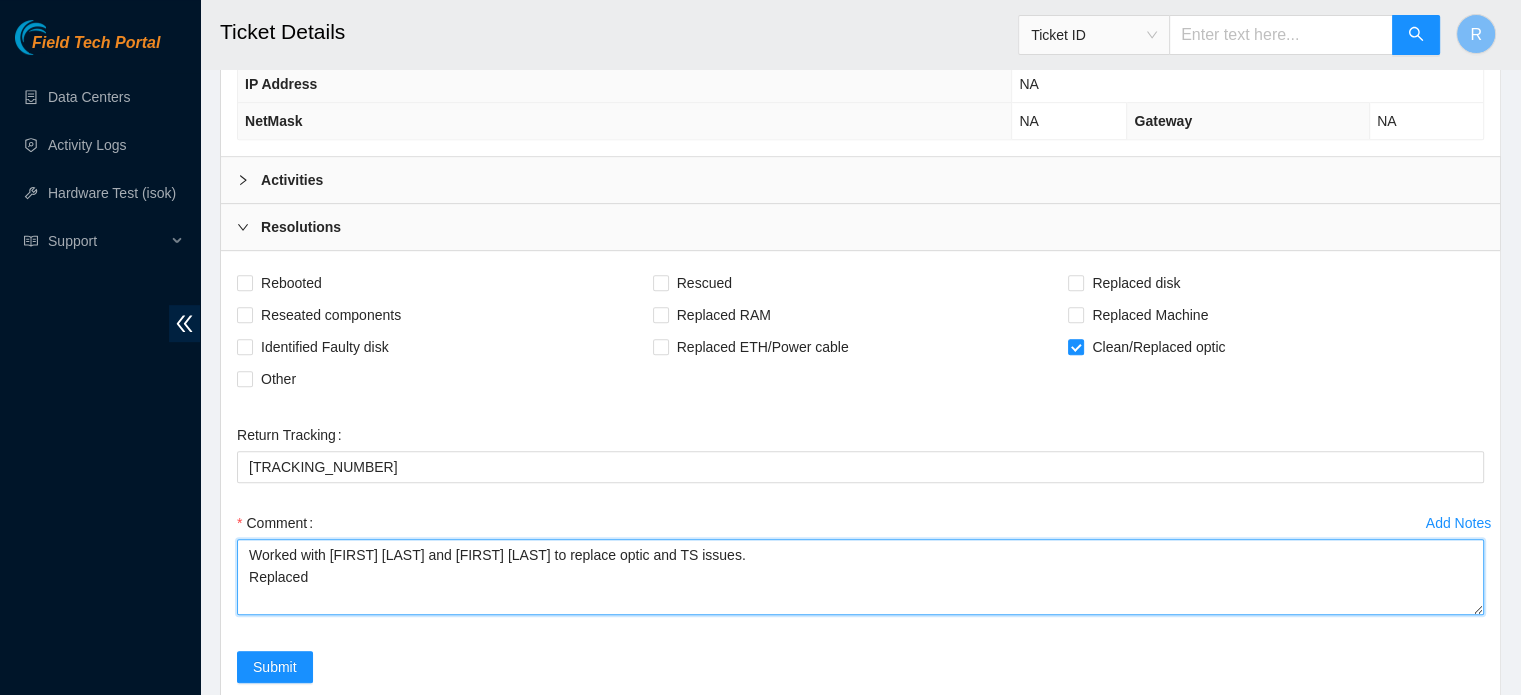 scroll, scrollTop: 684, scrollLeft: 0, axis: vertical 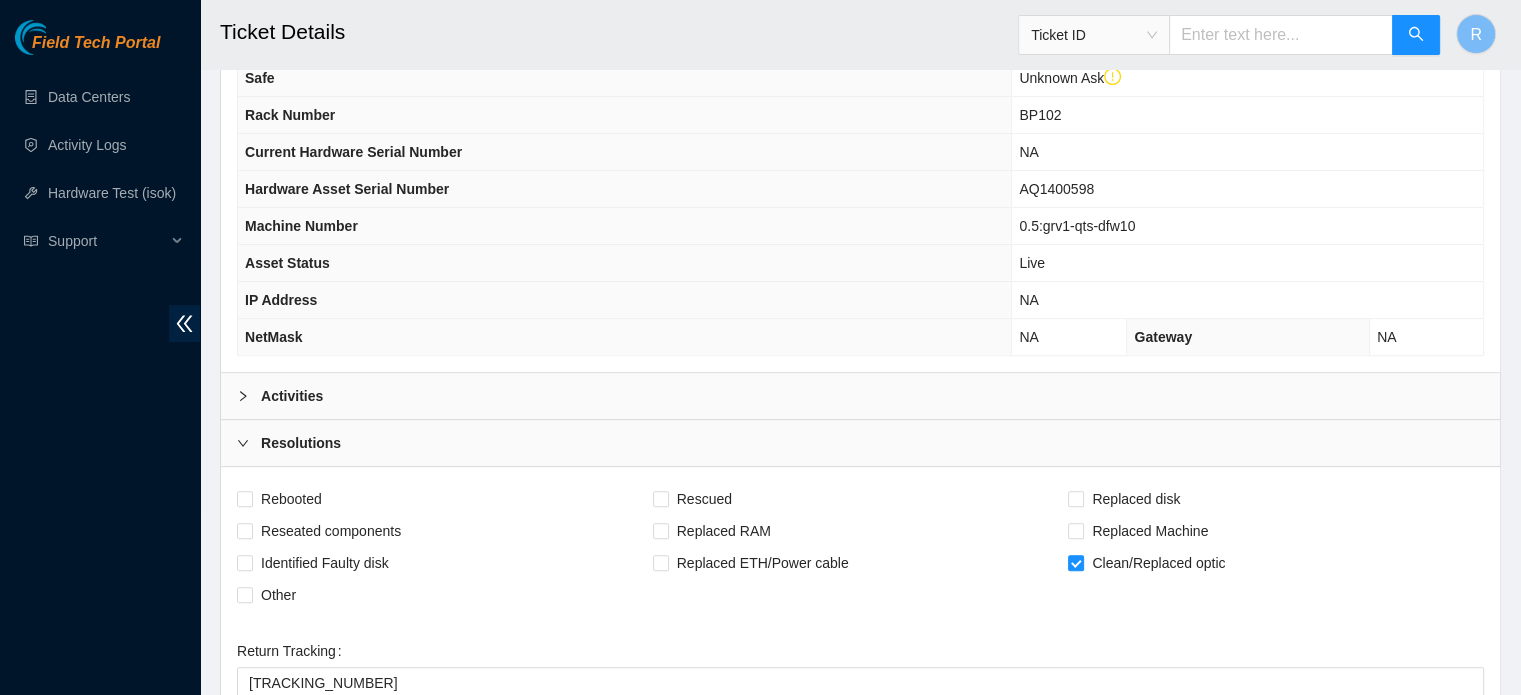 click on "Activities" at bounding box center [860, 396] 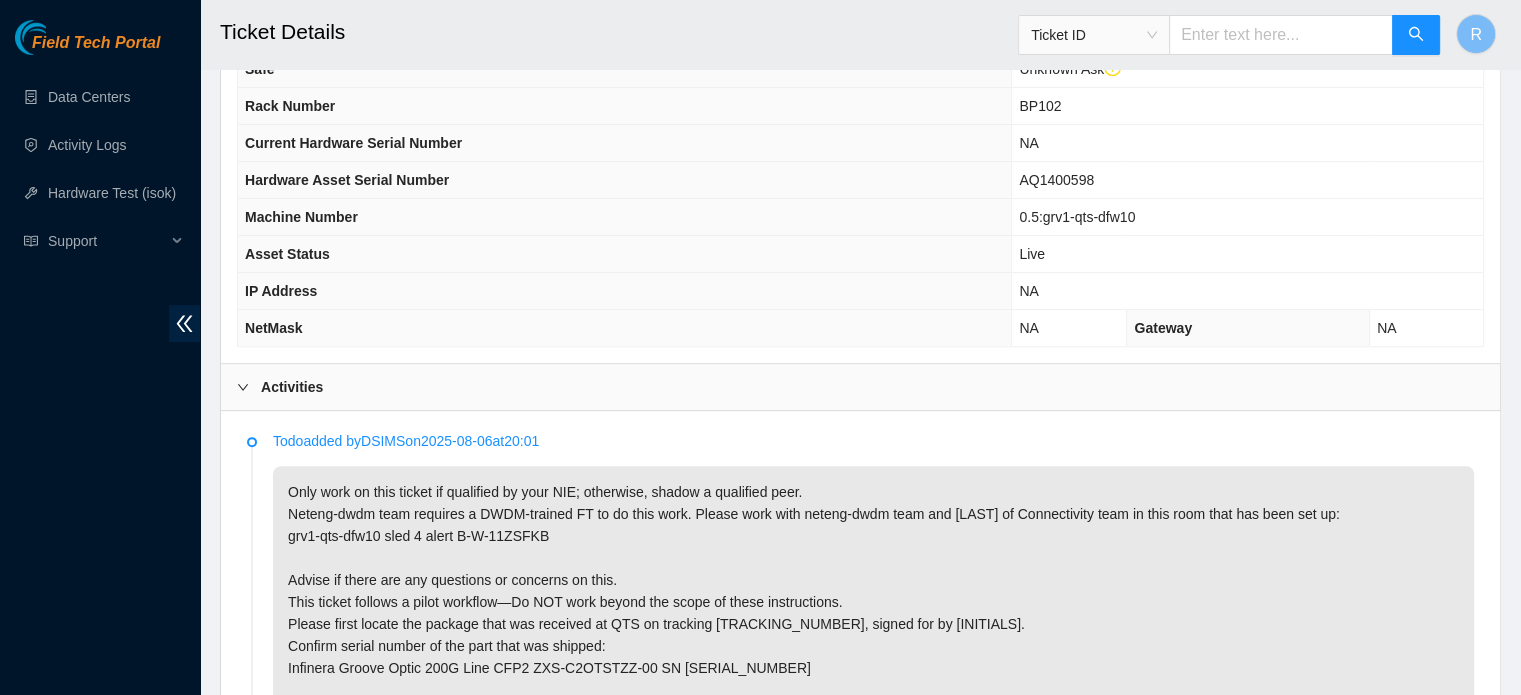 scroll, scrollTop: 800, scrollLeft: 0, axis: vertical 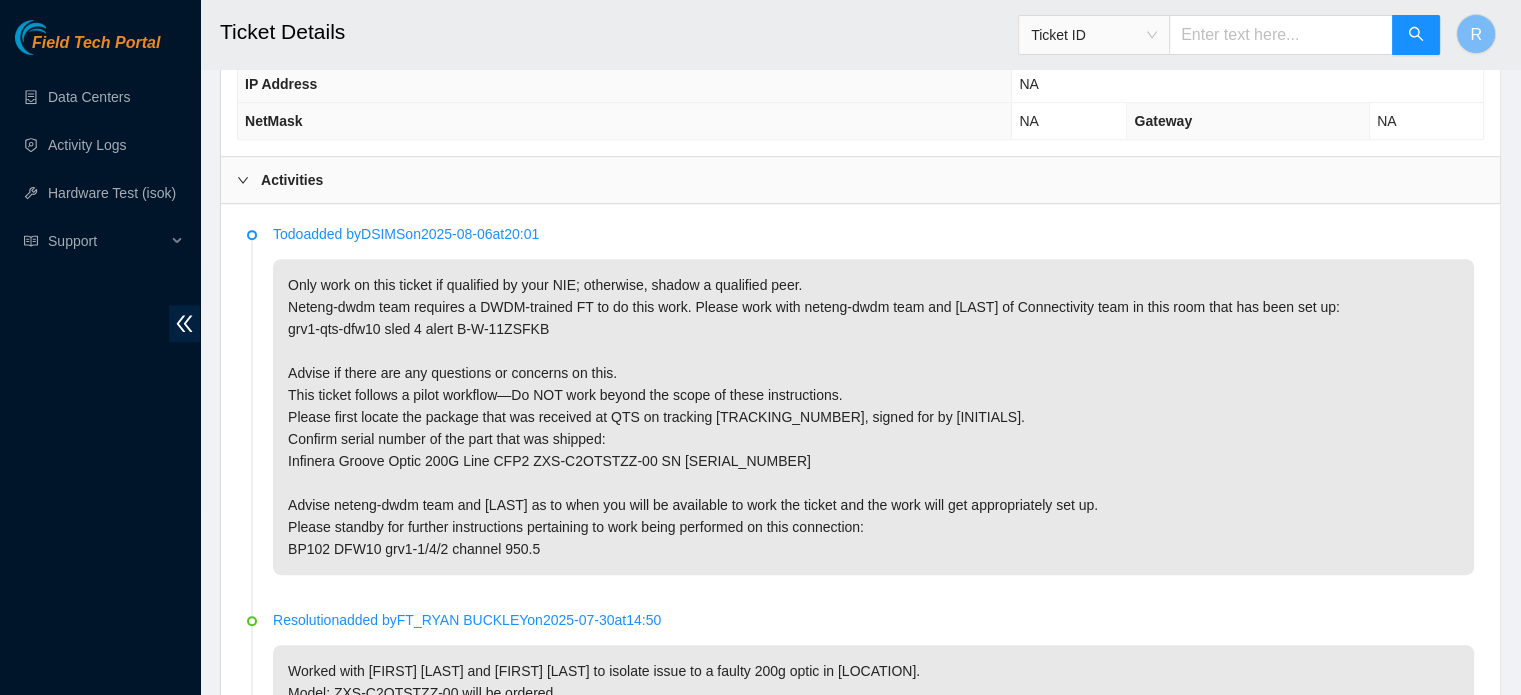 click on "Activities" at bounding box center (860, 180) 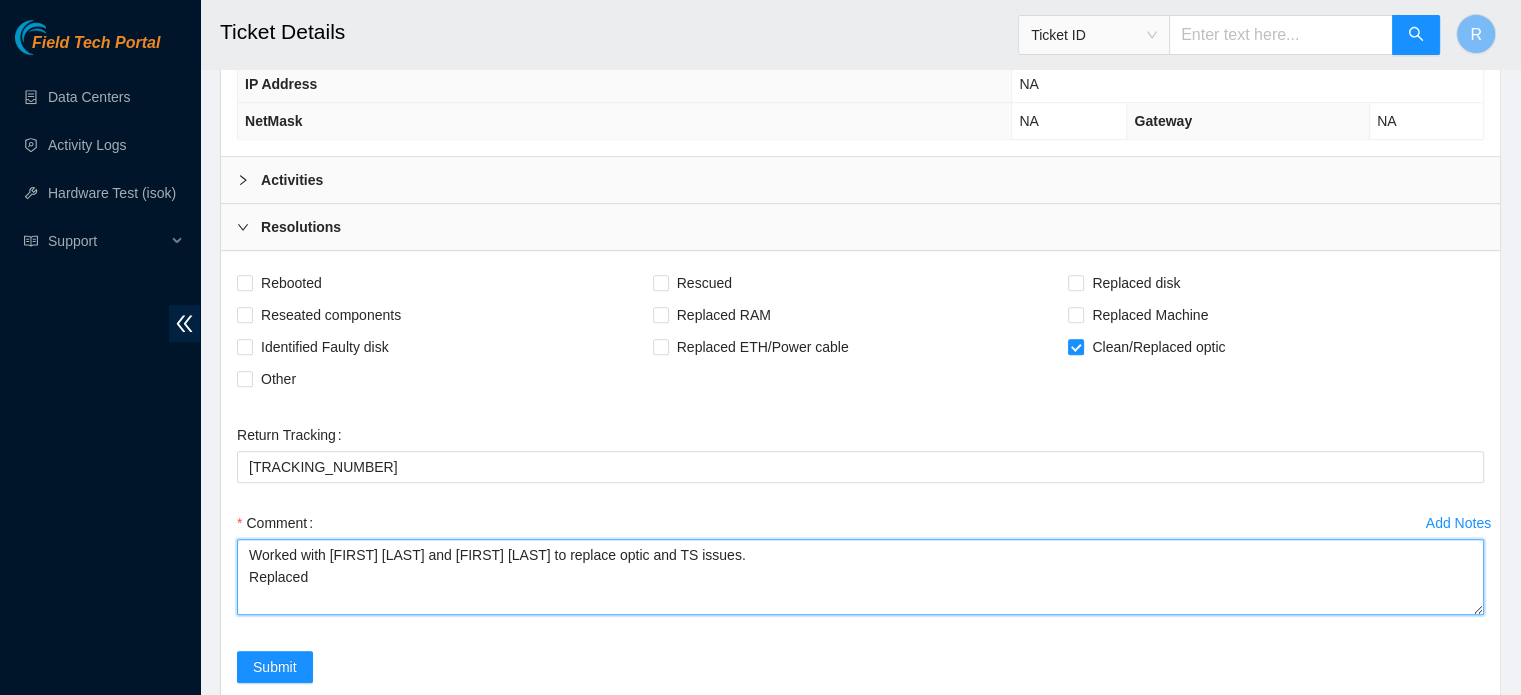 click on "Worked with Wojciech Bednarek and Dana Sims to replace optic and TS issues.
Replaced" at bounding box center [860, 577] 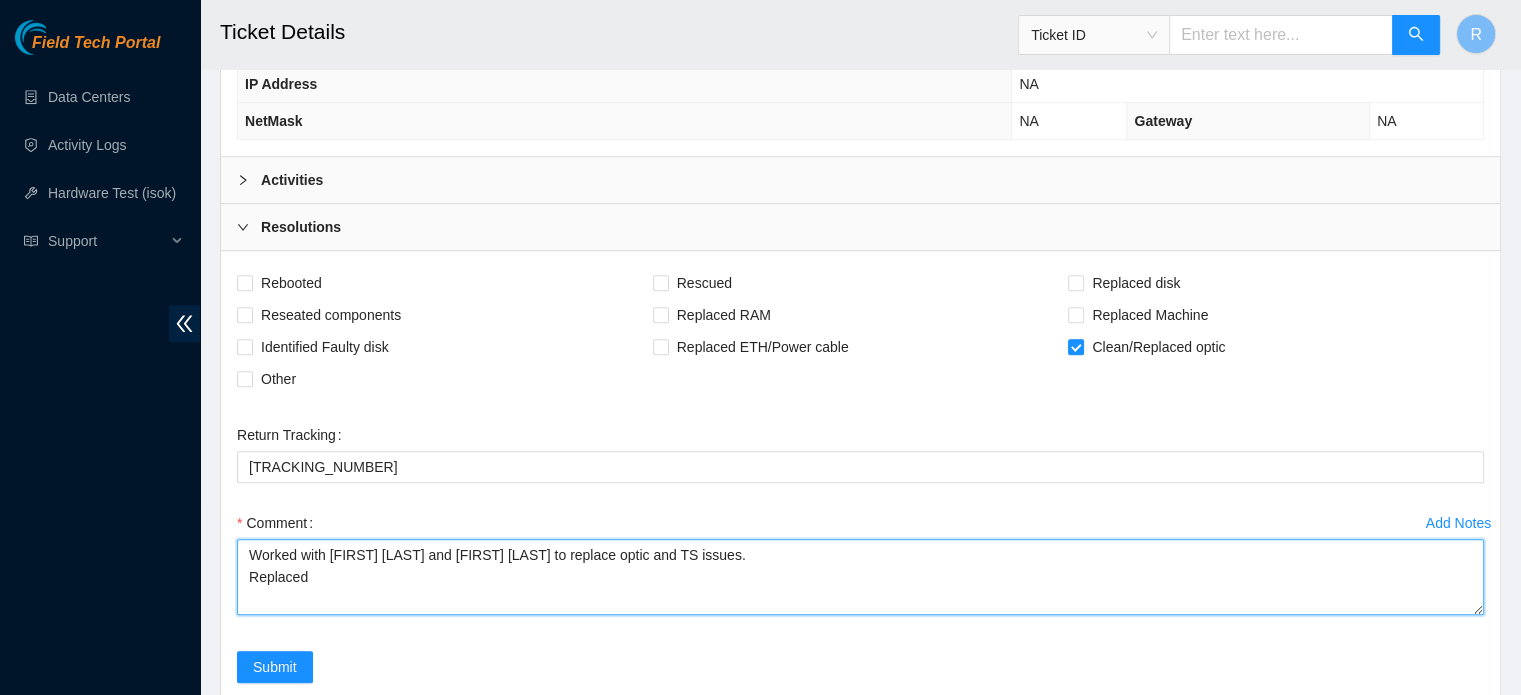 click on "Worked with Wojciech Bednarek and Dana Sims to replace optic and TS issues.
Replaced" at bounding box center [860, 577] 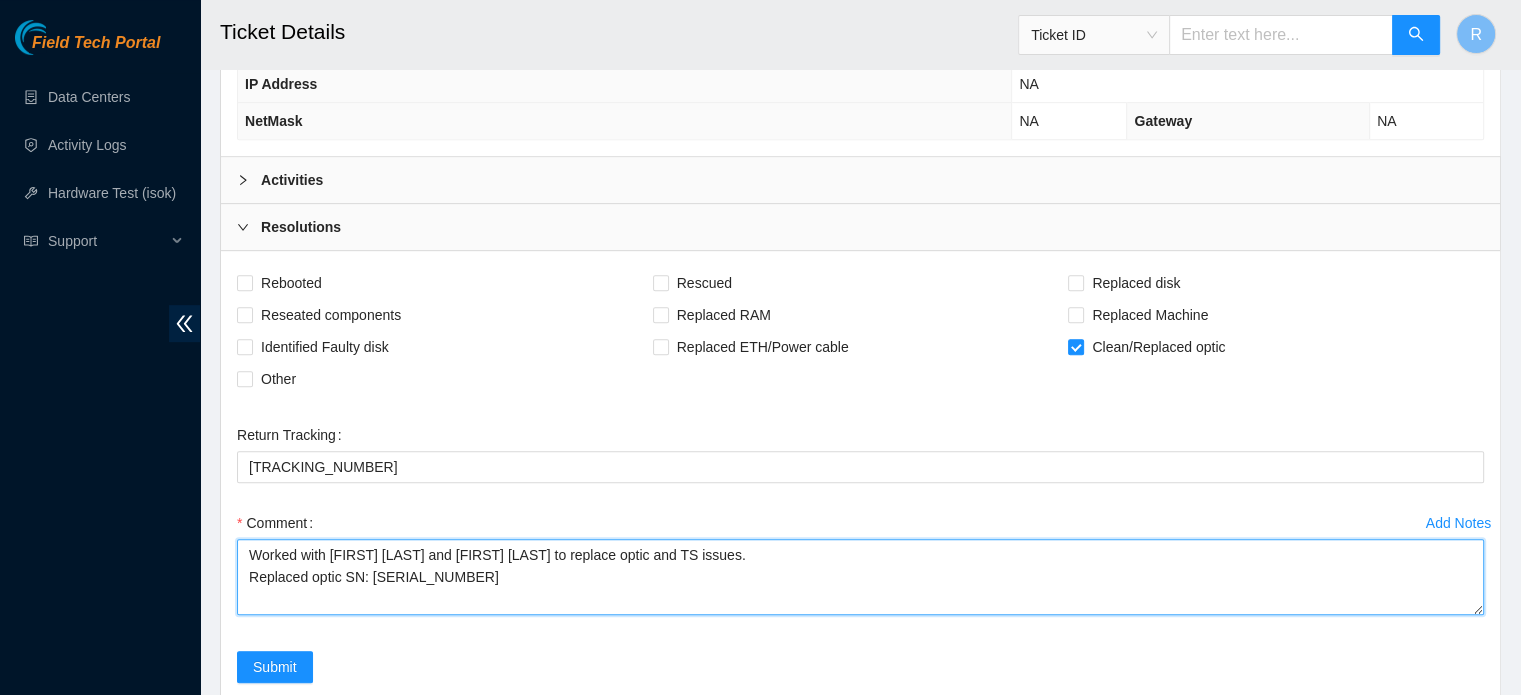 paste on "SMV110003" 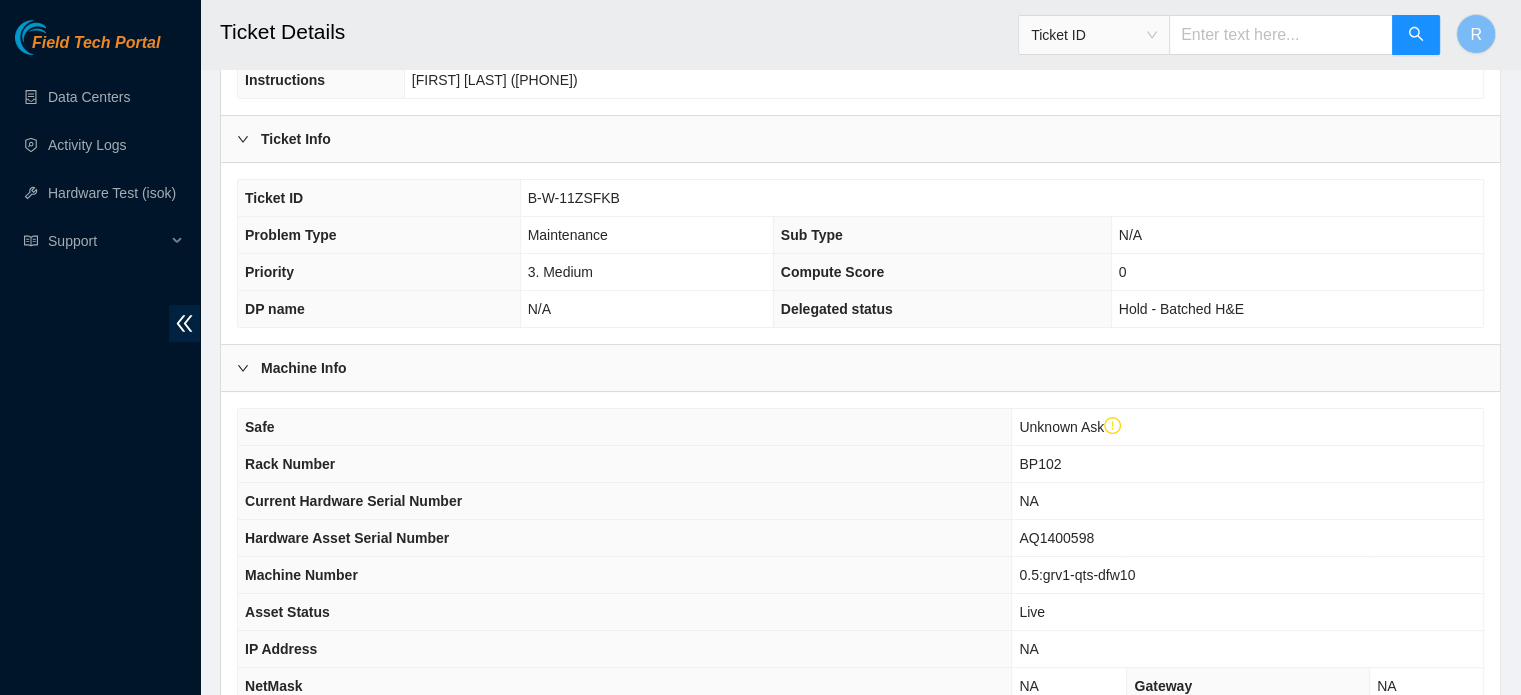 scroll, scrollTop: 756, scrollLeft: 0, axis: vertical 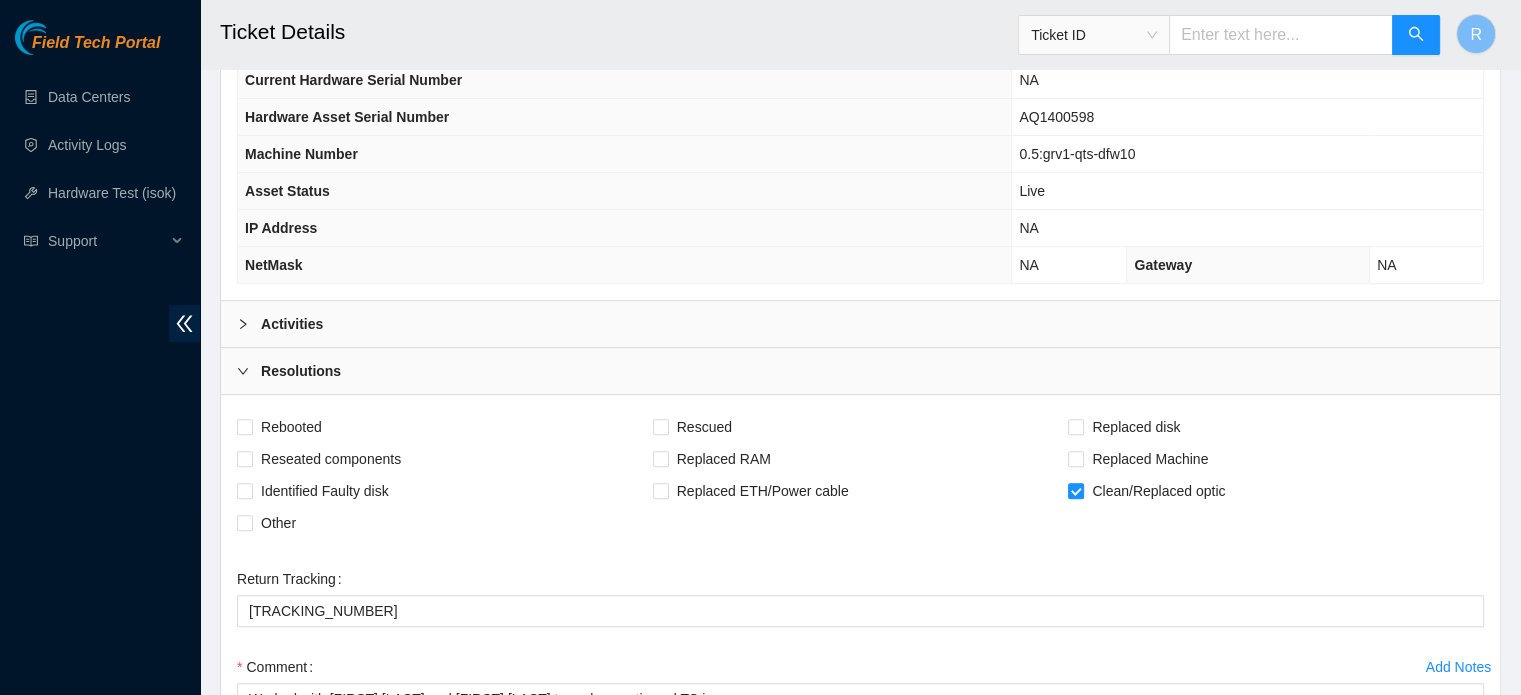 click on "Activities" at bounding box center [860, 324] 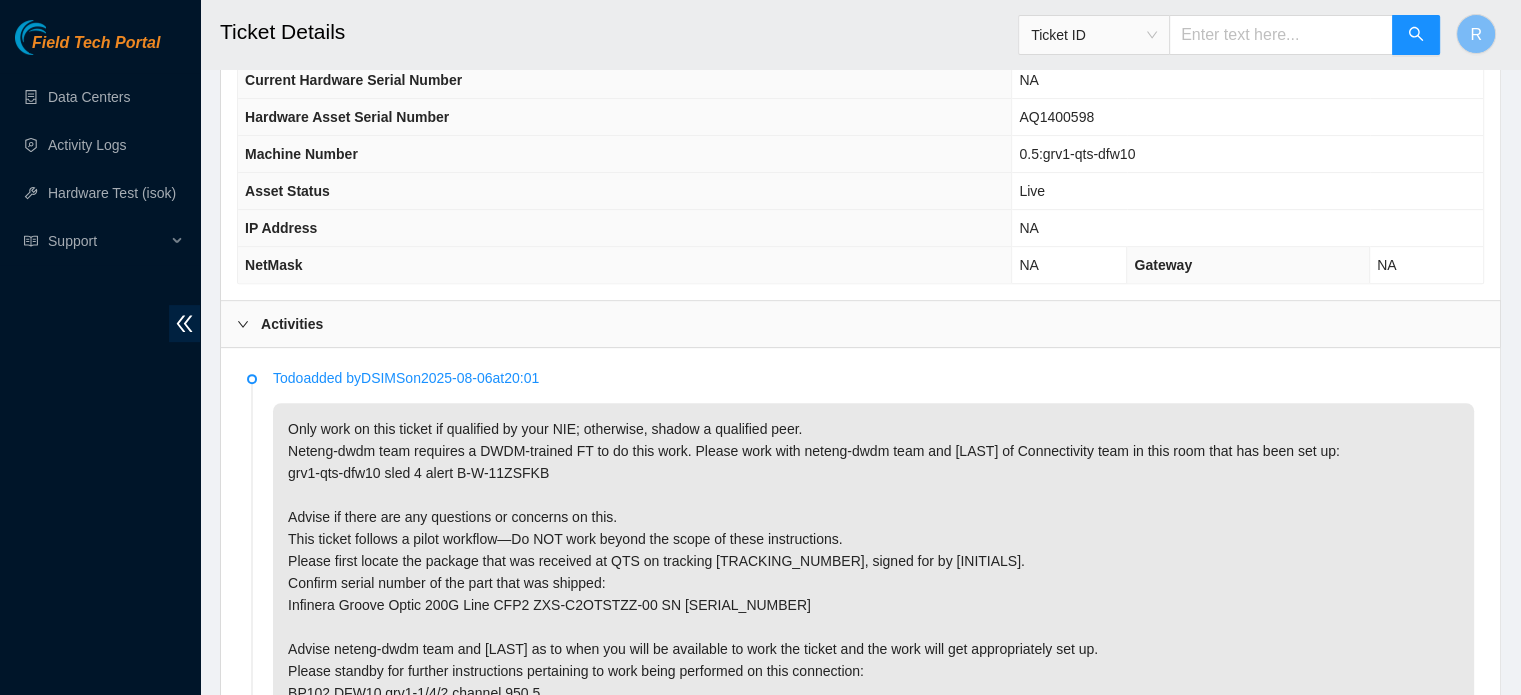 click on "Only work on this ticket if qualified by your NIE; otherwise, shadow a qualified peer.
Neteng-dwdm team requires a DWDM-trained FT to do this work. Please work with neteng-dwdm team and dsims of Connectivity team in this room that has been set up:
grv1-qts-dfw10 sled 4 alert B-W-11ZSFKB
Advise if there are any questions or concerns on this.
This ticket follows a pilot workflow—Do NOT work beyond the scope of these instructions.
Please first locate the package that was received at QTS on tracking 739263644336, signed for by DPRESTON.
Confirm serial number of the part that was shipped:
Infinera Groove Optic 200G Line CFP2 ZXS-C2OTSTZZ-00  SN 202353972
Advise neteng-dwdm team and dsims as to when you will be available to work the ticket and the work will get appropriately set up.
Please standby for further instructions pertaining to work being performed on this connection:
BP102 DFW10 grv1-1/4/2 channel 950.5" at bounding box center (873, 561) 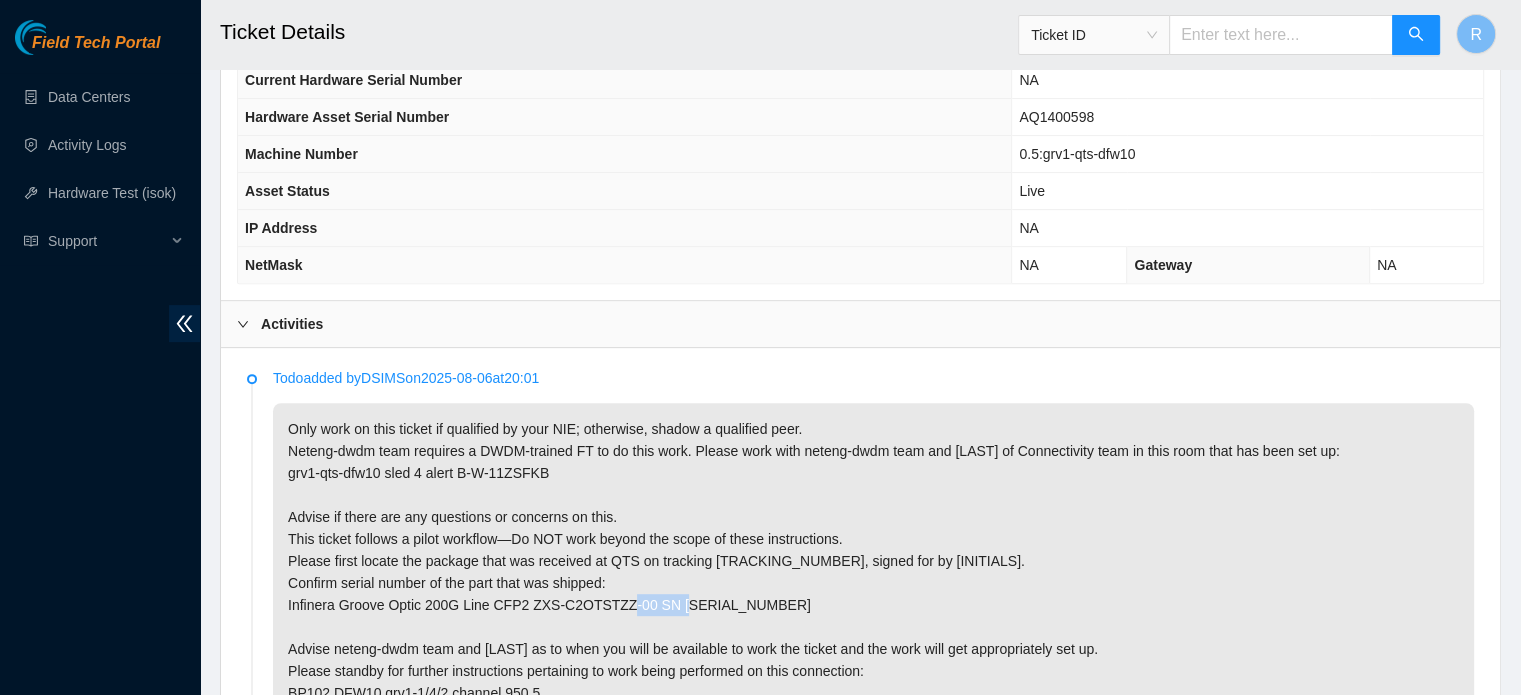 click on "Only work on this ticket if qualified by your NIE; otherwise, shadow a qualified peer.
Neteng-dwdm team requires a DWDM-trained FT to do this work. Please work with neteng-dwdm team and dsims of Connectivity team in this room that has been set up:
grv1-qts-dfw10 sled 4 alert B-W-11ZSFKB
Advise if there are any questions or concerns on this.
This ticket follows a pilot workflow—Do NOT work beyond the scope of these instructions.
Please first locate the package that was received at QTS on tracking 739263644336, signed for by DPRESTON.
Confirm serial number of the part that was shipped:
Infinera Groove Optic 200G Line CFP2 ZXS-C2OTSTZZ-00  SN 202353972
Advise neteng-dwdm team and dsims as to when you will be available to work the ticket and the work will get appropriately set up.
Please standby for further instructions pertaining to work being performed on this connection:
BP102 DFW10 grv1-1/4/2 channel 950.5" at bounding box center [873, 561] 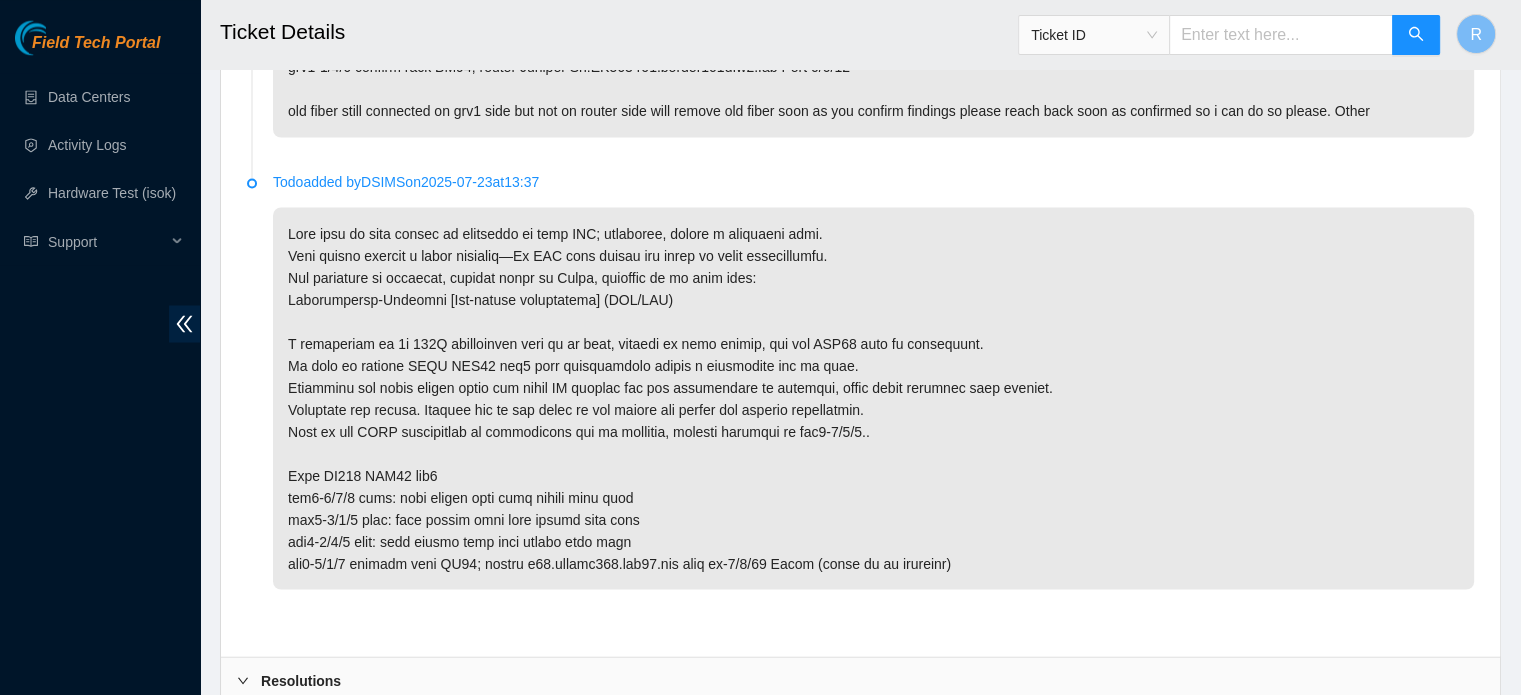 scroll, scrollTop: 4156, scrollLeft: 0, axis: vertical 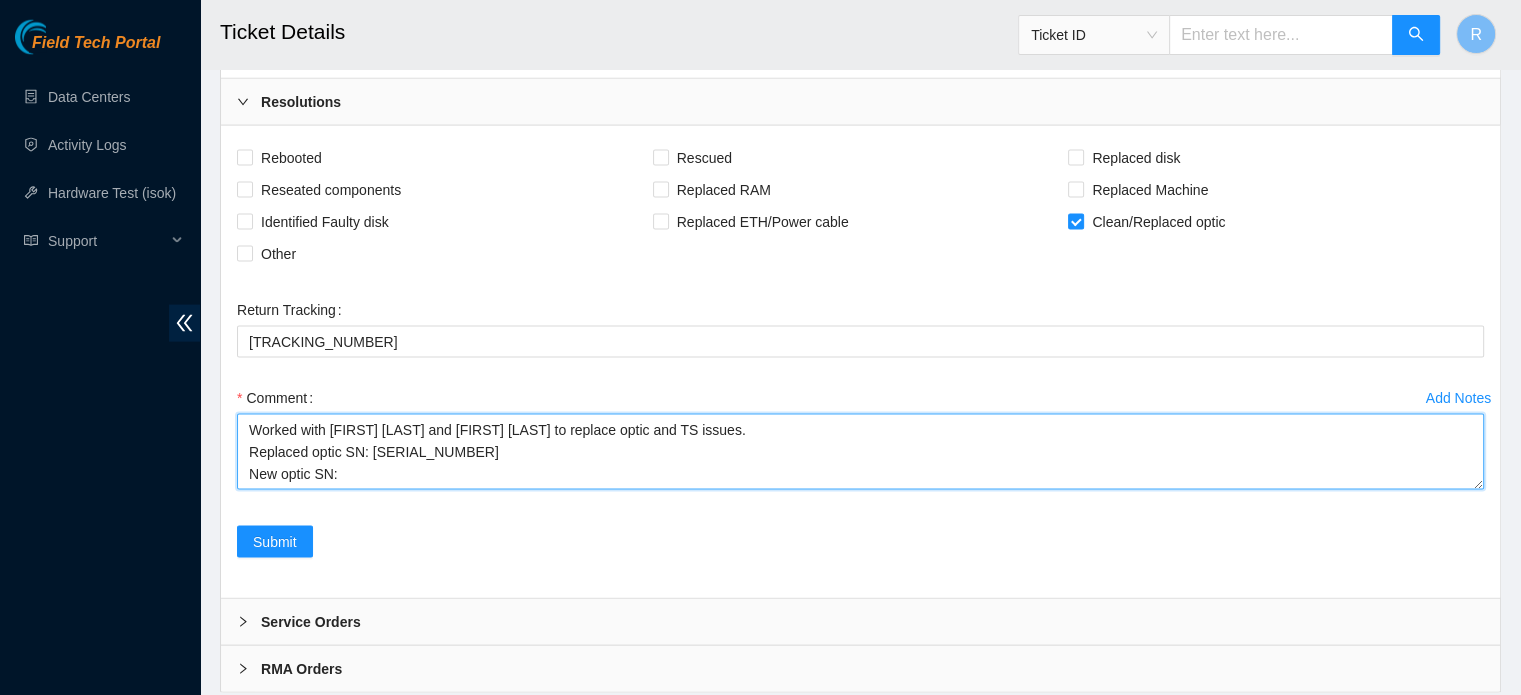 click on "Worked with Wojciech Bednarek and Dana Sims to replace optic and TS issues.
Replaced optic SN: SMV110003
New optic SN:" at bounding box center [860, 452] 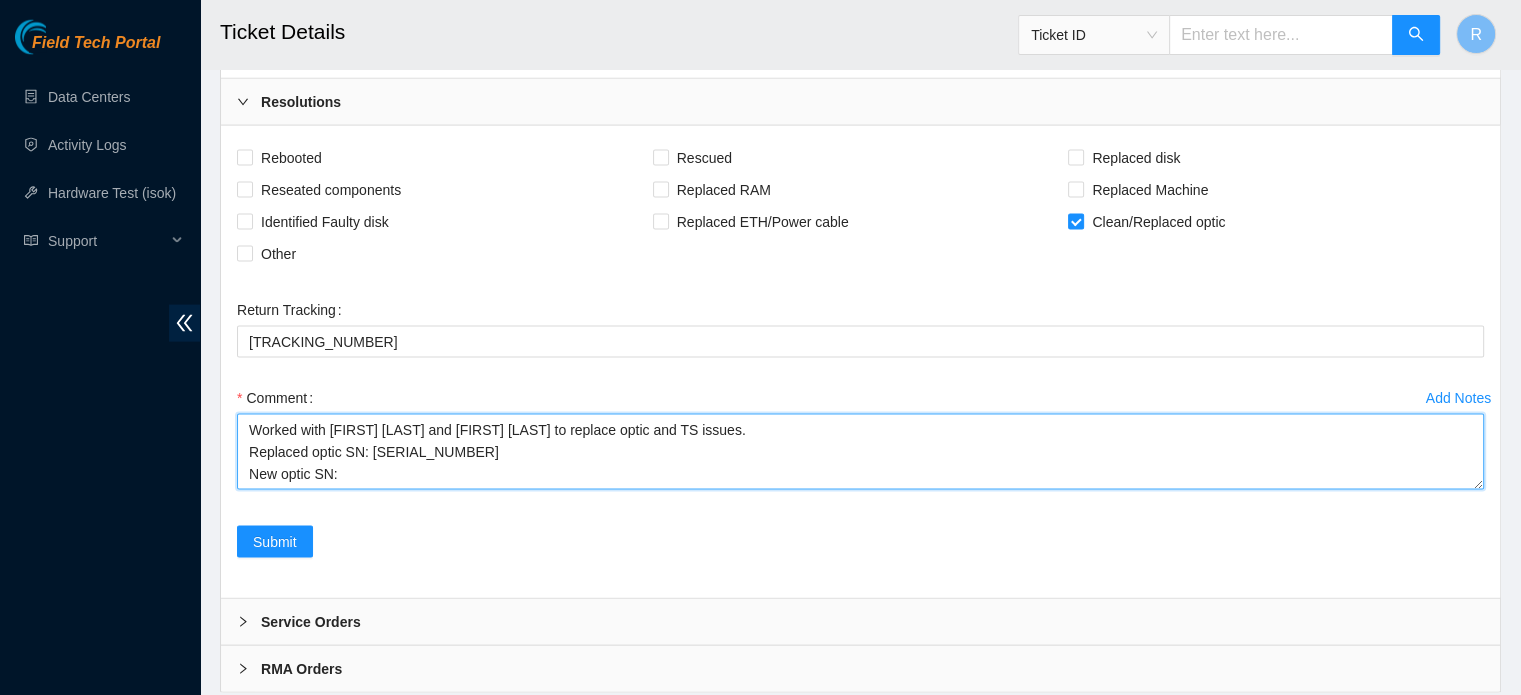 paste on "202353972" 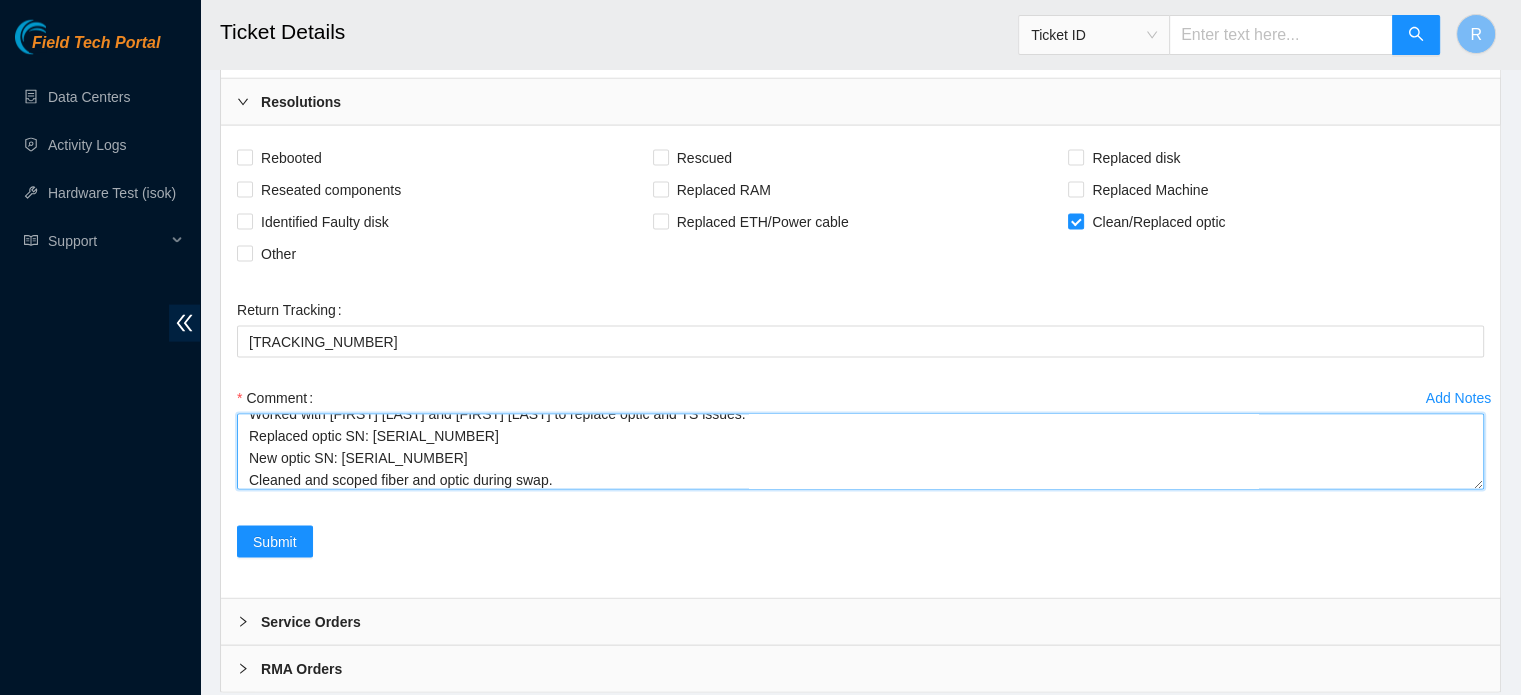 scroll, scrollTop: 38, scrollLeft: 0, axis: vertical 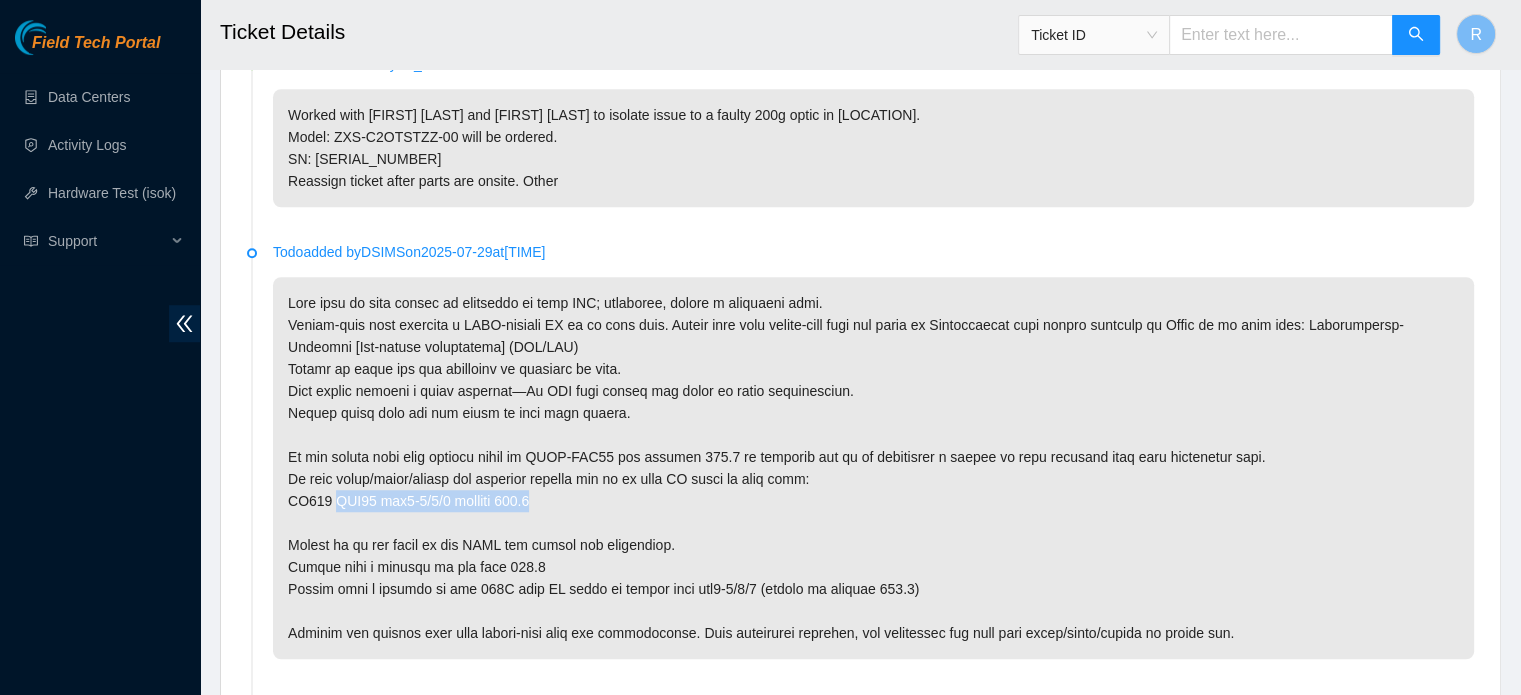 drag, startPoint x: 534, startPoint y: 471, endPoint x: 332, endPoint y: 479, distance: 202.15836 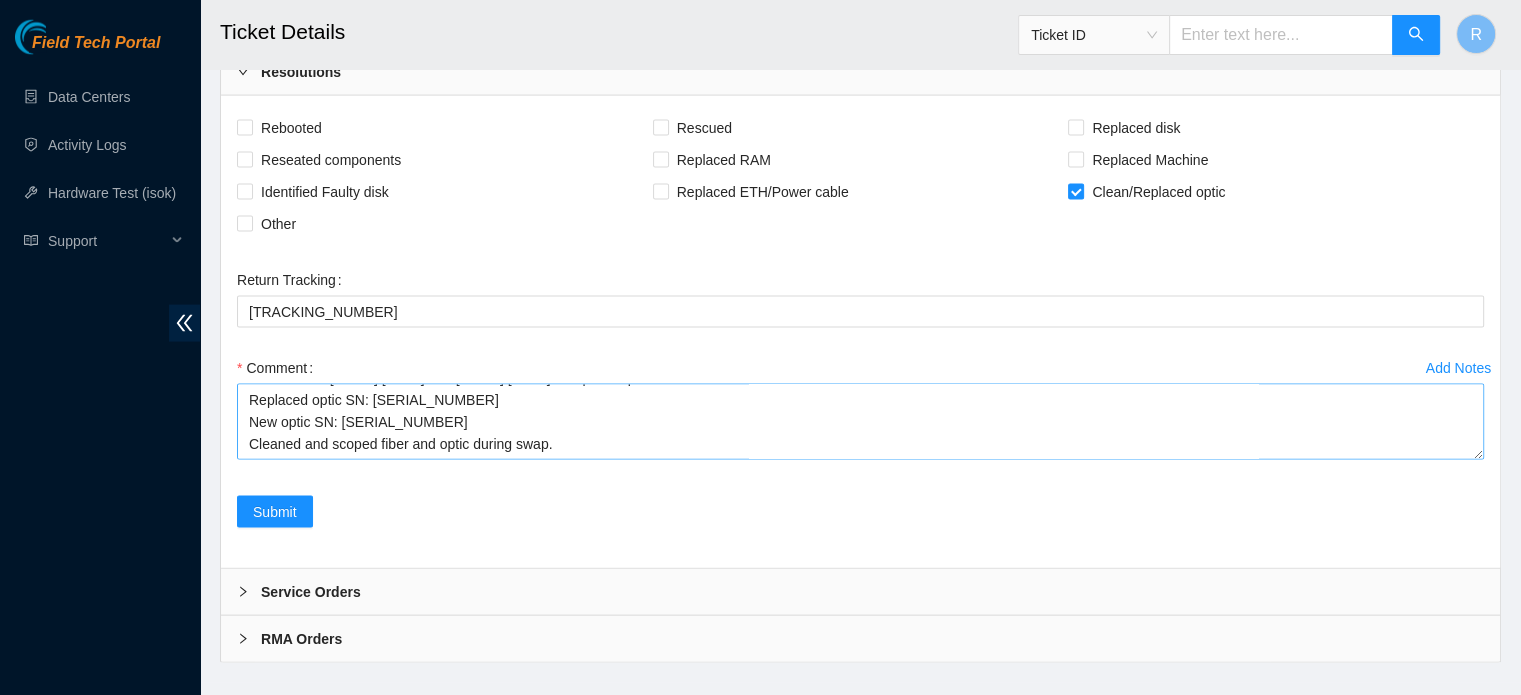 scroll, scrollTop: 4187, scrollLeft: 0, axis: vertical 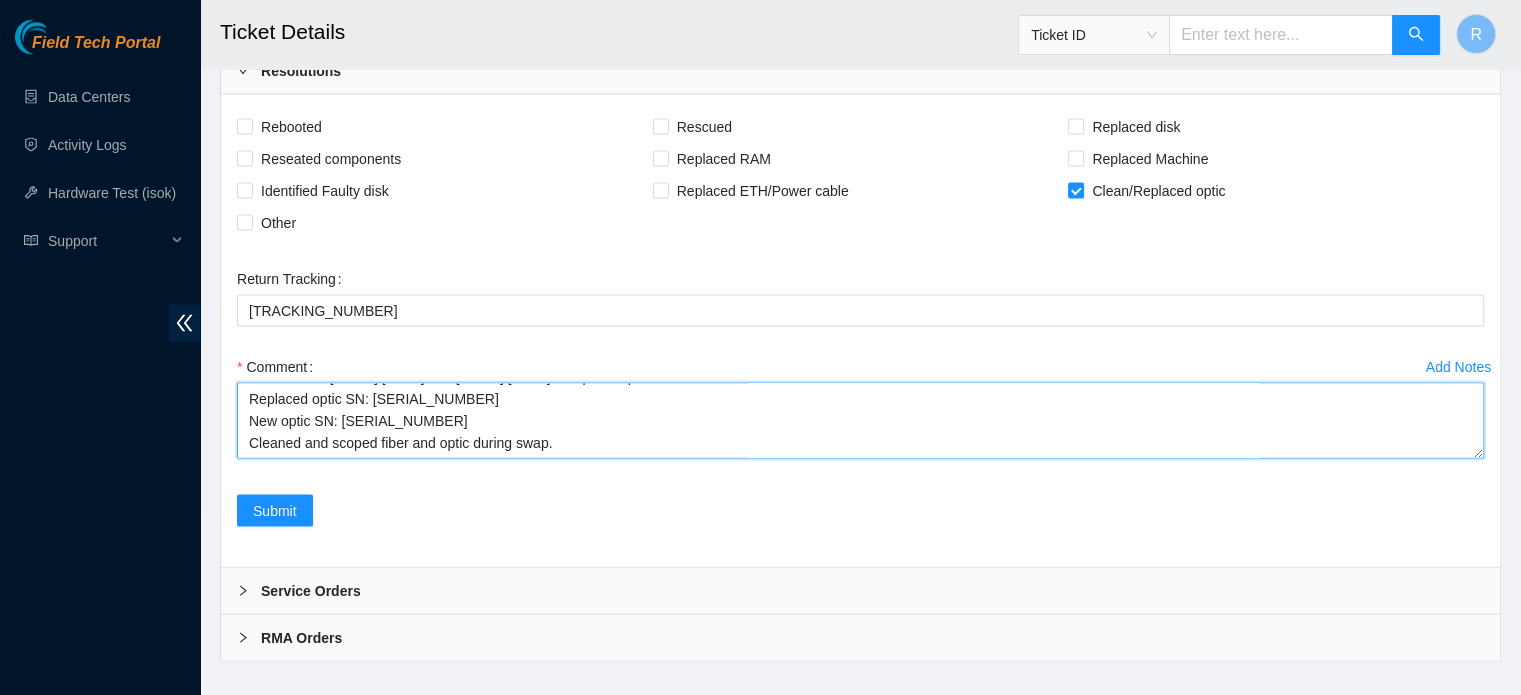 click on "Worked with Wojciech Bednarek and Dana Sims to replace optic and TS issues.
Replaced optic SN: SMV110003
New optic SN: 202353972
Cleaned and scoped fiber and optic during swap." at bounding box center [860, 421] 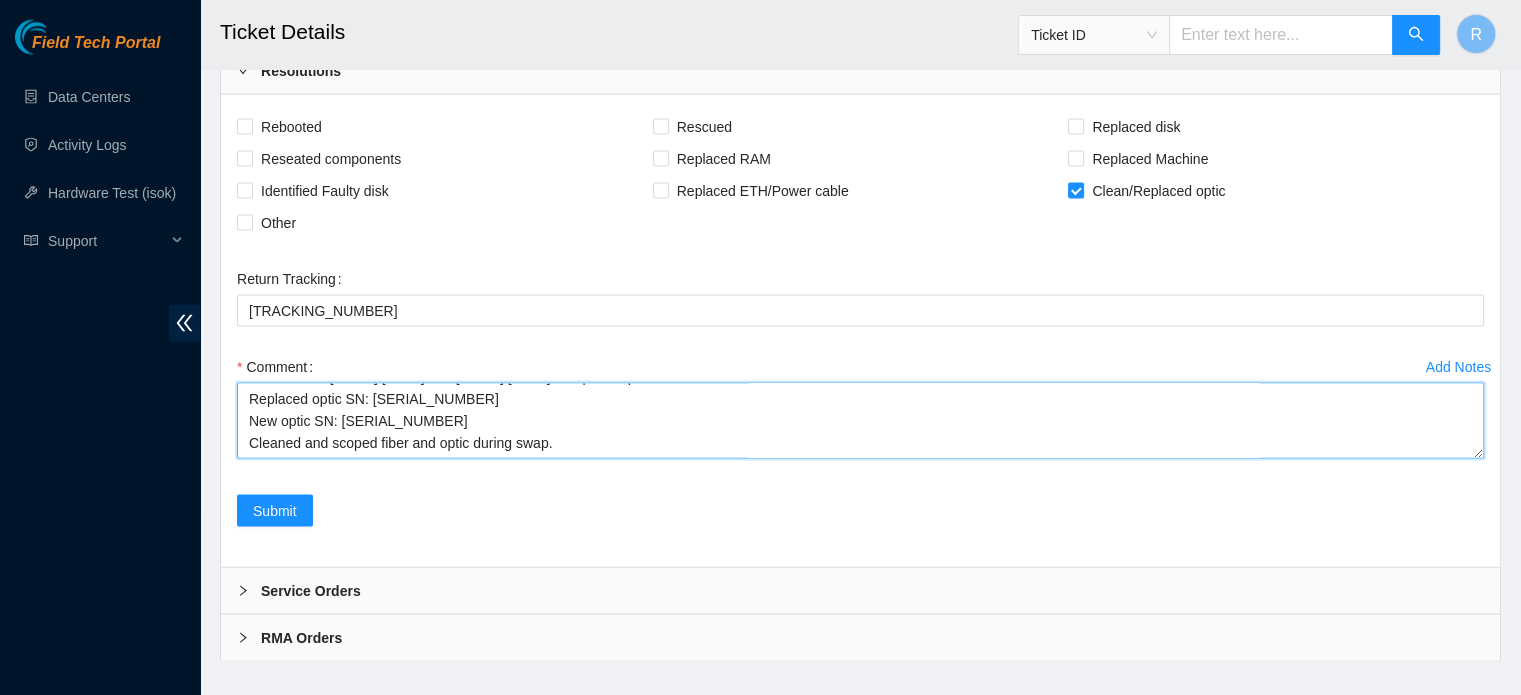 paste on "DFW10 grv1-1/4/2 channel 950.5" 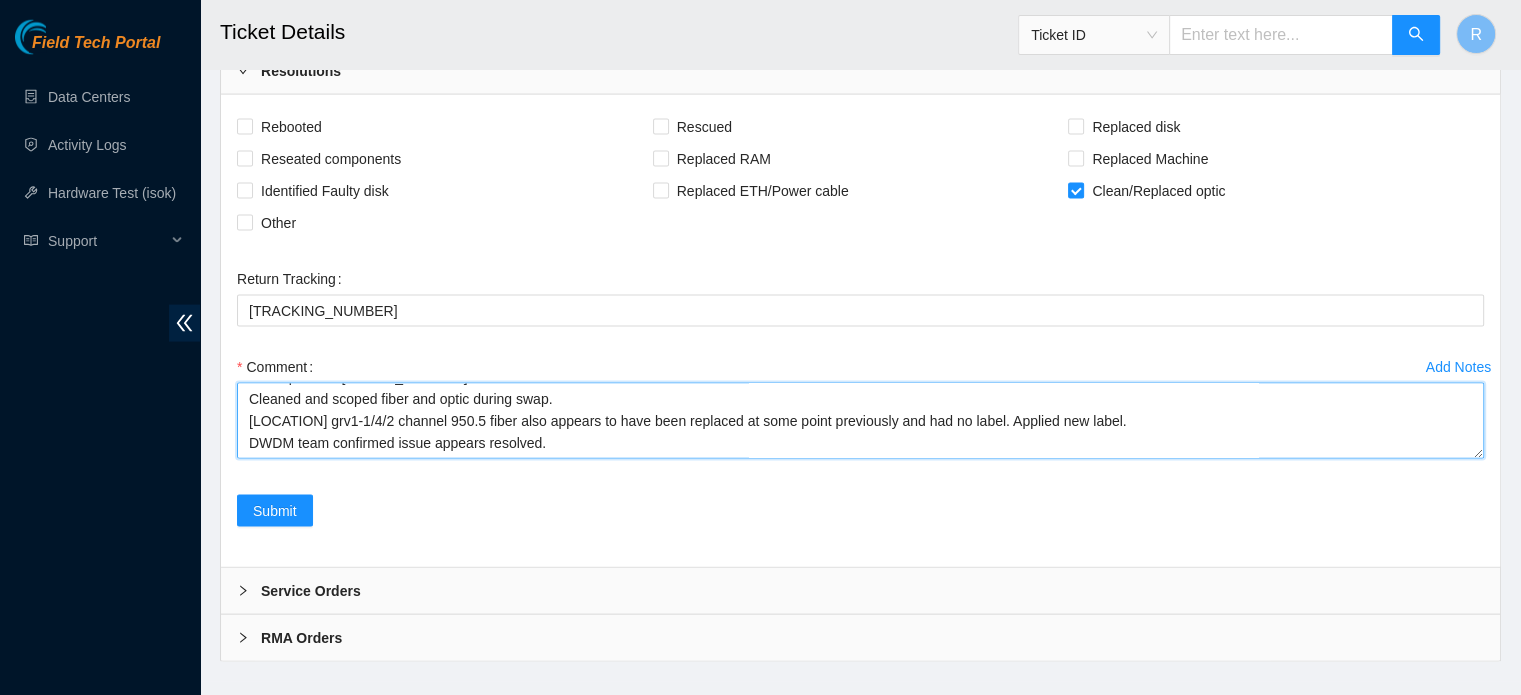 scroll, scrollTop: 0, scrollLeft: 0, axis: both 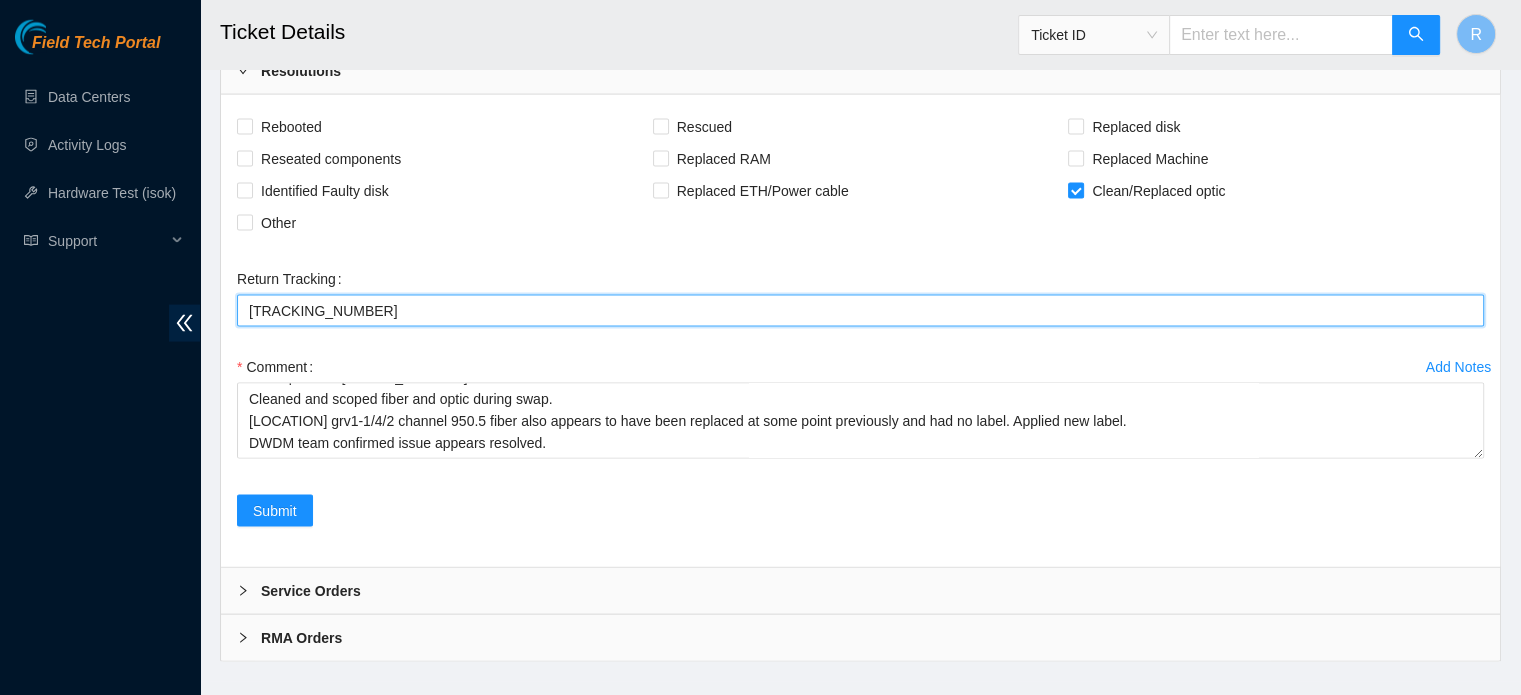 drag, startPoint x: 364, startPoint y: 283, endPoint x: 191, endPoint y: 288, distance: 173.07224 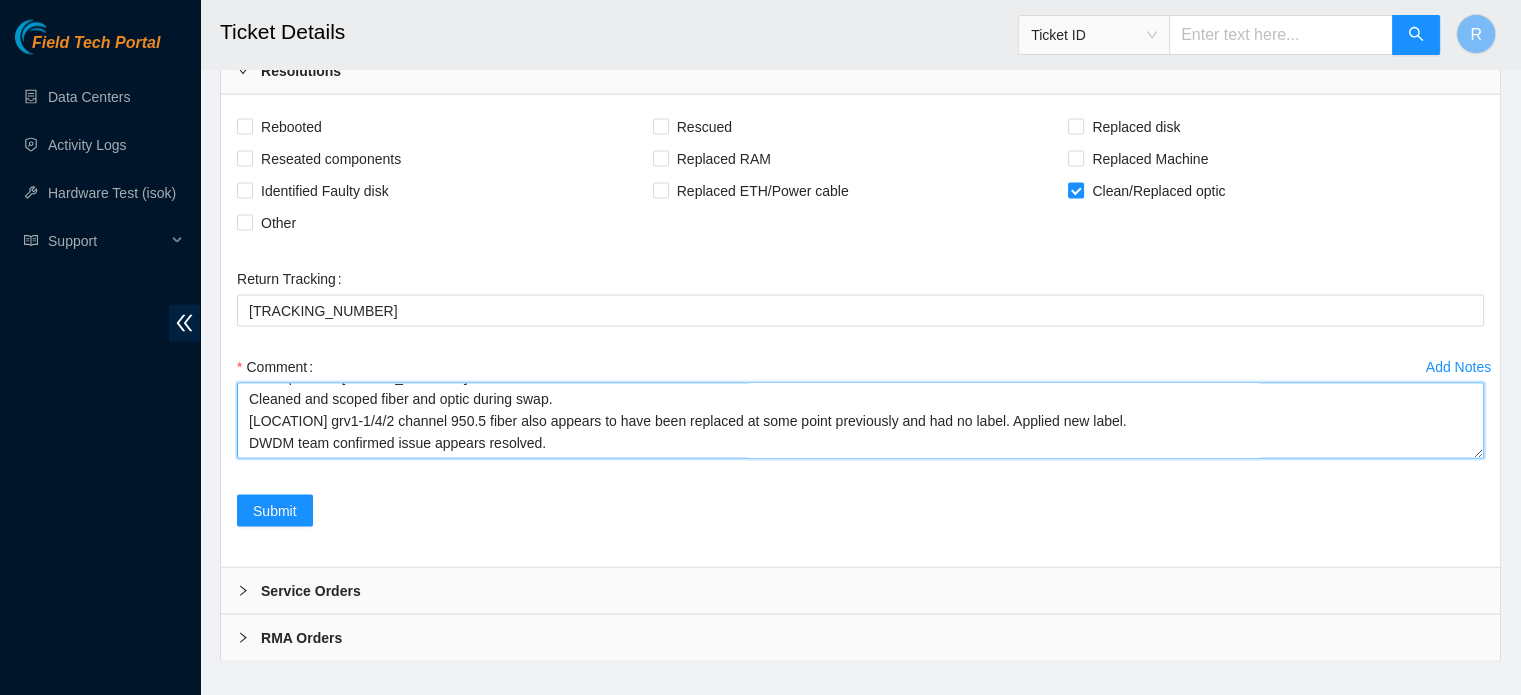 click on "Worked with Wojciech Bednarek and Dana Sims to replace optic and TS issues.
Replaced optic SN: SMV110003
New optic SN: 202353972
Cleaned and scoped fiber and optic during swap.
DFW10 grv1-1/4/2 channel 950.5 fiber also appears to have been replaced at some point previously and had no label. Applied new label.
DWDM team confirmed issue appears resolved." at bounding box center [860, 421] 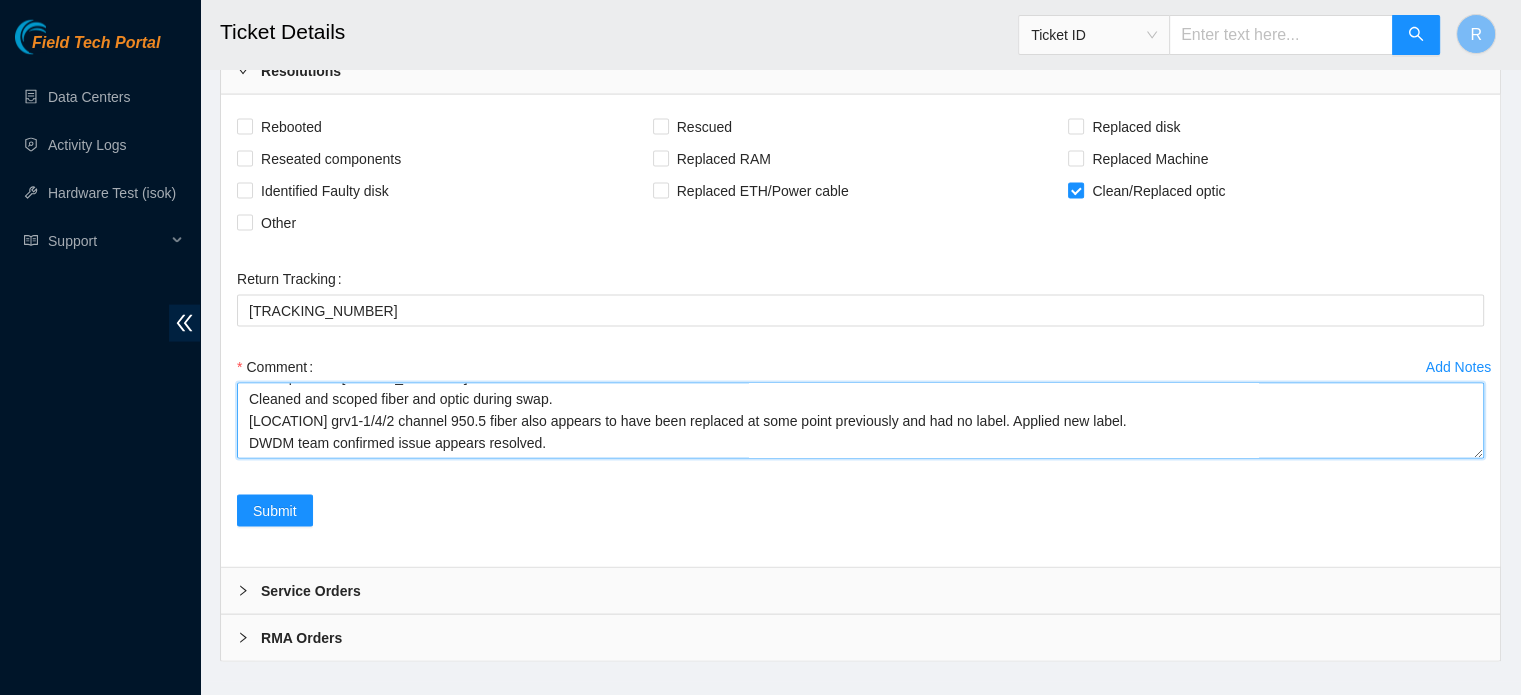 scroll, scrollTop: 104, scrollLeft: 0, axis: vertical 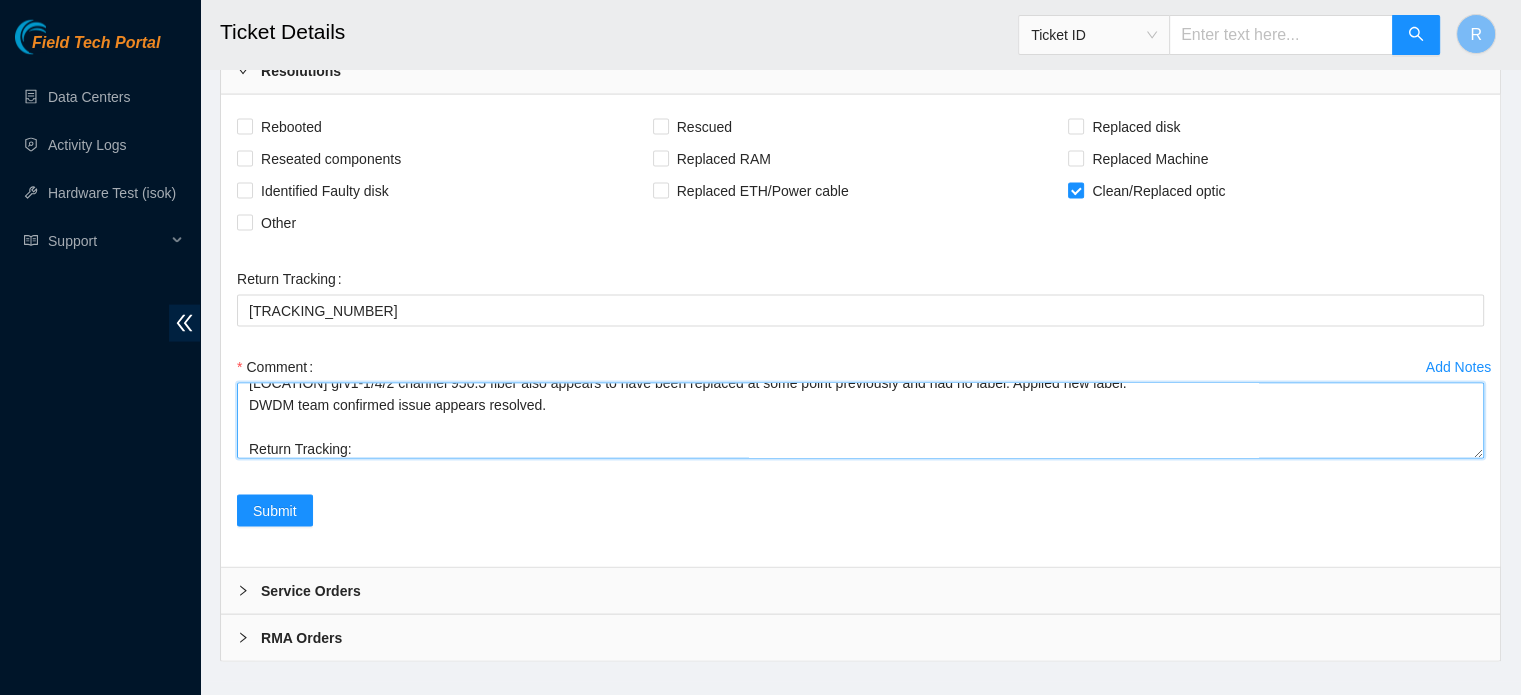 paste on "9690287 00308800" 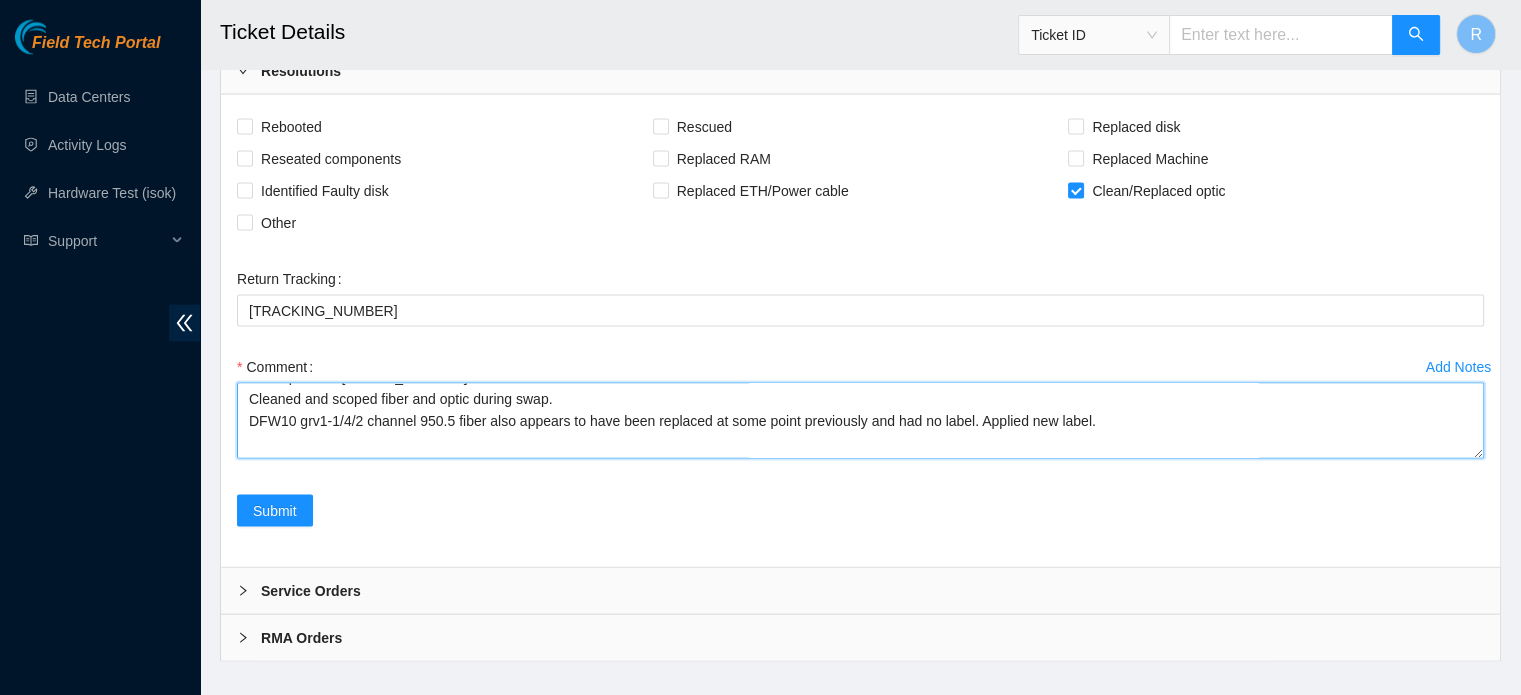 click on "Worked with Wojciech Bednarek and Dana Sims to replace optic and TS issues.
Replaced optic SN: SMV110003
New optic SN: 202353972
Cleaned and scoped fiber and optic during swap.
DFW10 grv1-1/4/2 channel 950.5 fiber also appears to have been replaced at some point previously and had no label. Applied new label.
DWDM team confirmed issue appears resolved.
Return Tracking: 9690287 00308800" at bounding box center (860, 421) 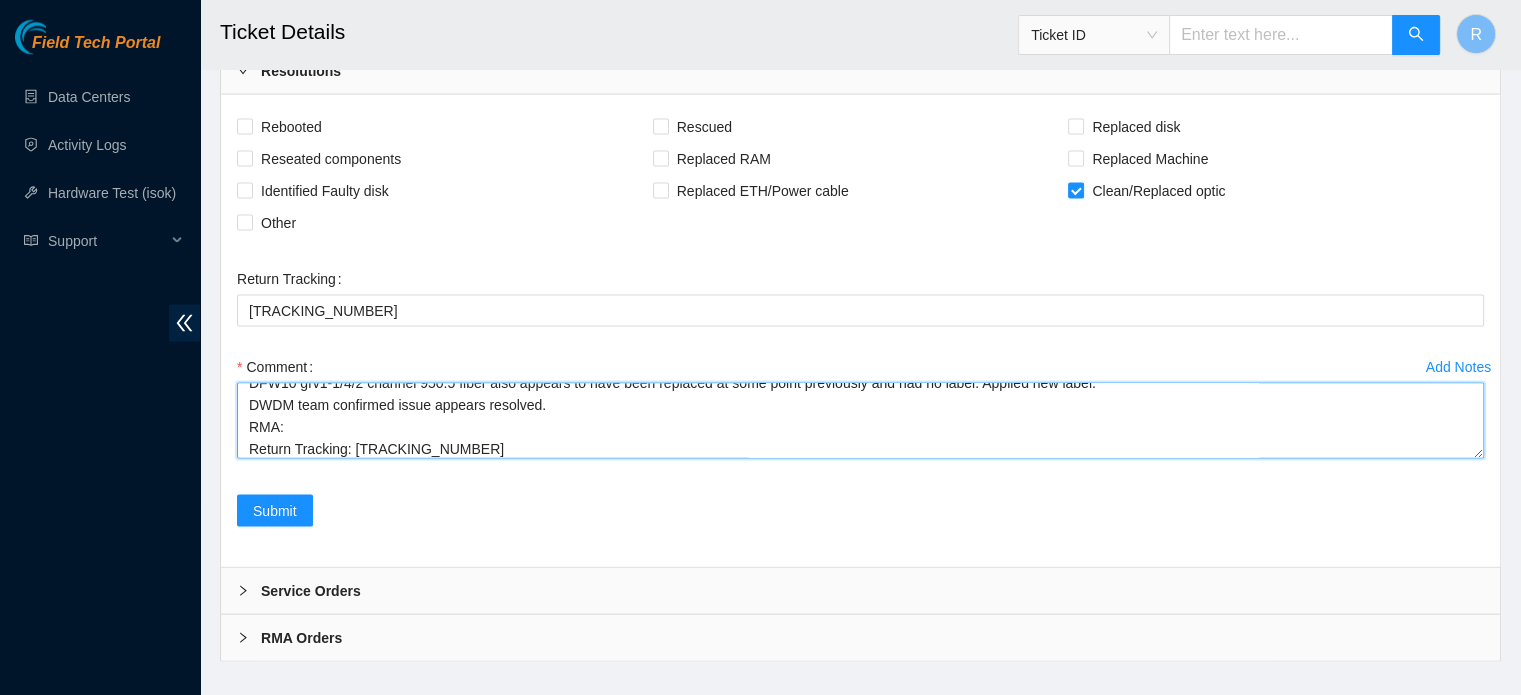paste on "B-V-5S1FGSN" 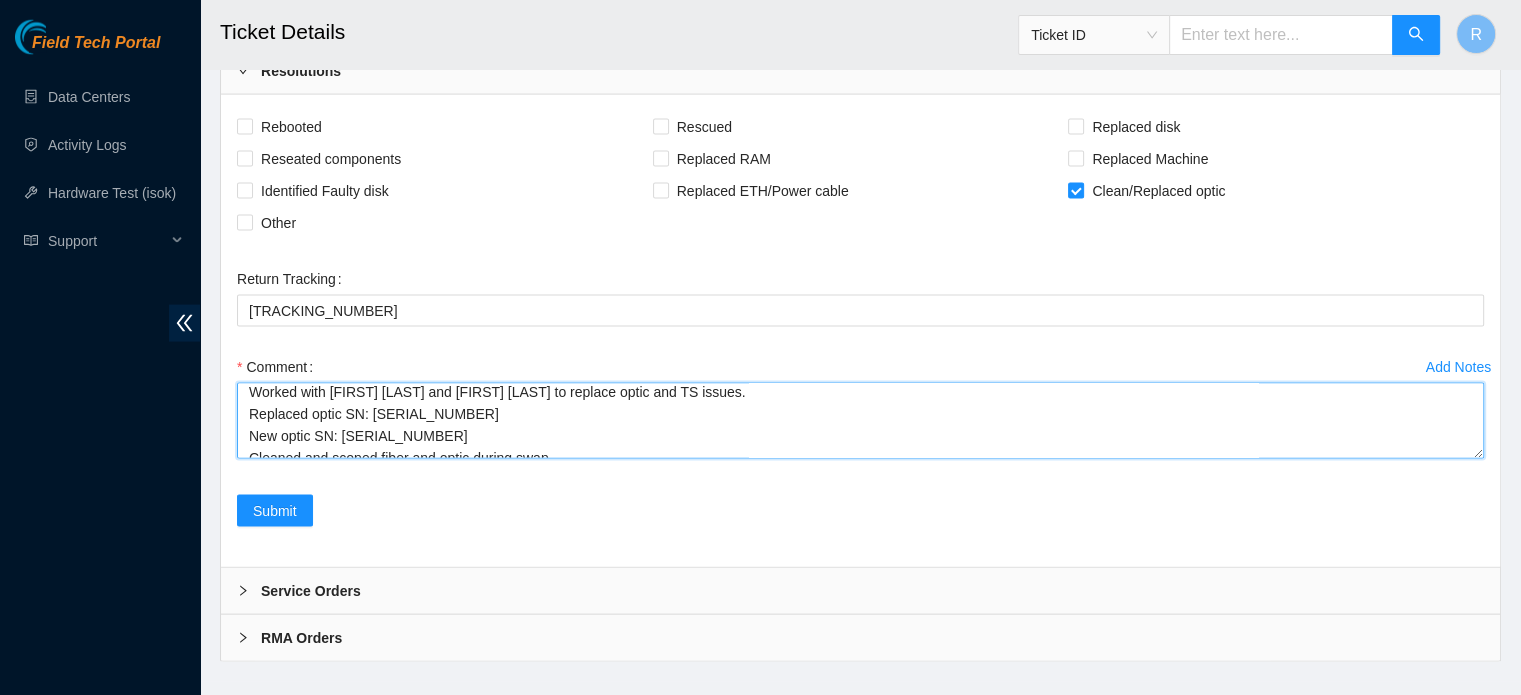 scroll, scrollTop: 0, scrollLeft: 0, axis: both 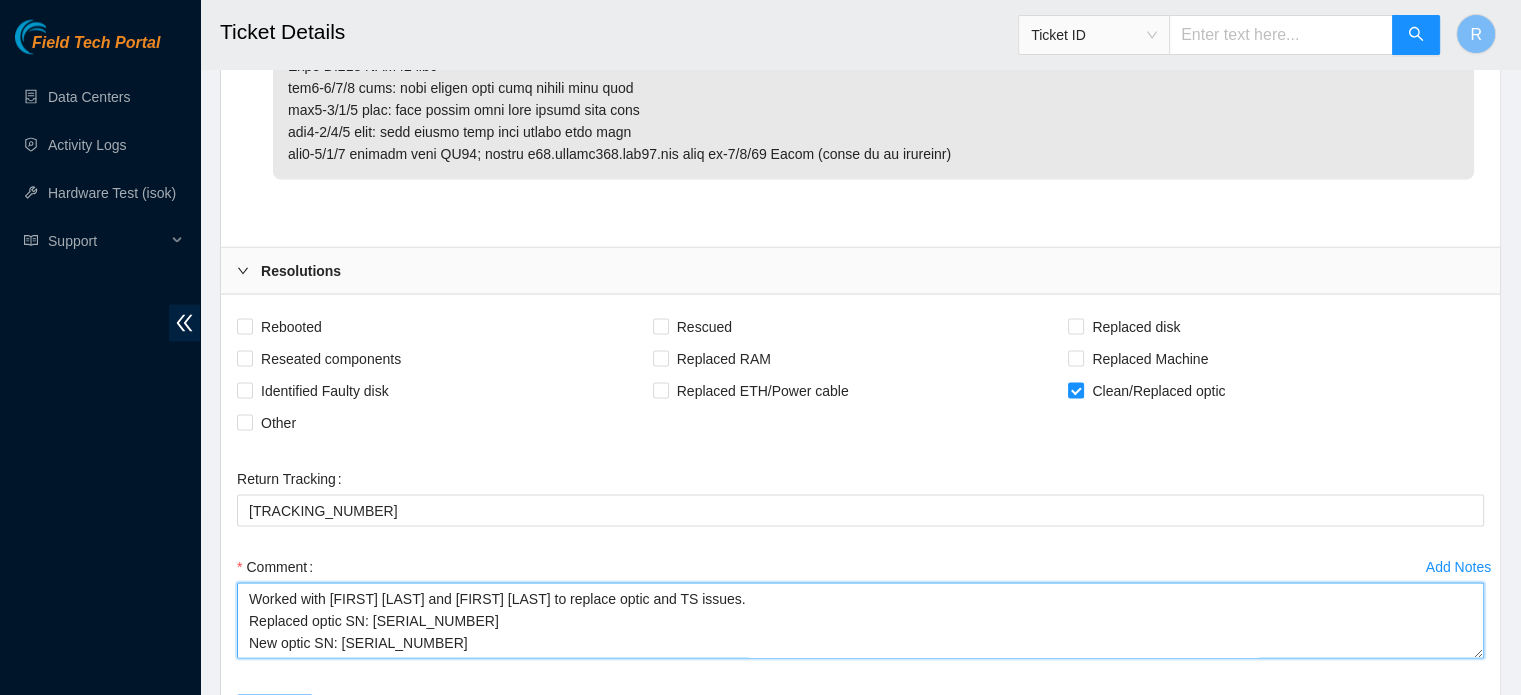 type on "Worked with Wojciech Bednarek and Dana Sims to replace optic and TS issues.
Replaced optic SN: SMV110003
New optic SN: 202353972
Cleaned and scoped fiber and optic during swap.
DFW10 grv1-1/4/2 channel 950.5 fiber also appears to have been replaced at some point previously and had no label. Applied new label.
DWDM team confirmed issue appears resolved.
RMA: B-V-5S1FGSN
Return Tracking: 9690287 00308800" 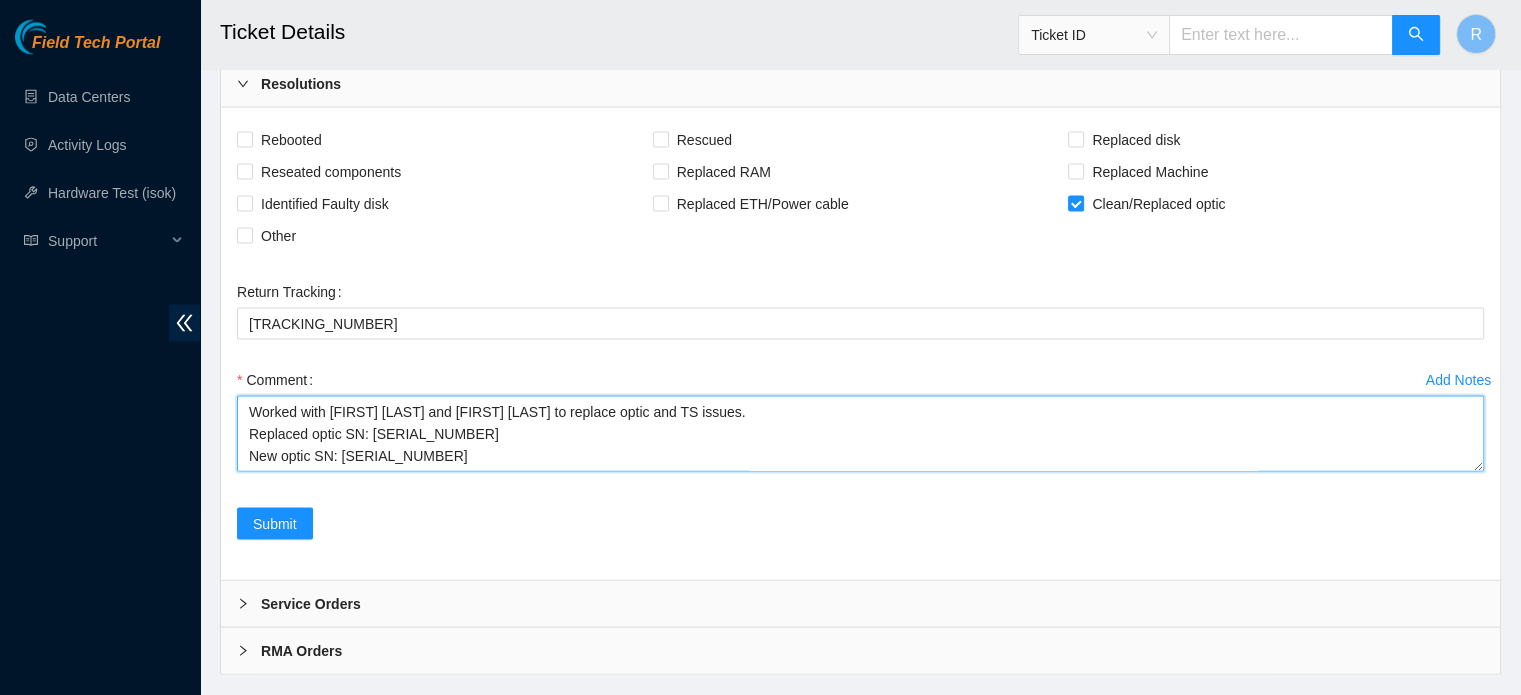 scroll, scrollTop: 4187, scrollLeft: 0, axis: vertical 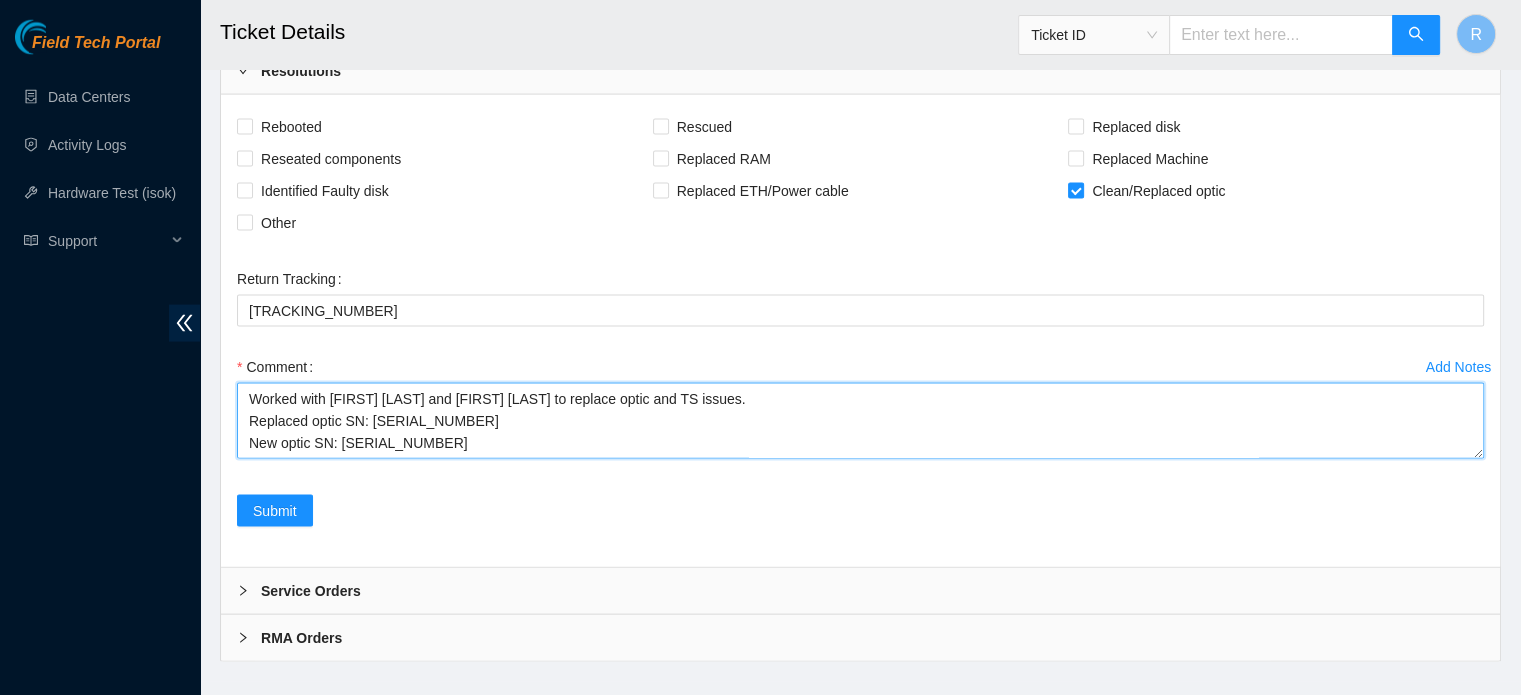 drag, startPoint x: 498, startPoint y: 417, endPoint x: 12, endPoint y: 167, distance: 546.5309 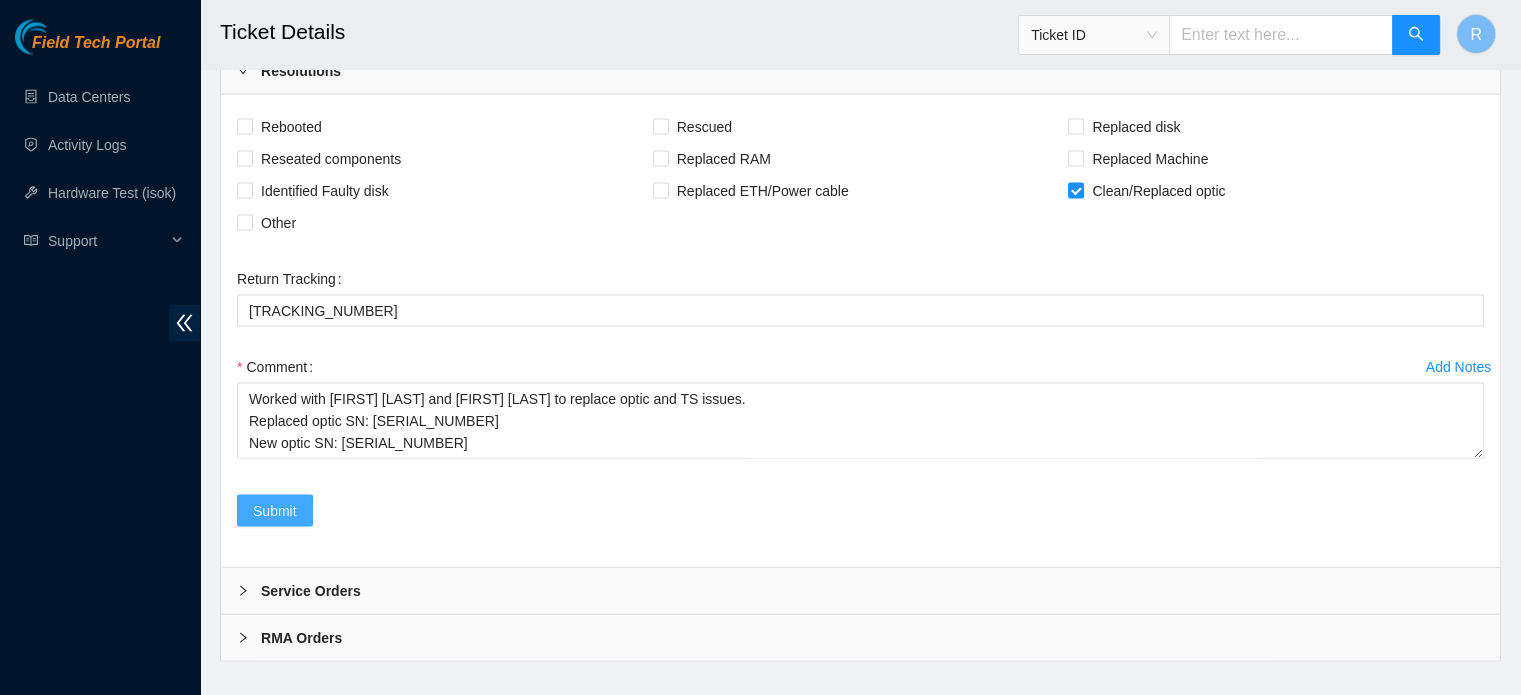 click on "Submit" at bounding box center (275, 511) 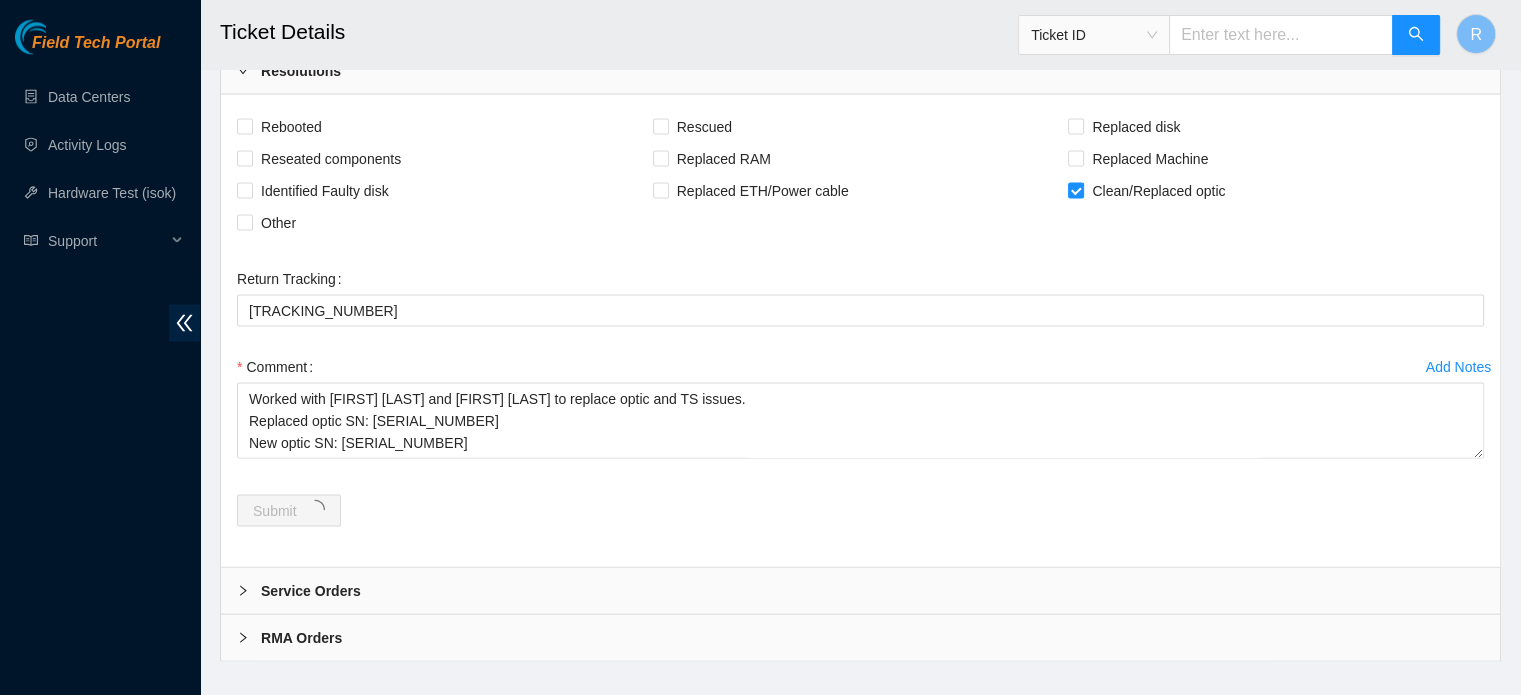 scroll, scrollTop: 0, scrollLeft: 0, axis: both 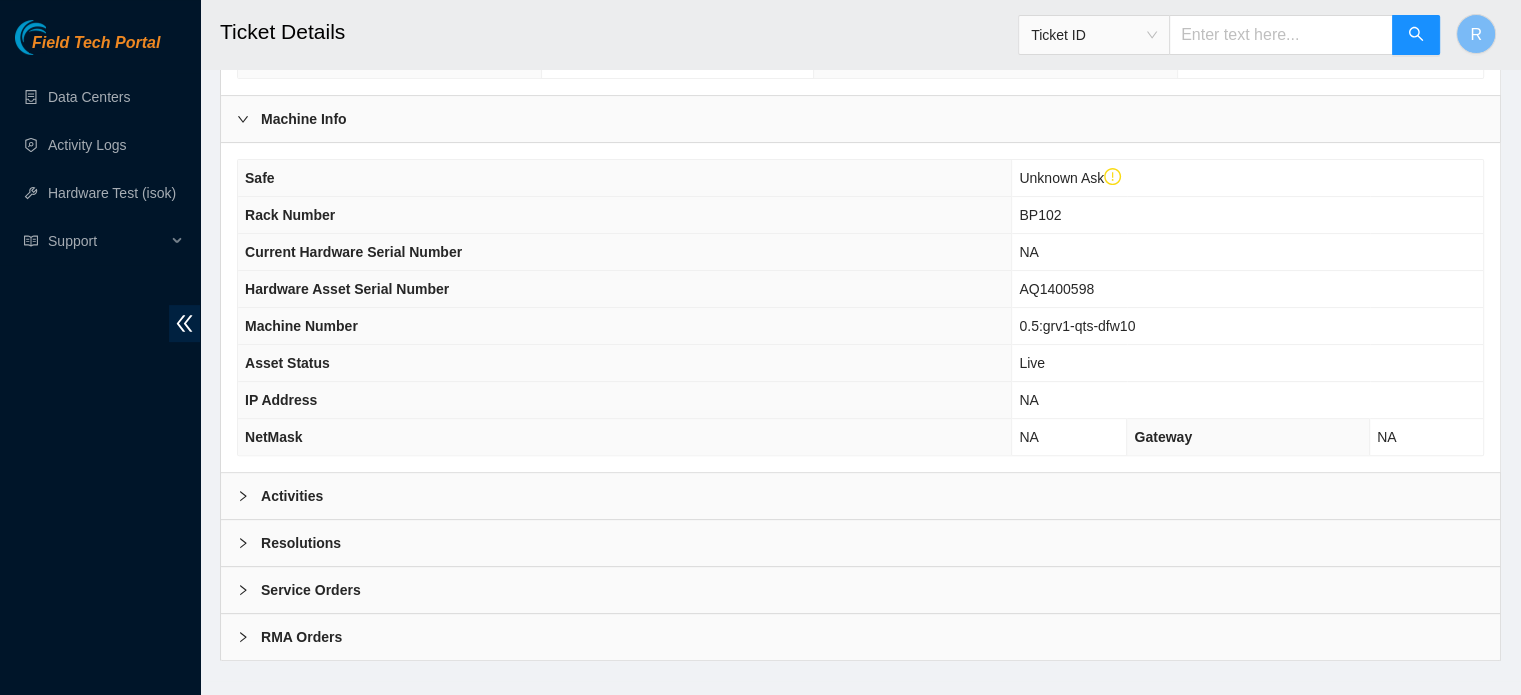 click on "Activities" at bounding box center (860, 496) 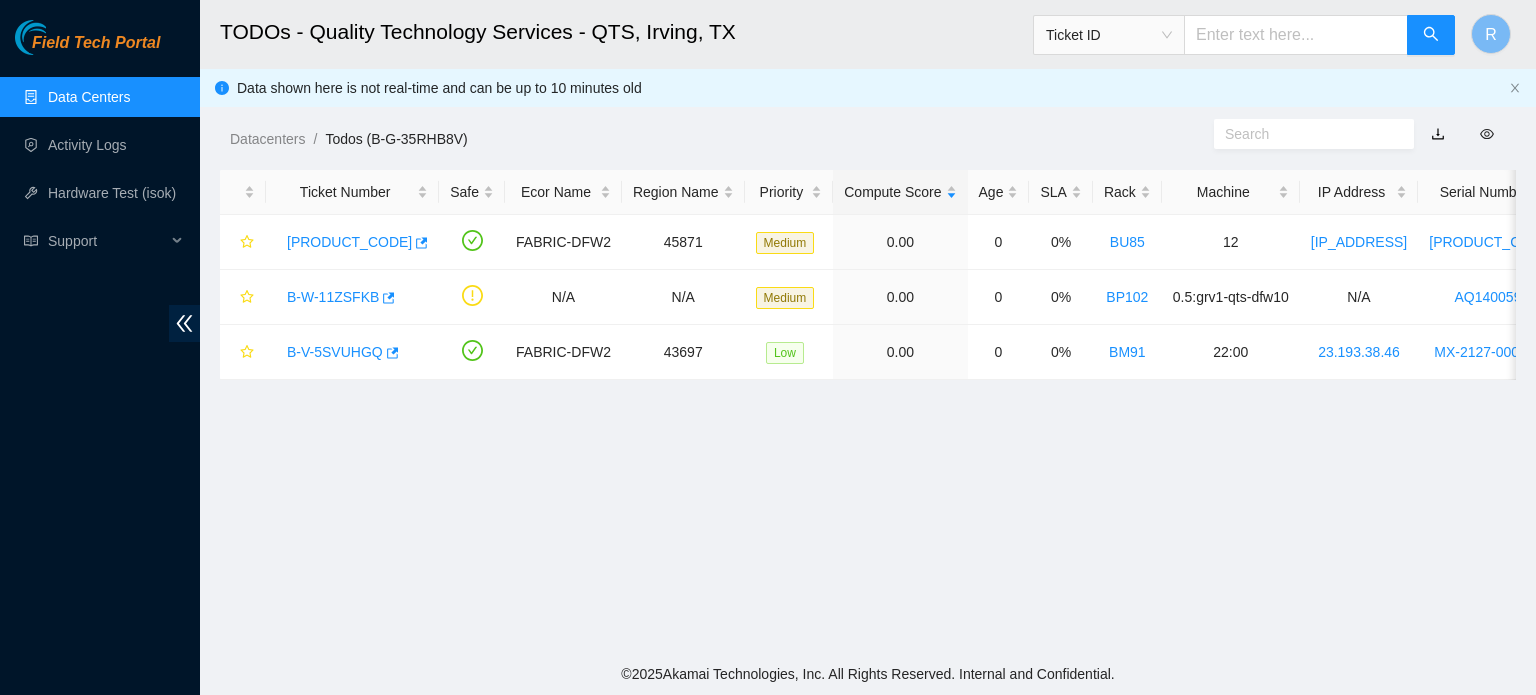scroll, scrollTop: 0, scrollLeft: 0, axis: both 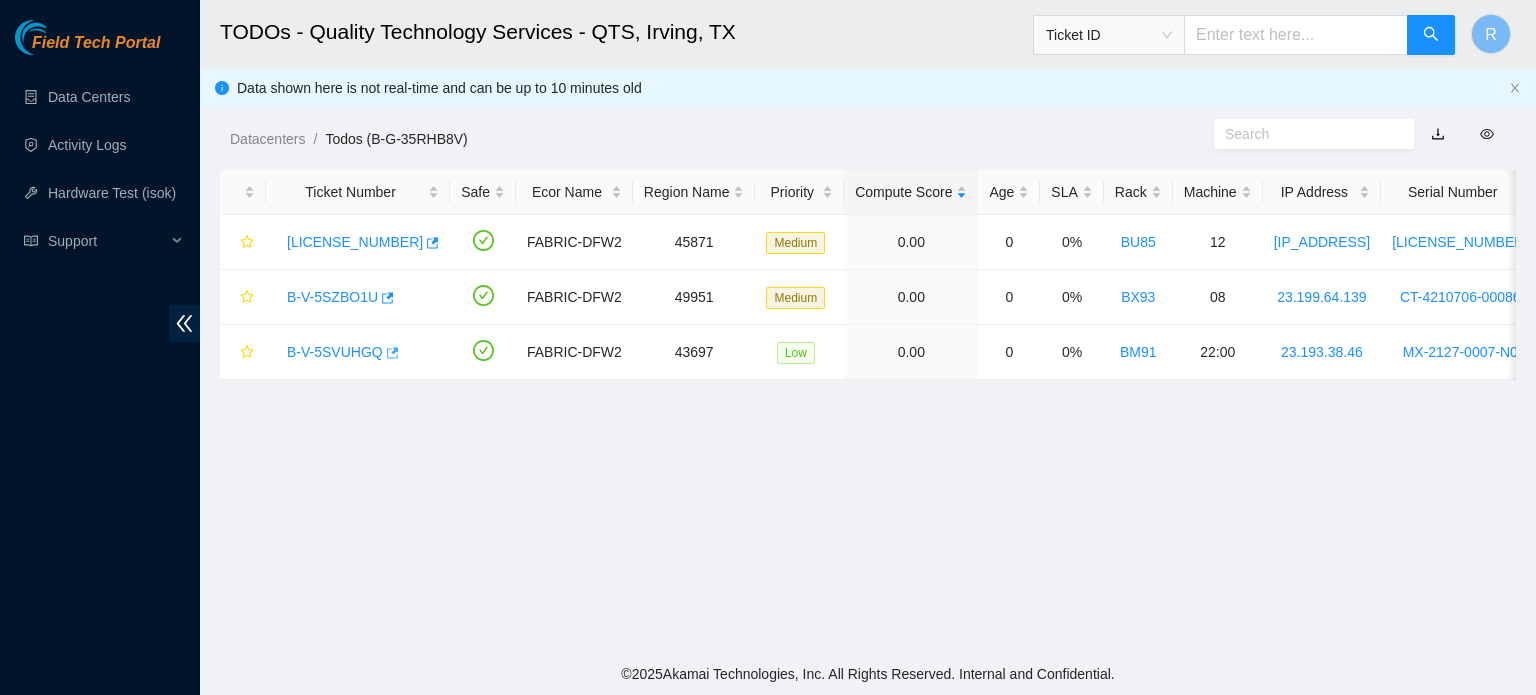 type 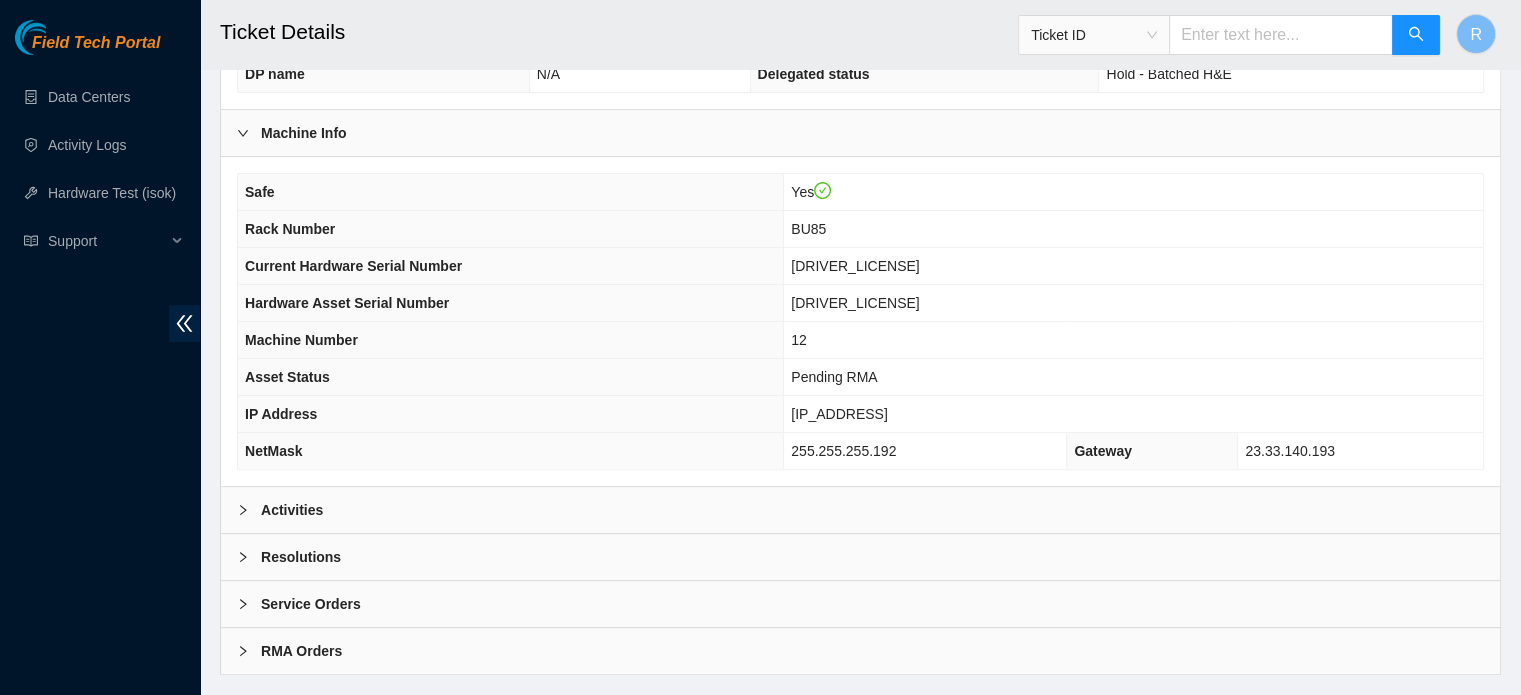 scroll, scrollTop: 545, scrollLeft: 0, axis: vertical 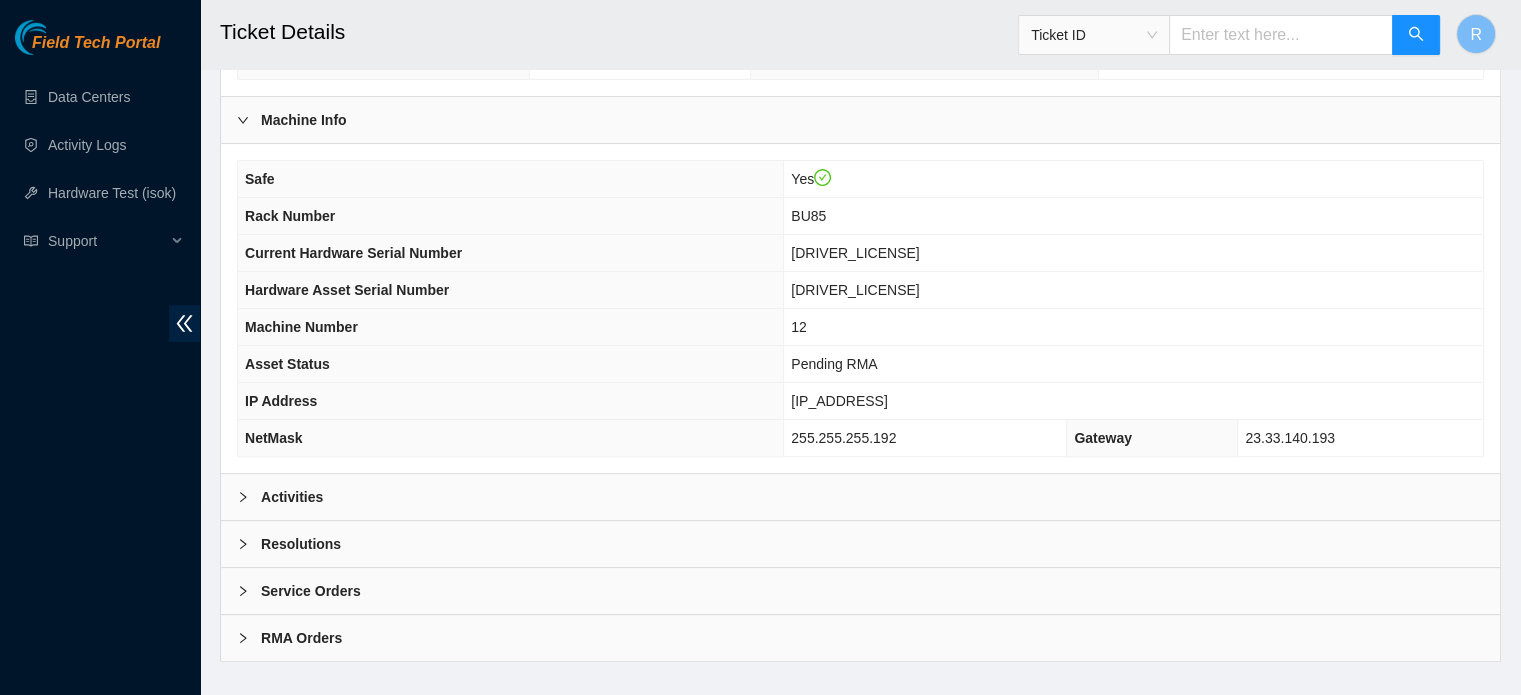 click on "Activities" at bounding box center (860, 497) 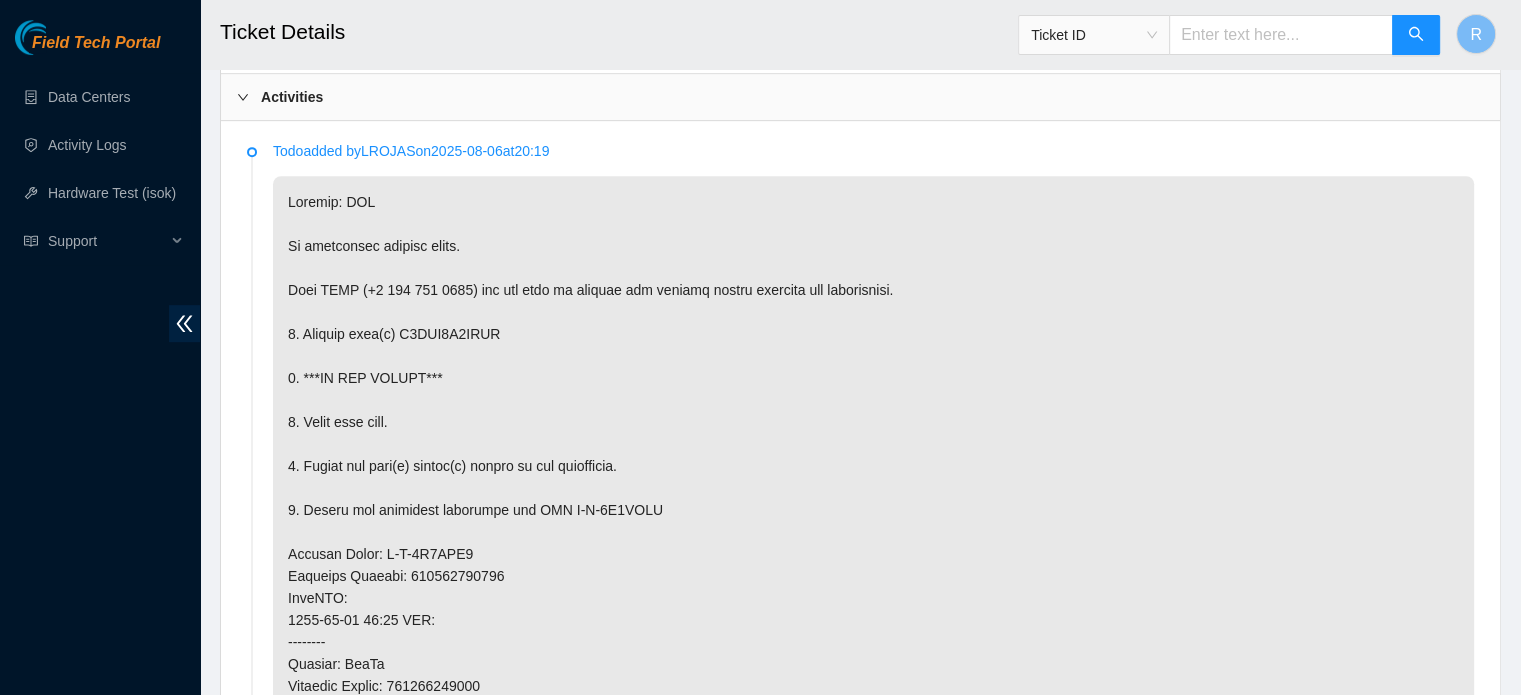 scroll, scrollTop: 1145, scrollLeft: 0, axis: vertical 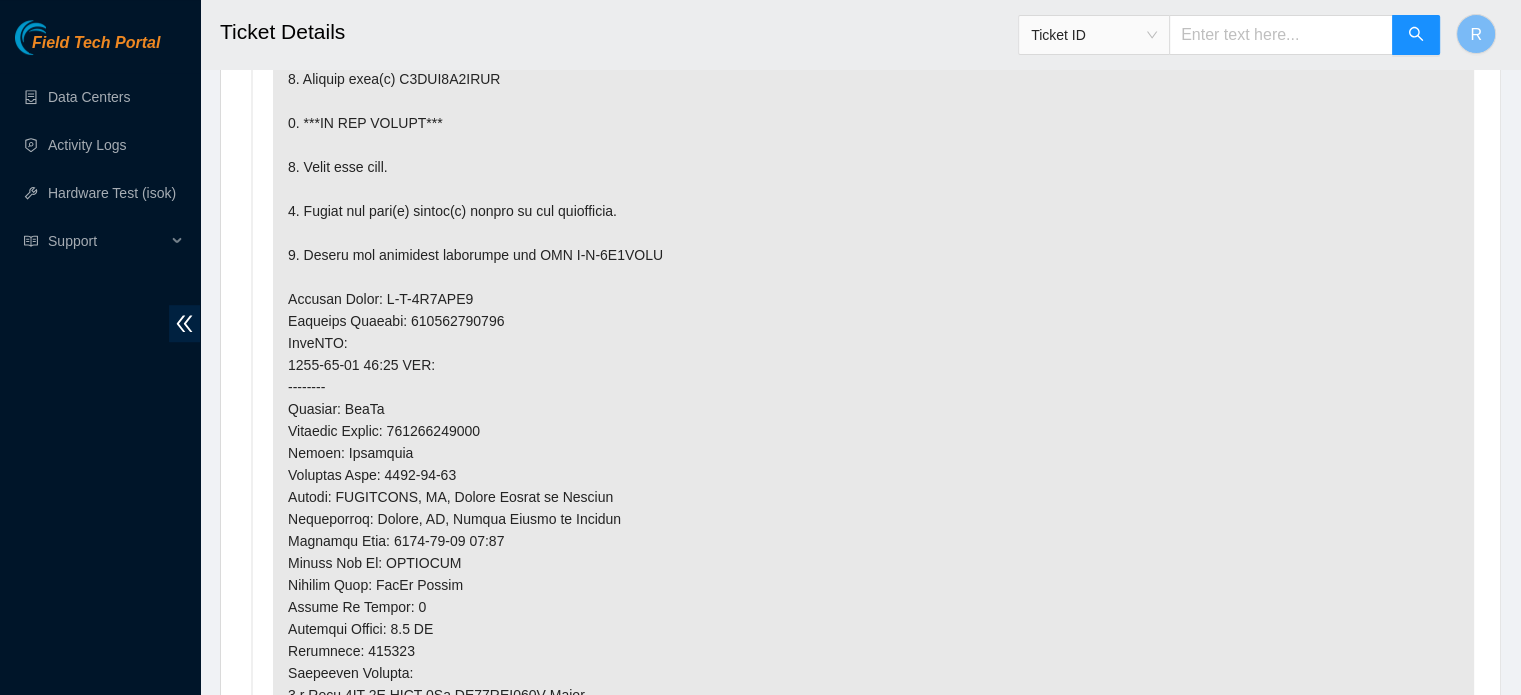 click at bounding box center [873, 387] 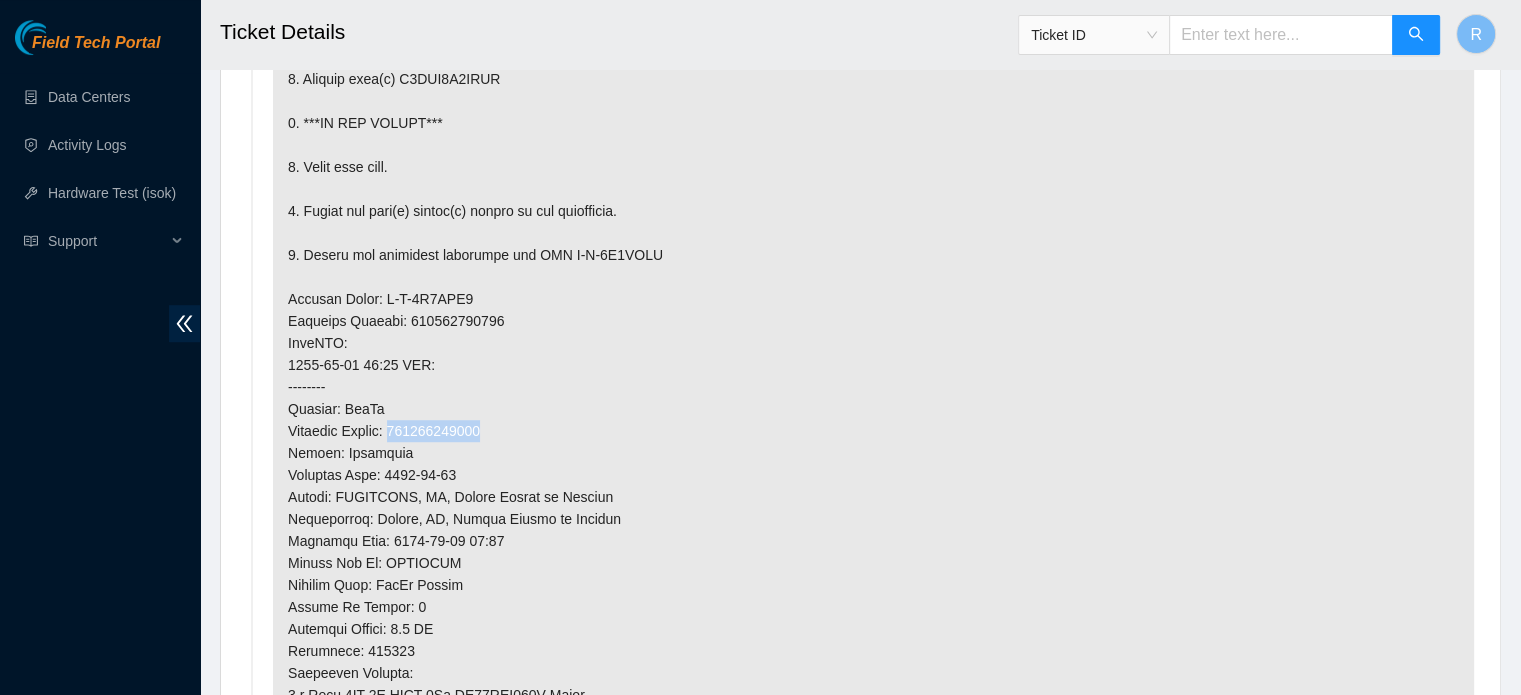 click at bounding box center (873, 387) 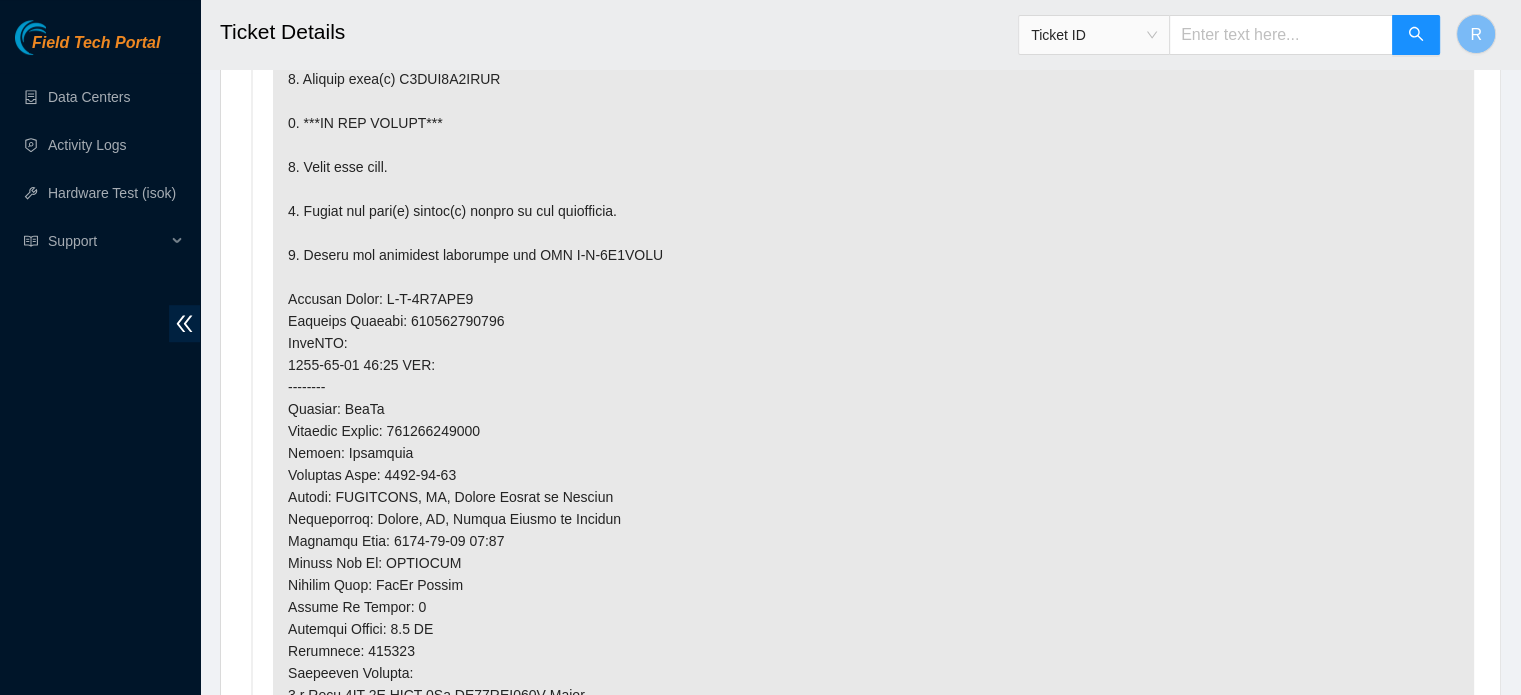 click at bounding box center [873, 387] 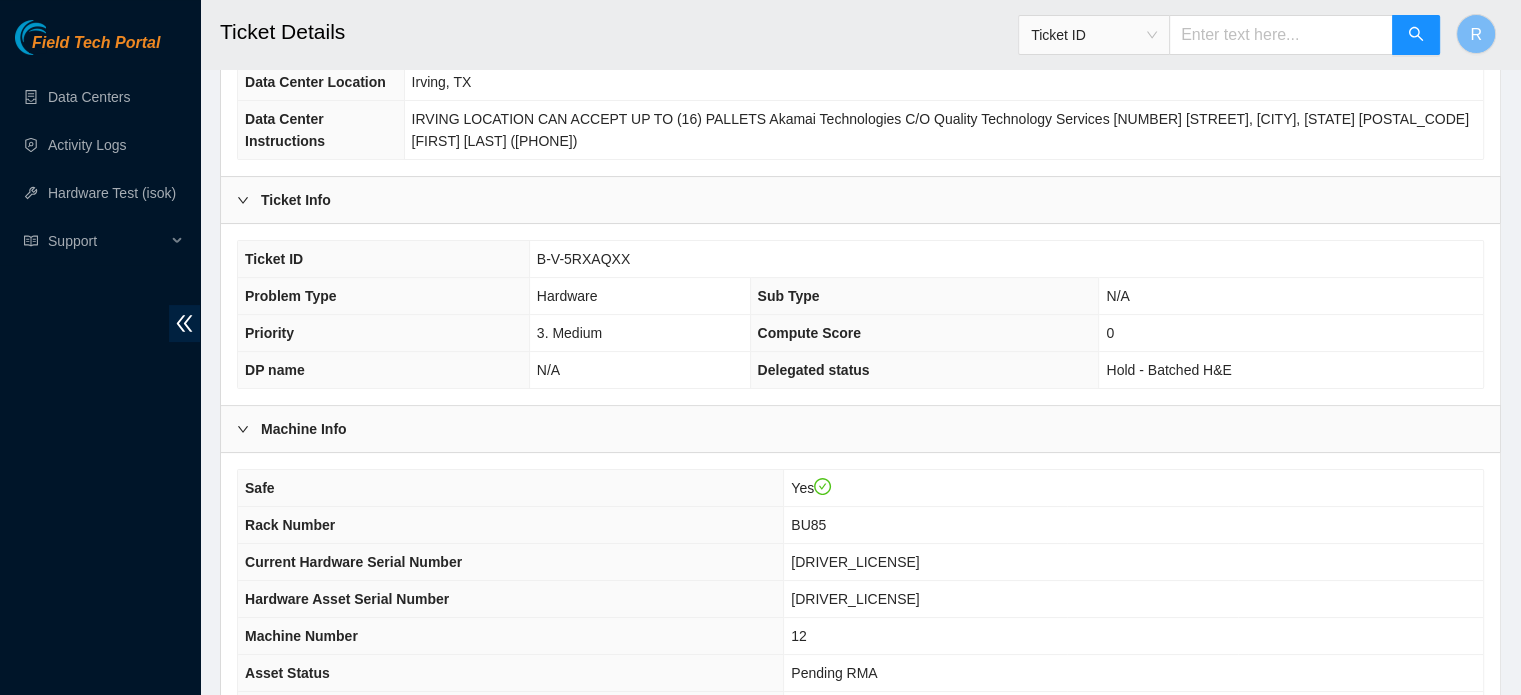 scroll, scrollTop: 0, scrollLeft: 0, axis: both 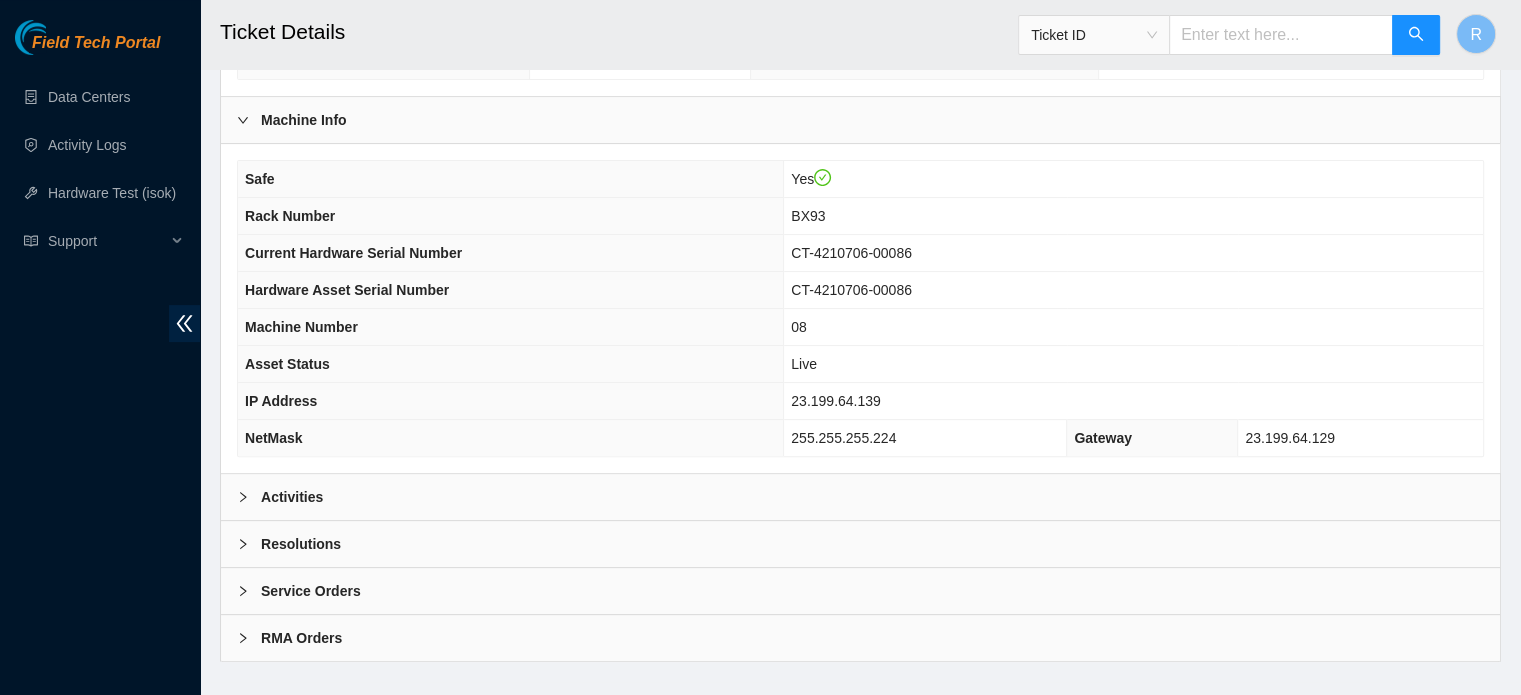 click on "Activities" at bounding box center [860, 497] 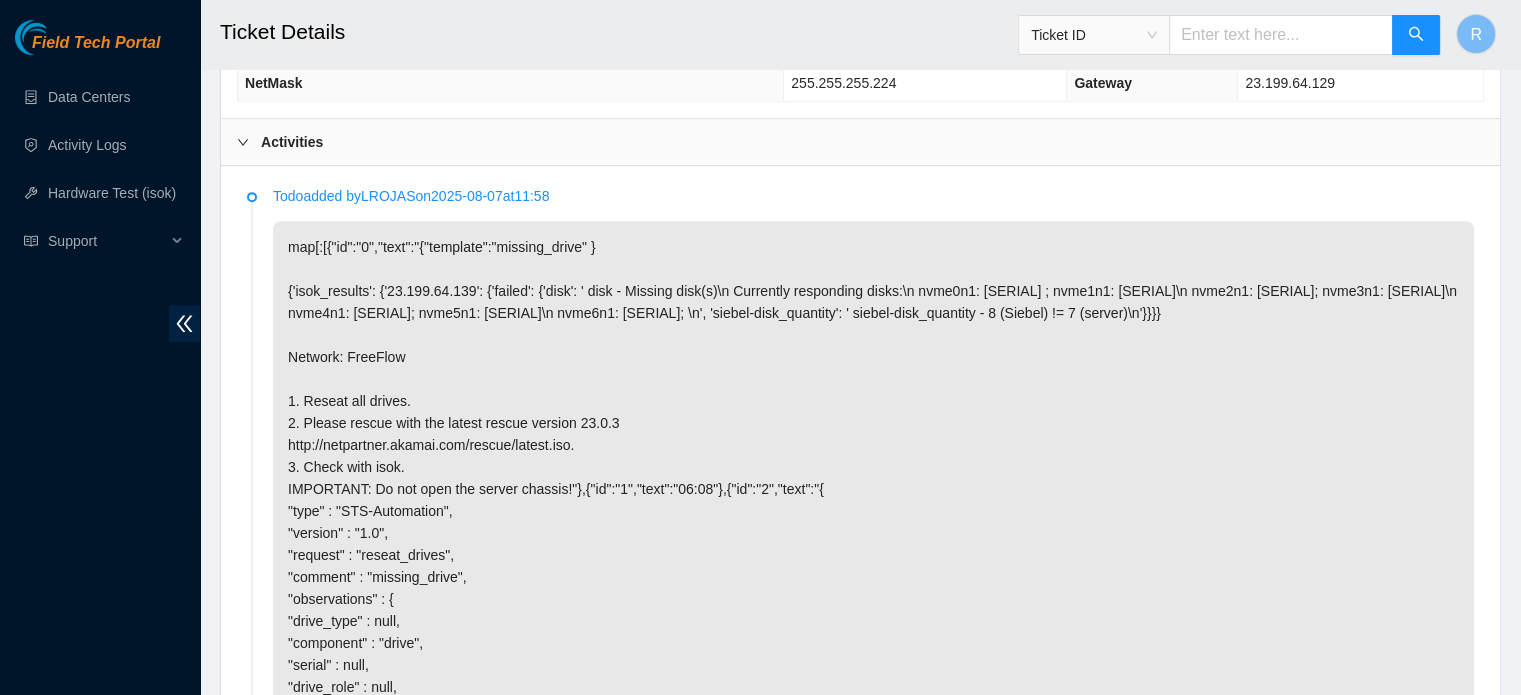 scroll, scrollTop: 945, scrollLeft: 0, axis: vertical 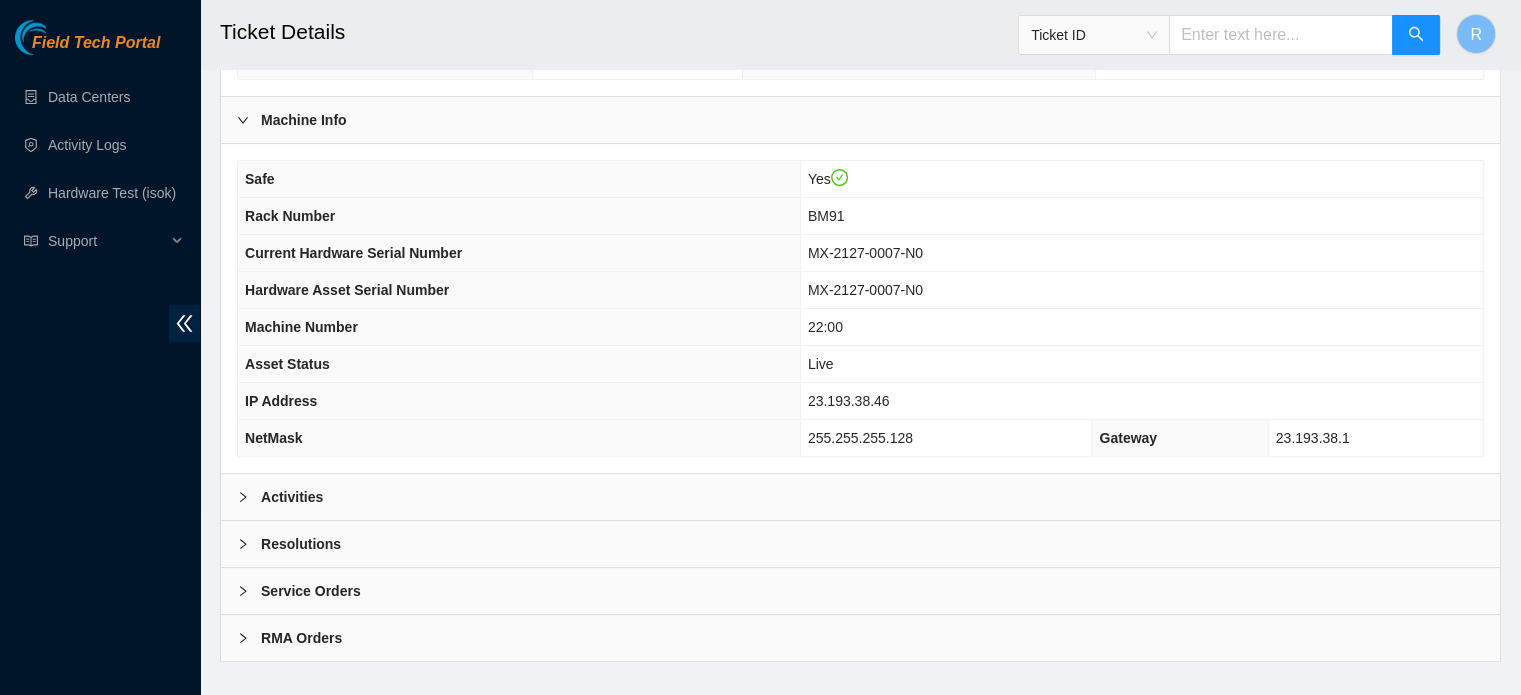 click on "Activities" at bounding box center (860, 497) 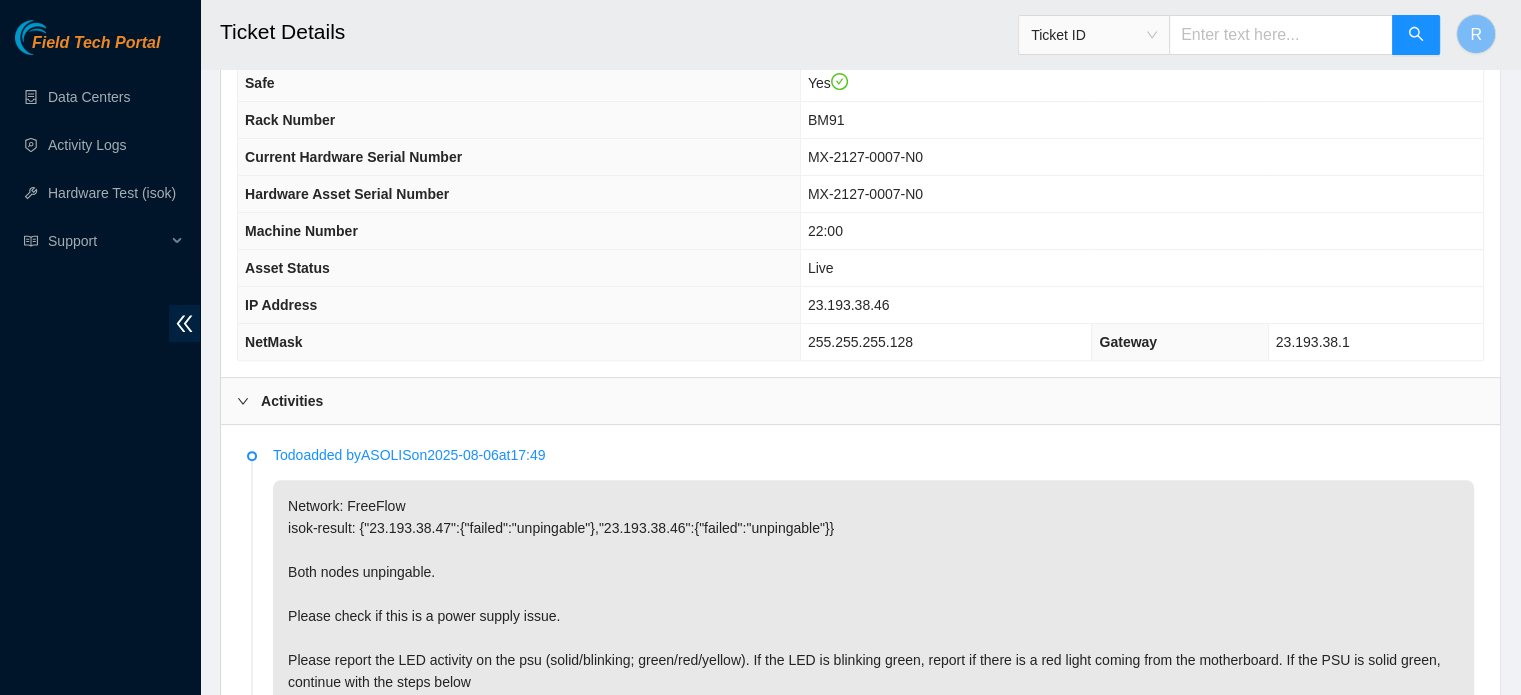 scroll, scrollTop: 0, scrollLeft: 0, axis: both 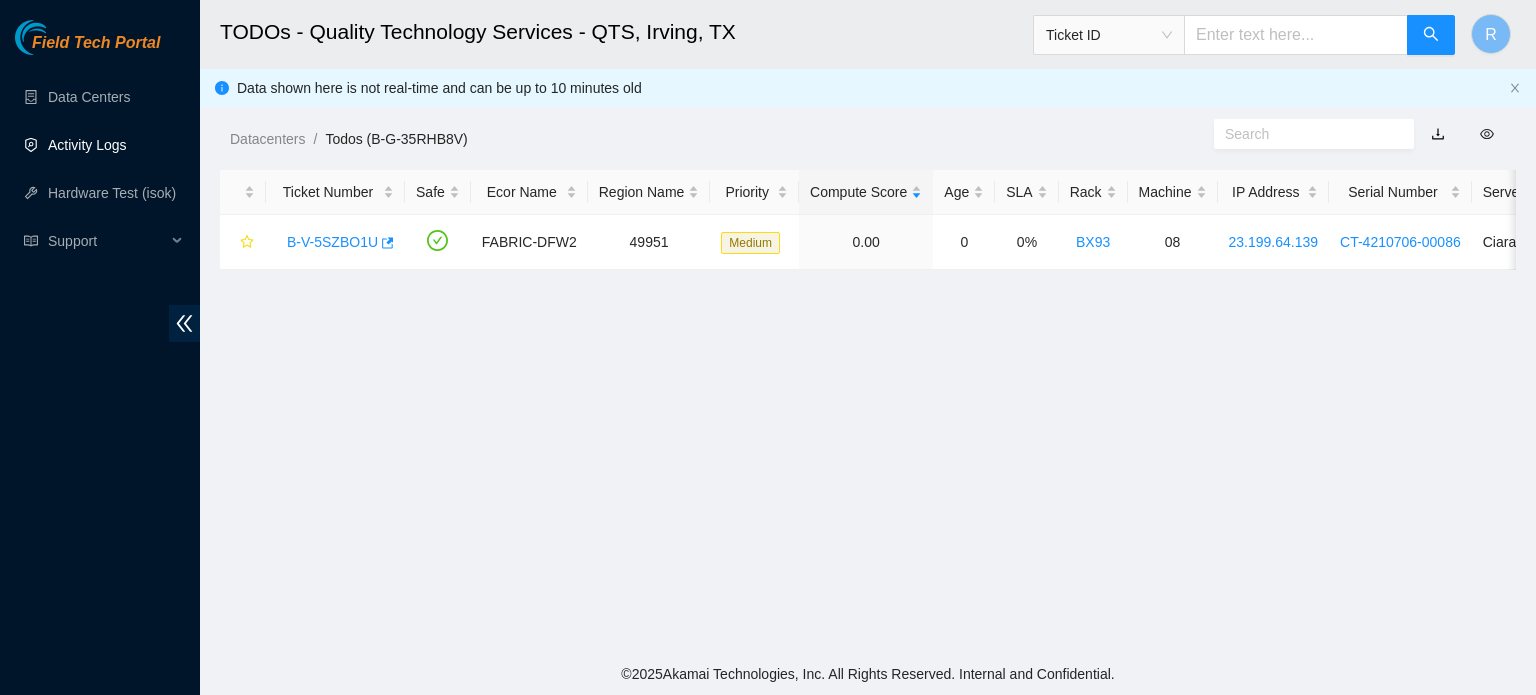 click on "Activity Logs" at bounding box center [87, 145] 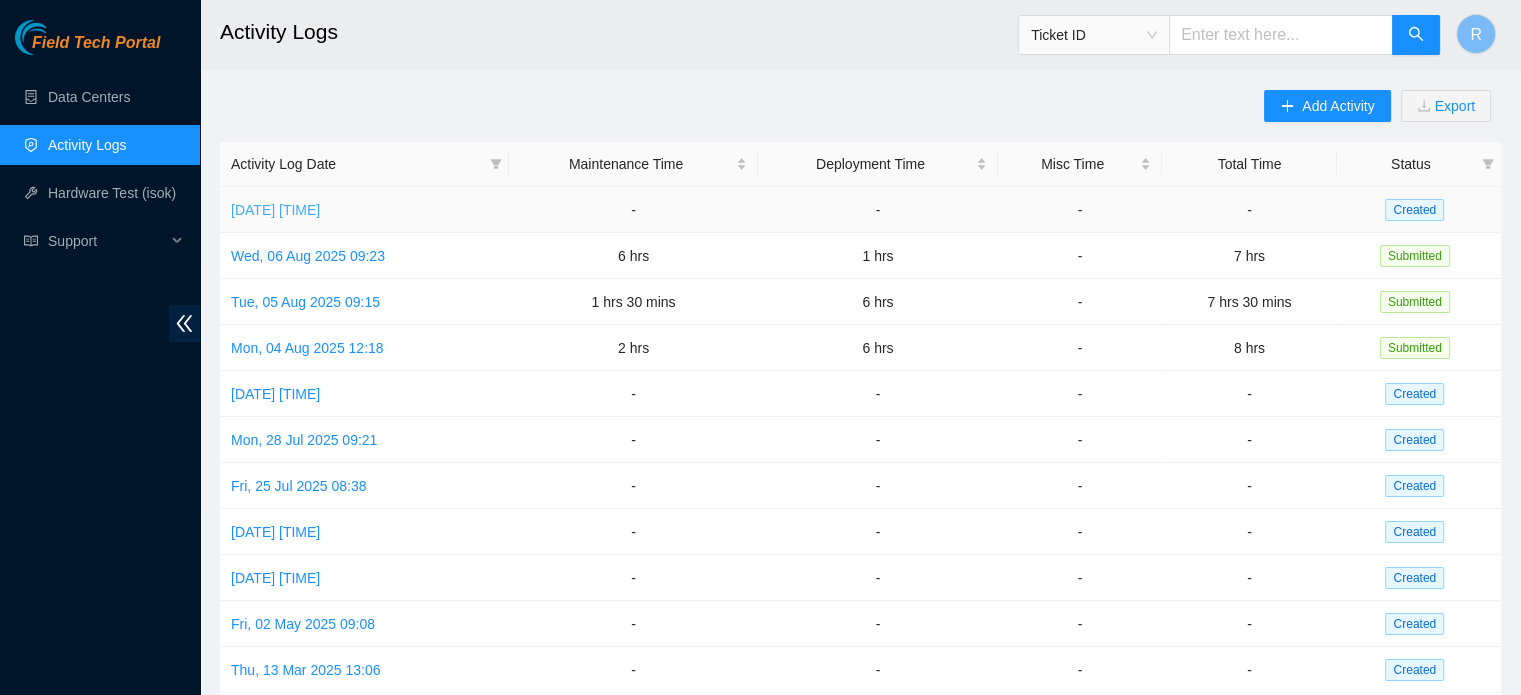 drag, startPoint x: 332, startPoint y: 192, endPoint x: 334, endPoint y: 211, distance: 19.104973 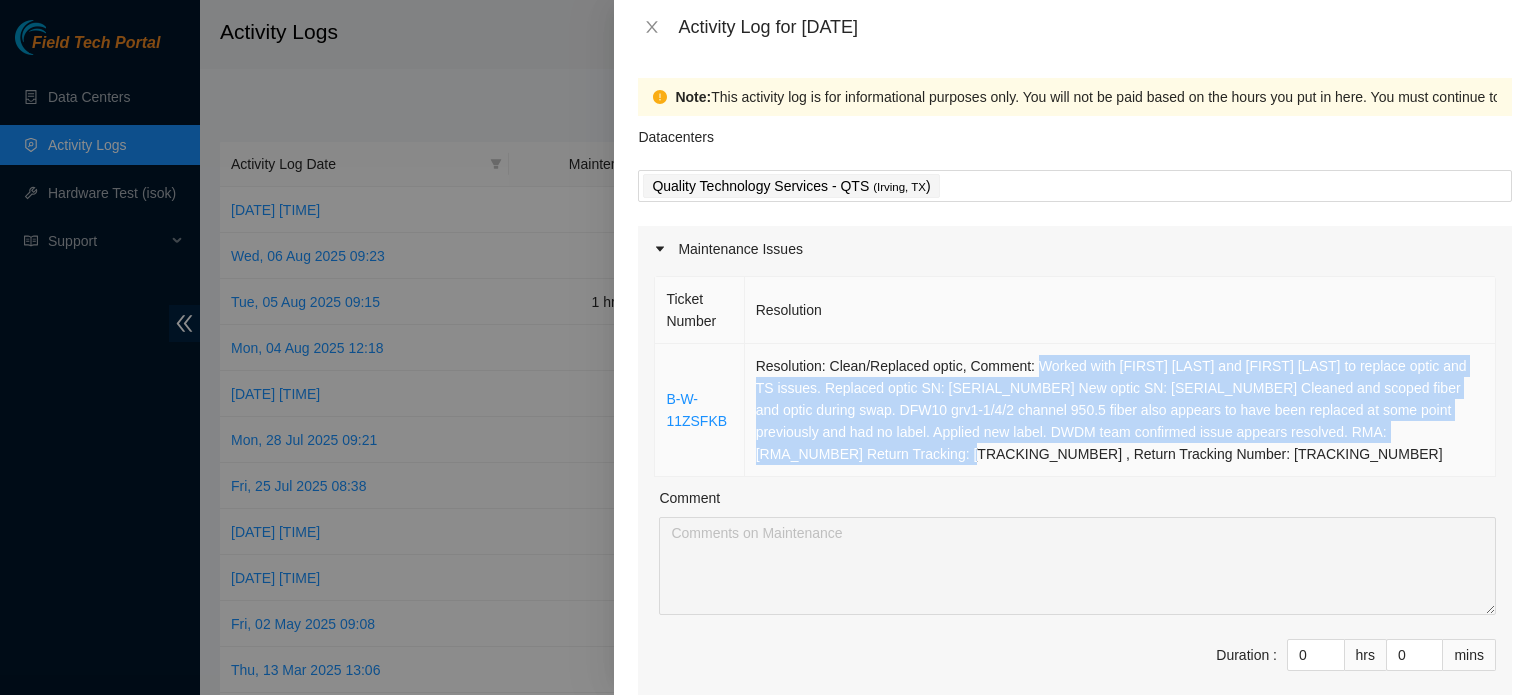 drag, startPoint x: 867, startPoint y: 452, endPoint x: 1032, endPoint y: 368, distance: 185.15129 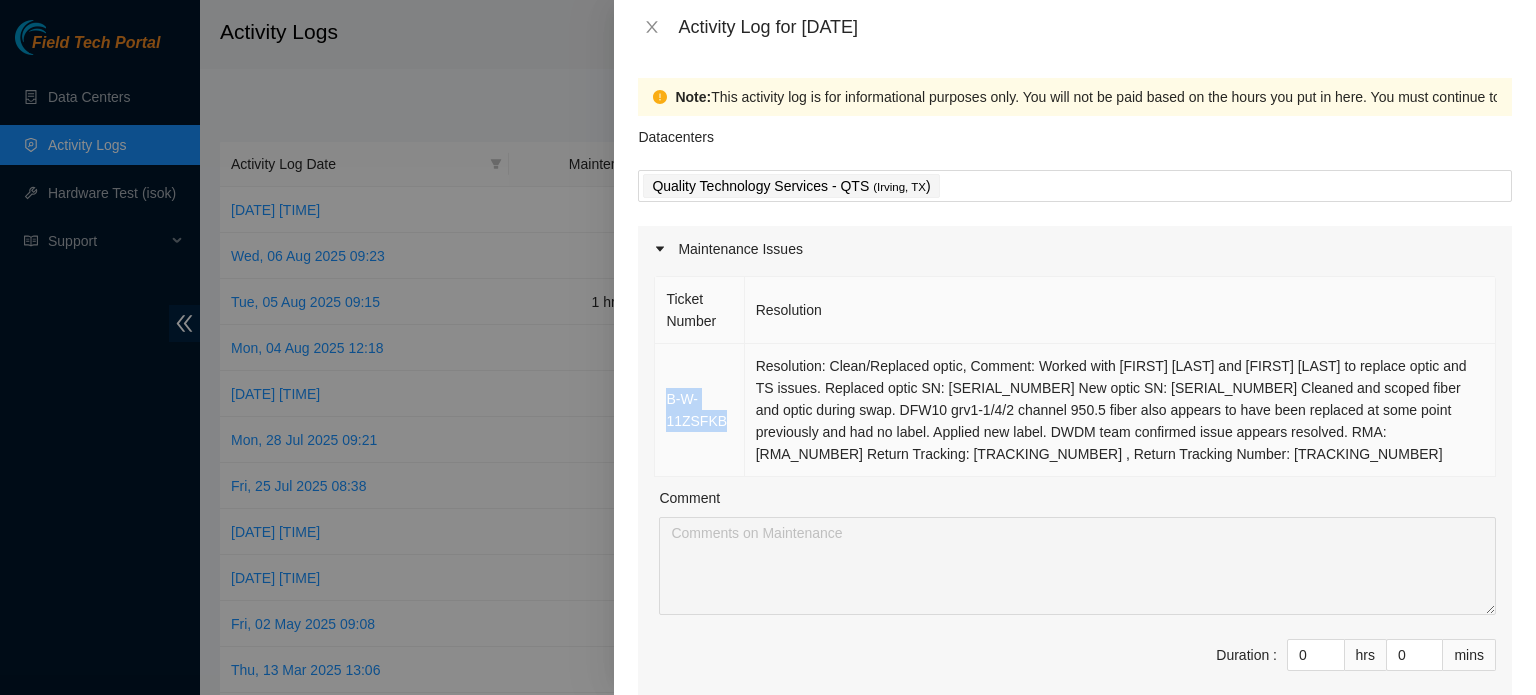 drag, startPoint x: 722, startPoint y: 419, endPoint x: 664, endPoint y: 399, distance: 61.351448 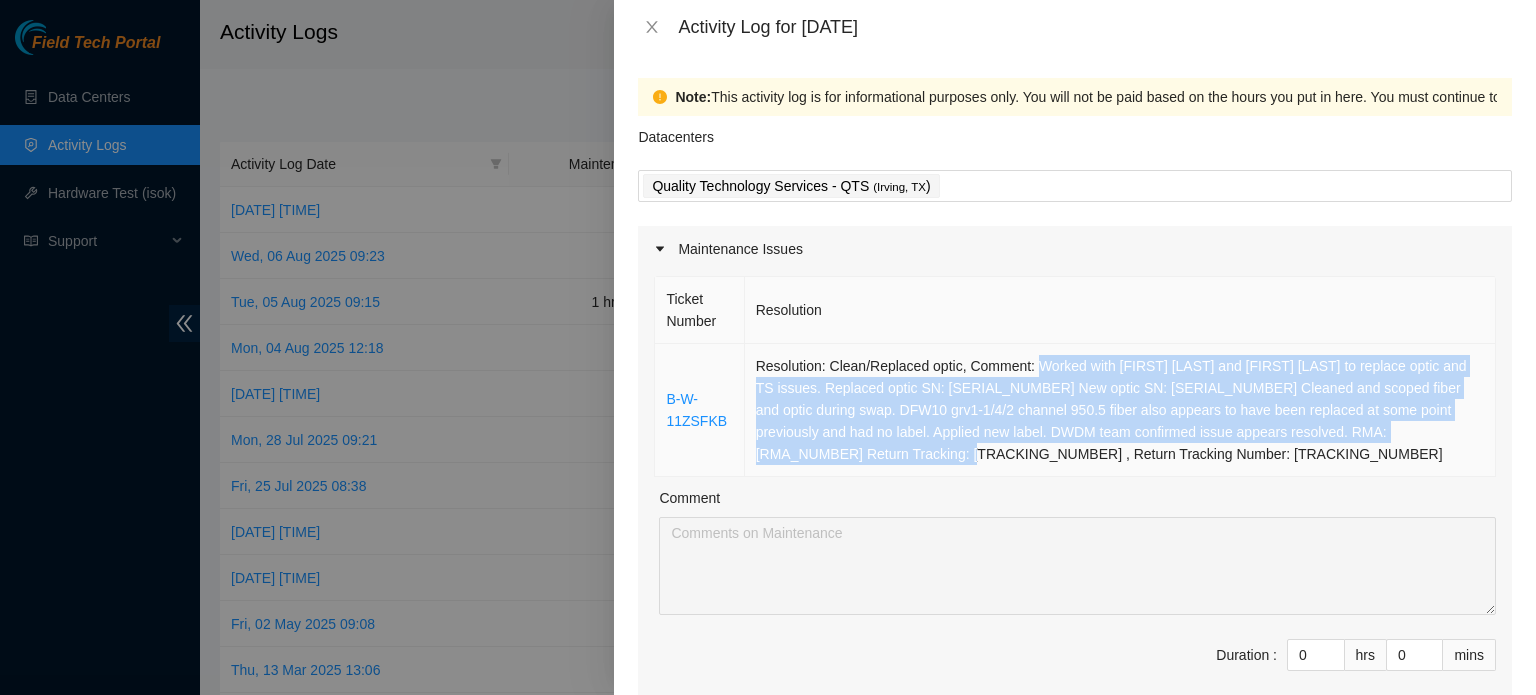 drag, startPoint x: 1029, startPoint y: 366, endPoint x: 868, endPoint y: 456, distance: 184.44783 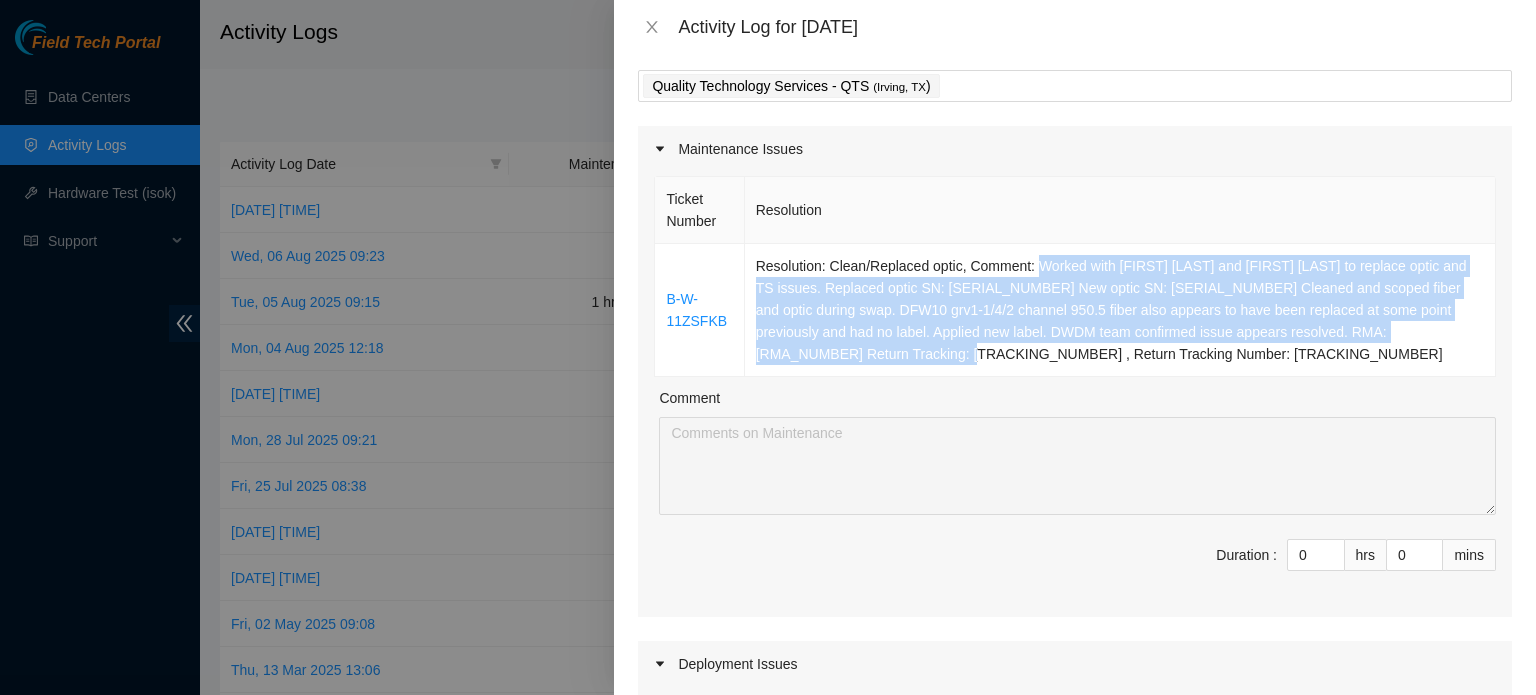 scroll, scrollTop: 200, scrollLeft: 0, axis: vertical 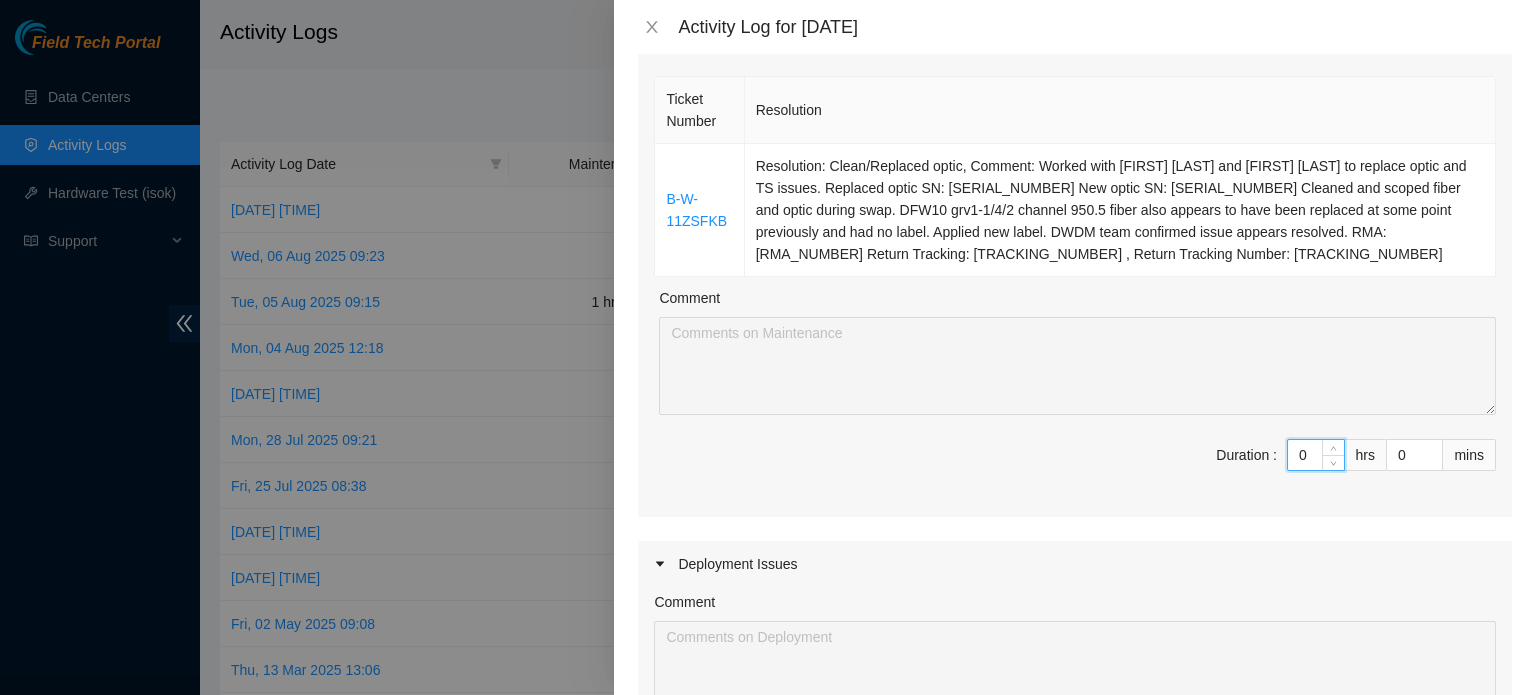 click on "0" at bounding box center (1316, 455) 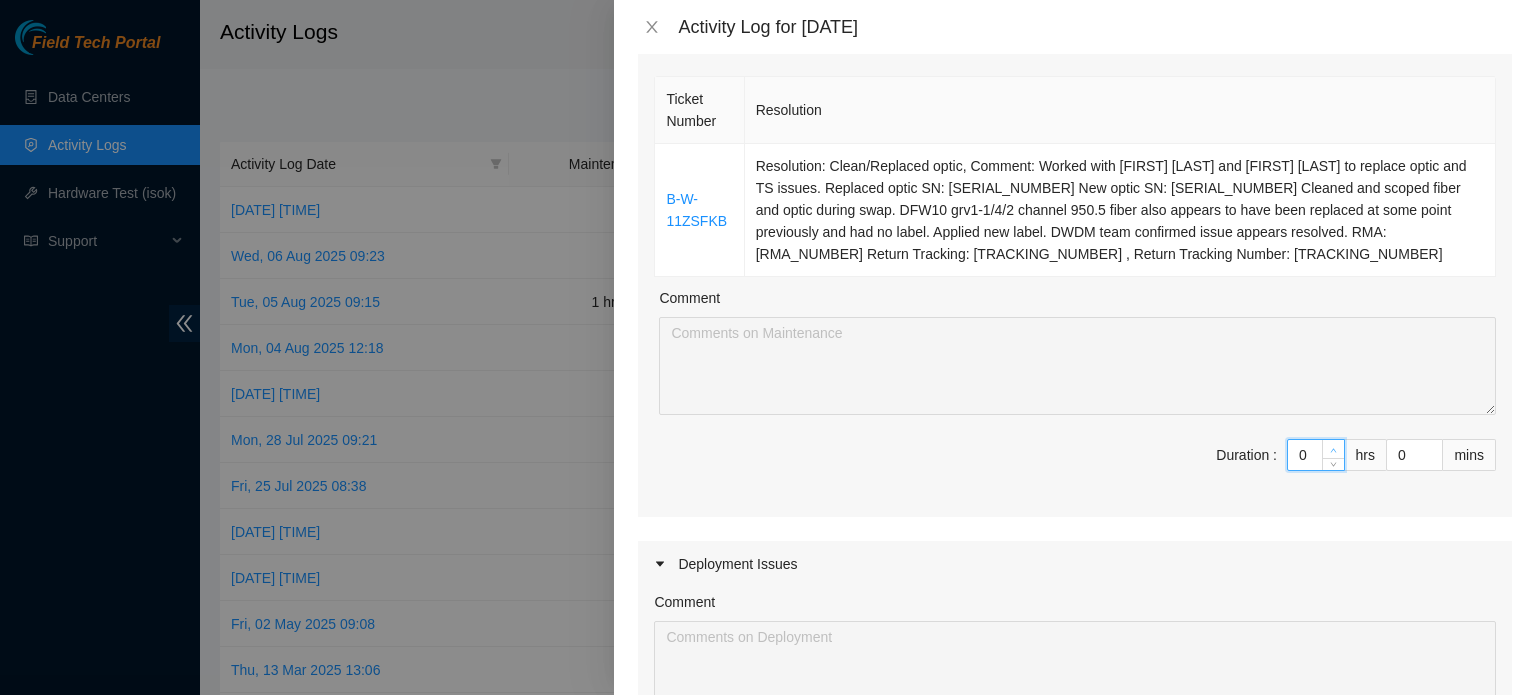 type on "1" 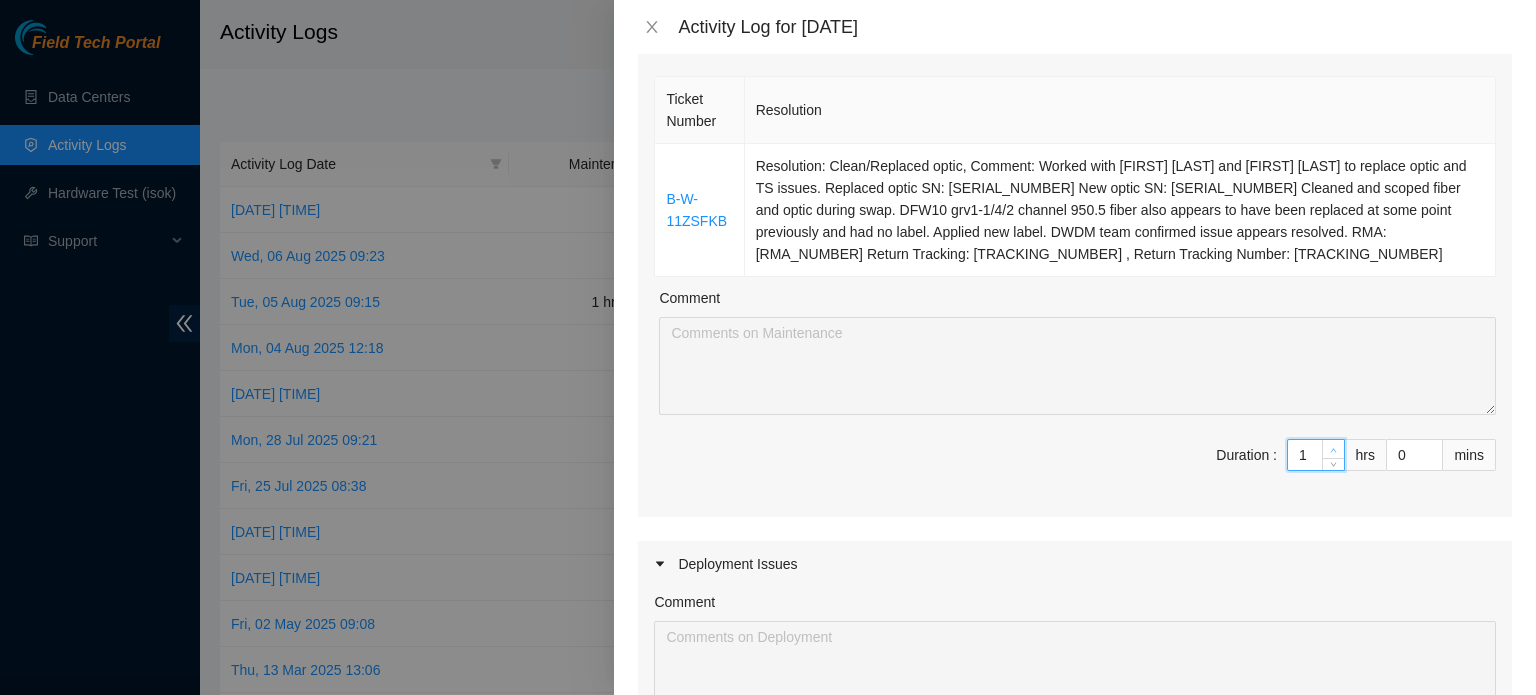 click 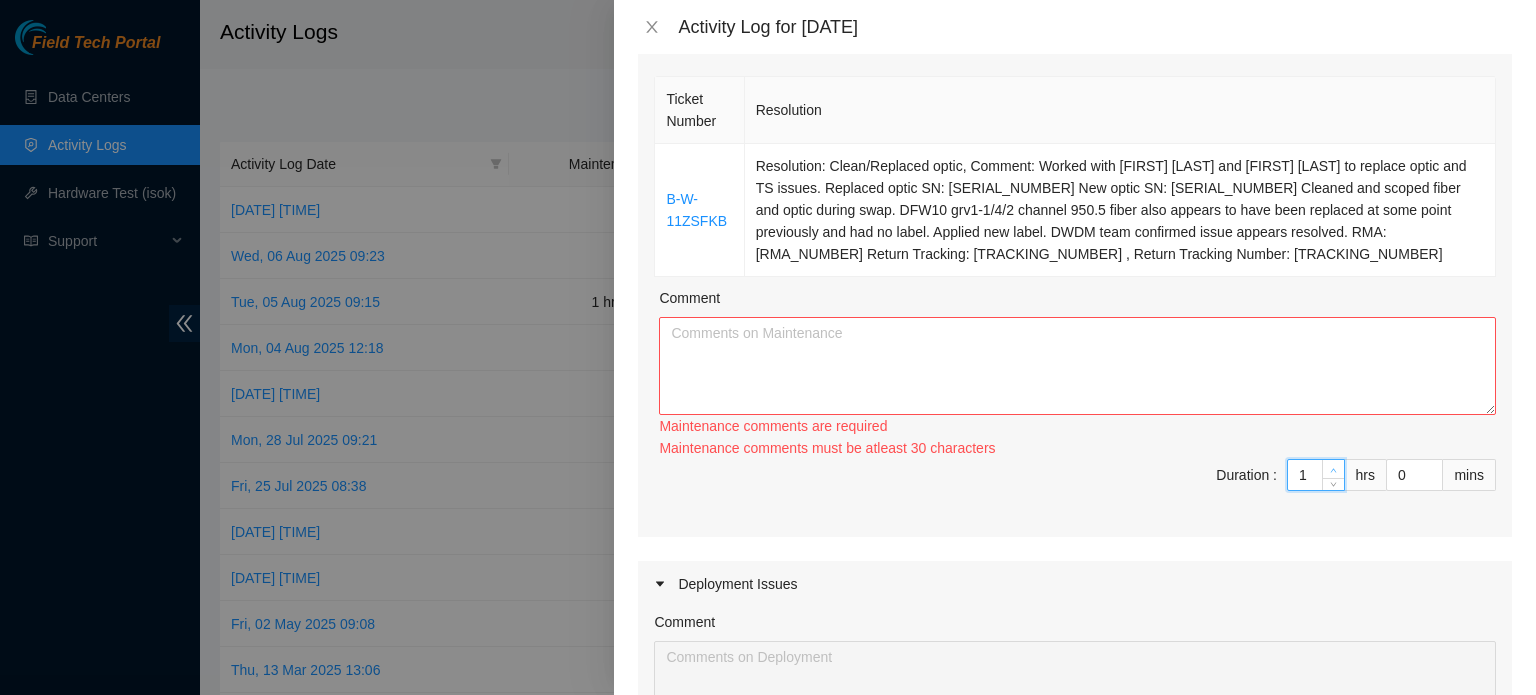 click on "Maintenance comments must be atleast 30 characters" at bounding box center (1077, 448) 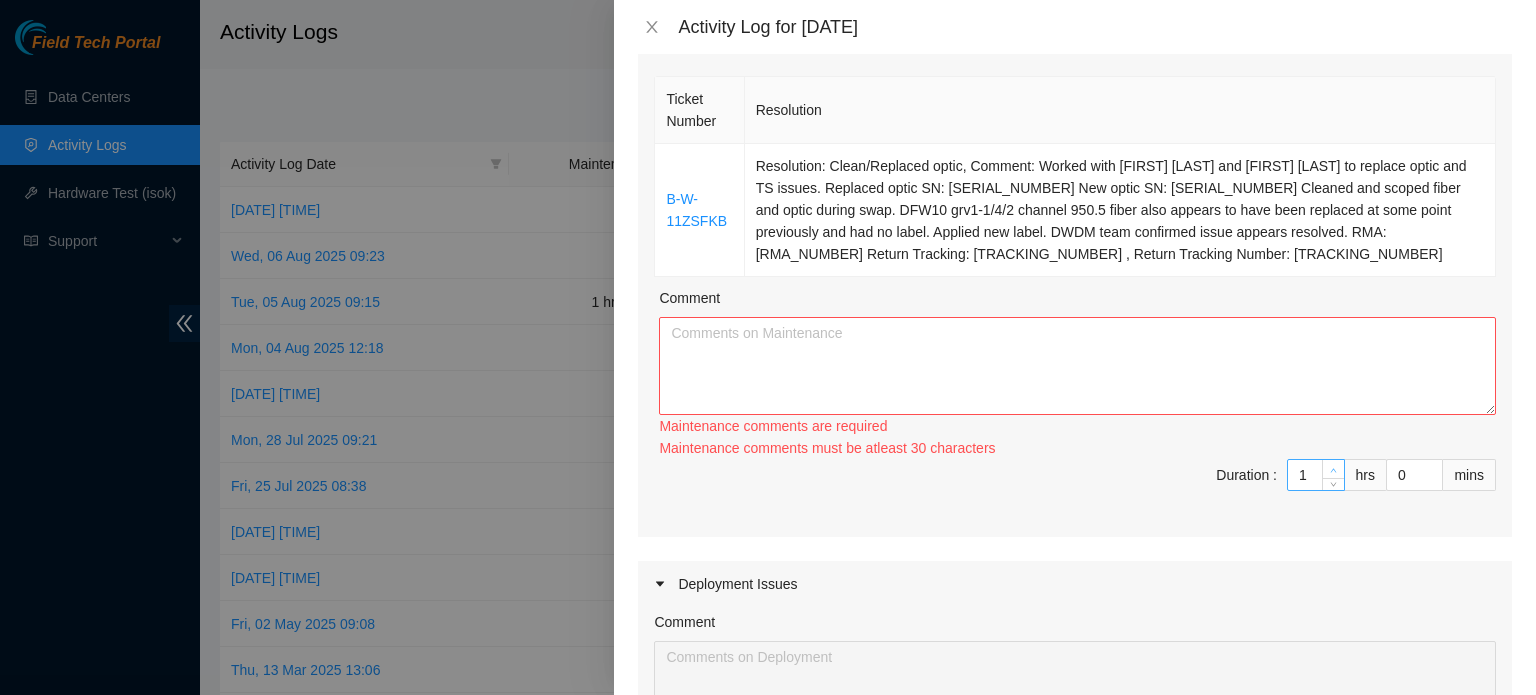 type on "2" 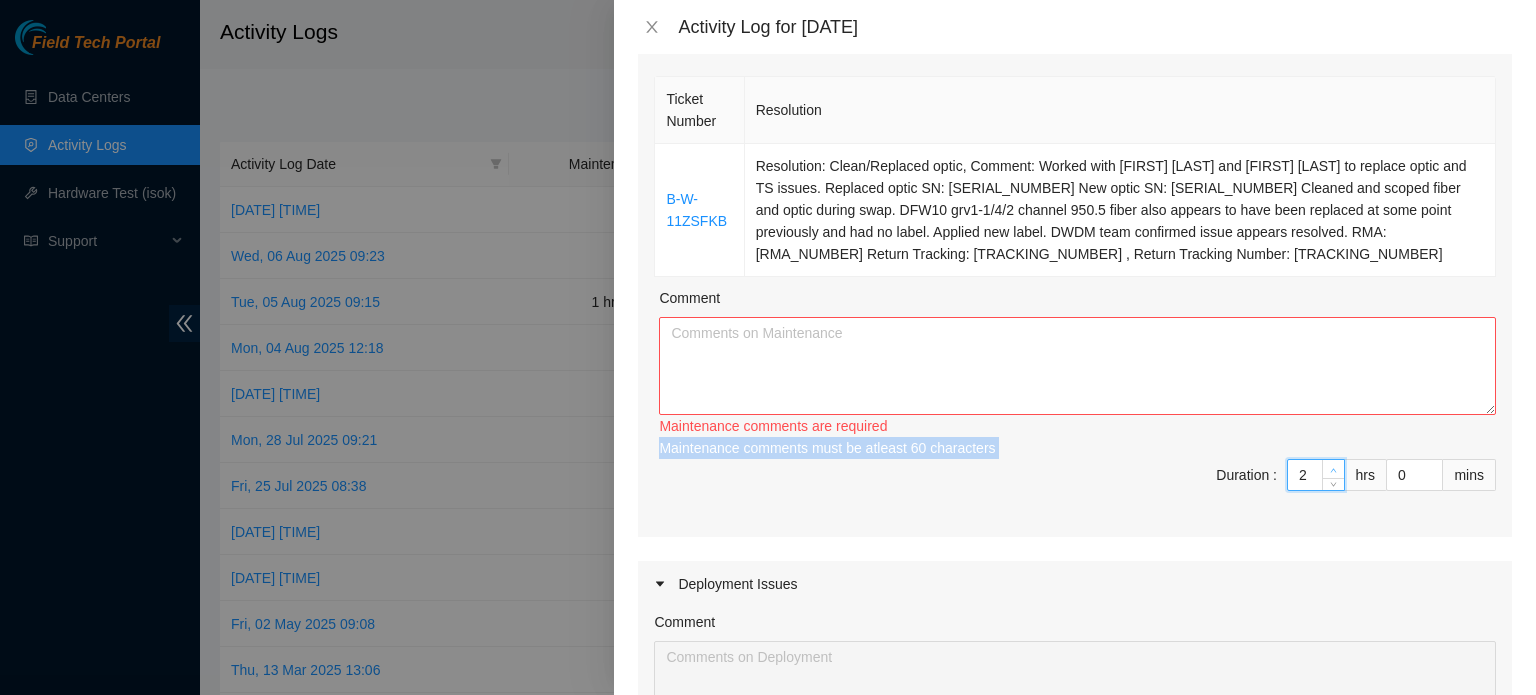 click 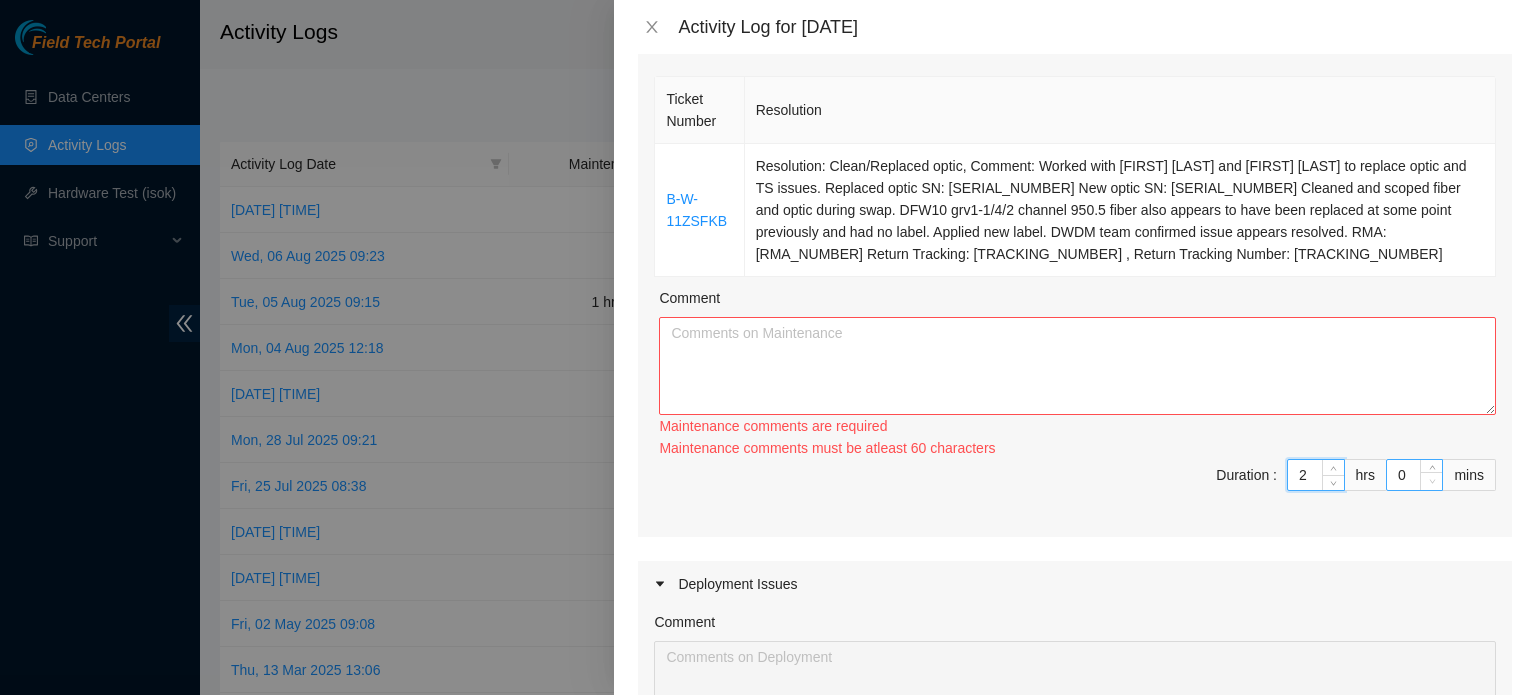 click at bounding box center [1431, 481] 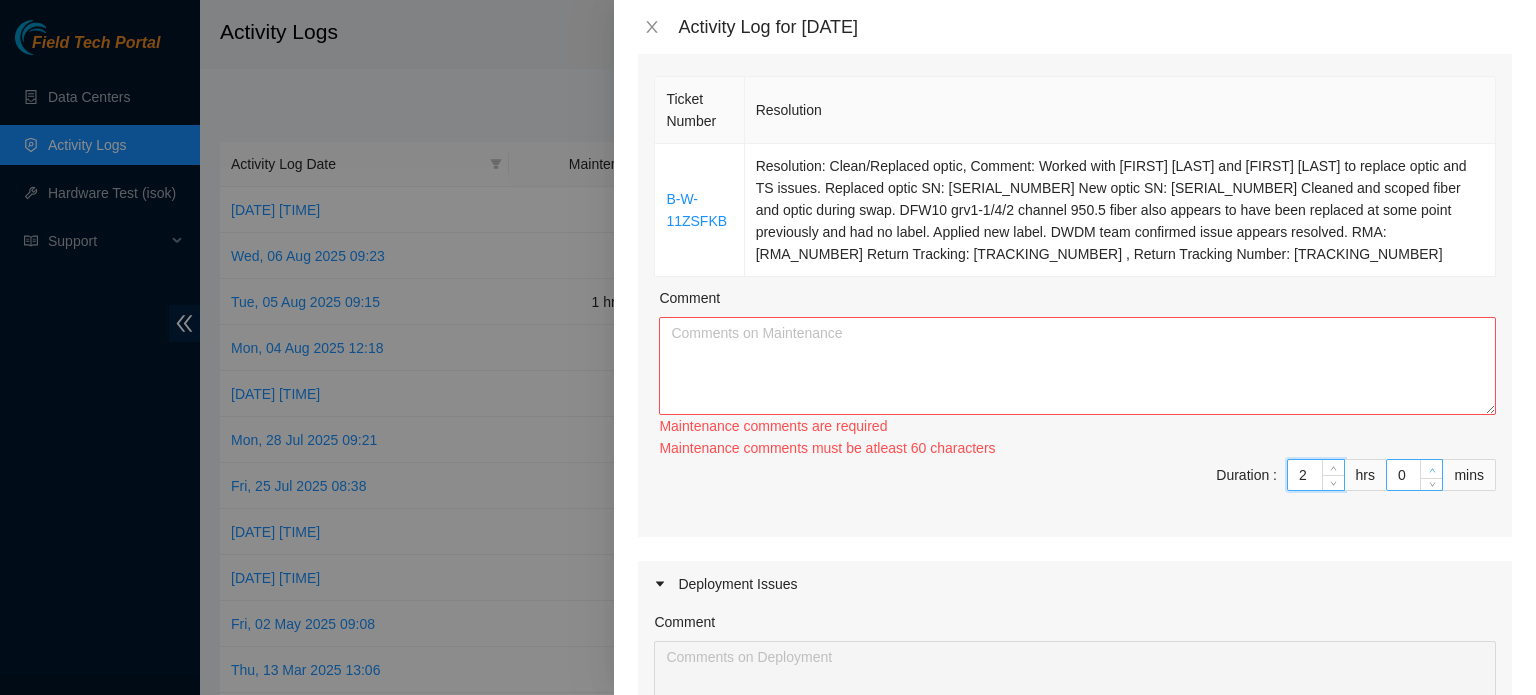 type on "1" 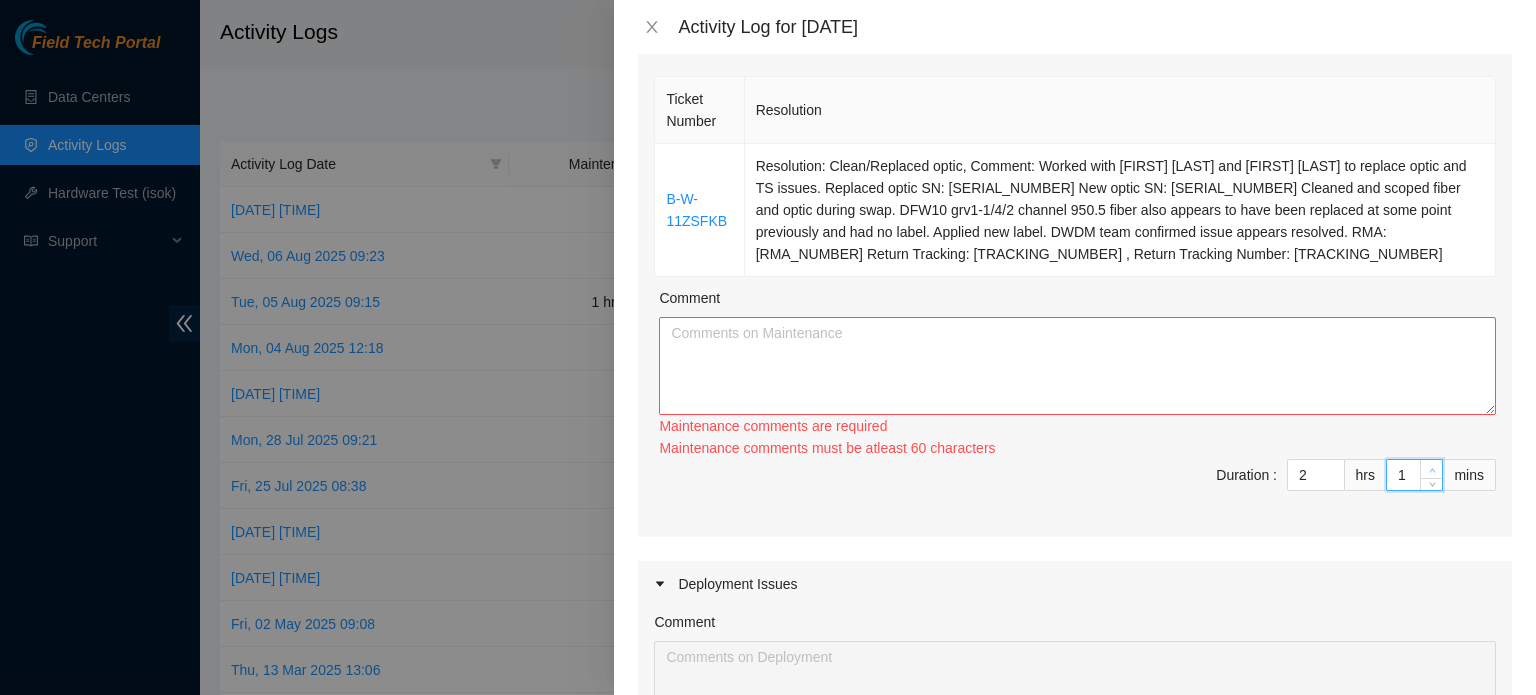 click 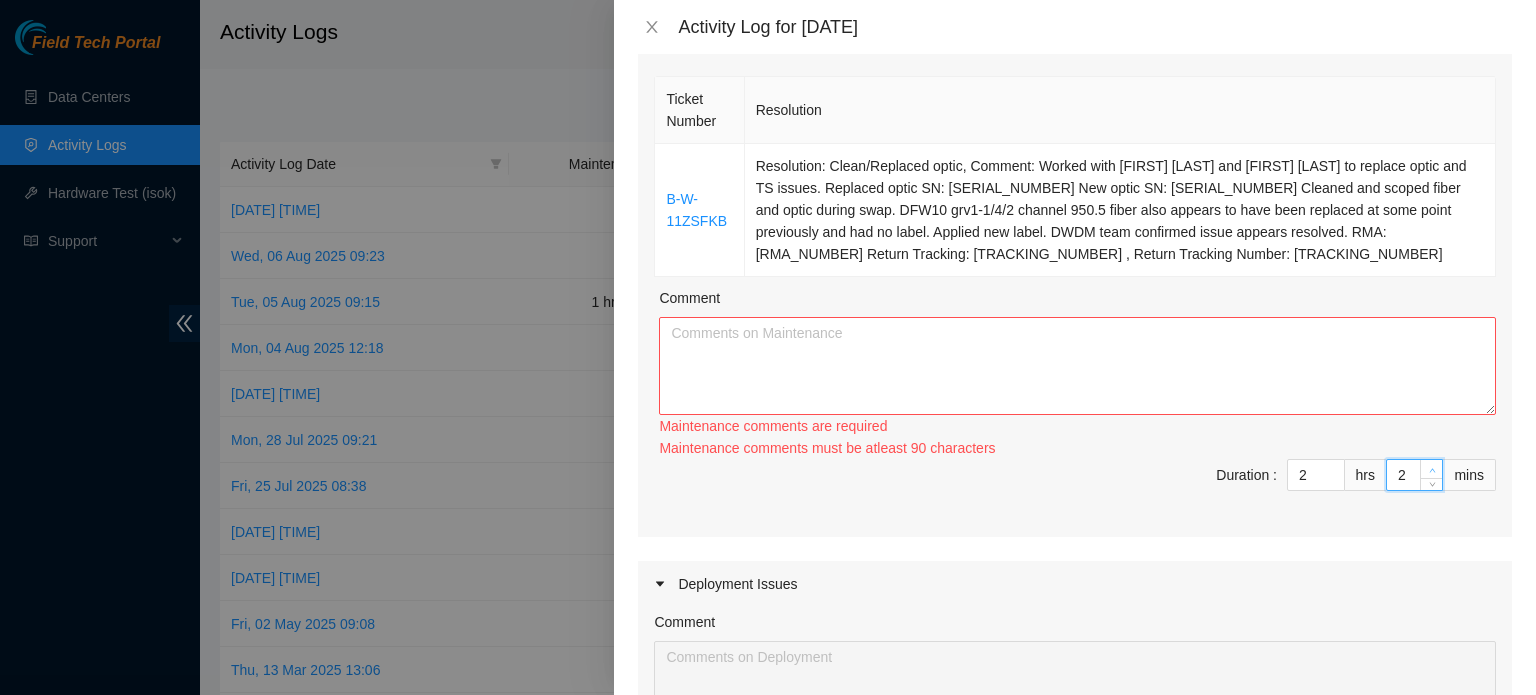click 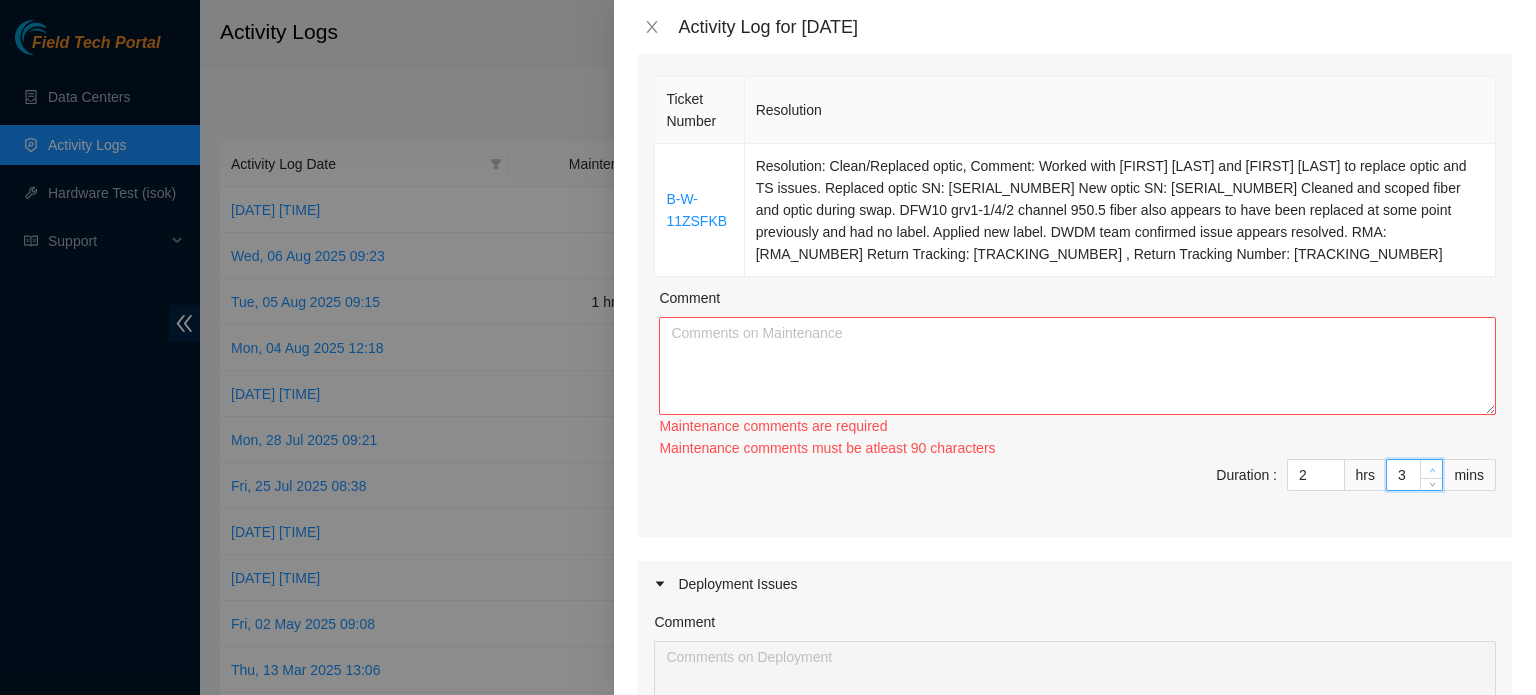type on "3" 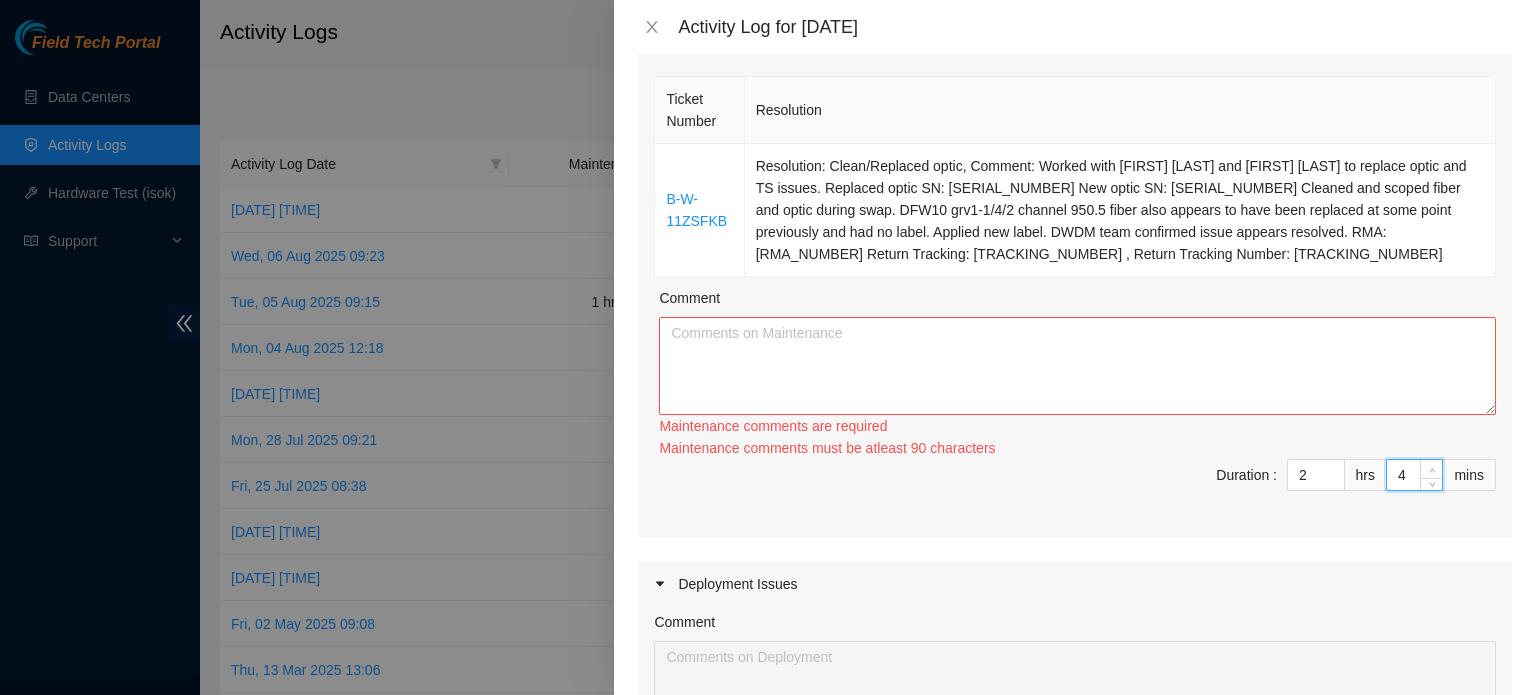 click at bounding box center [1432, 470] 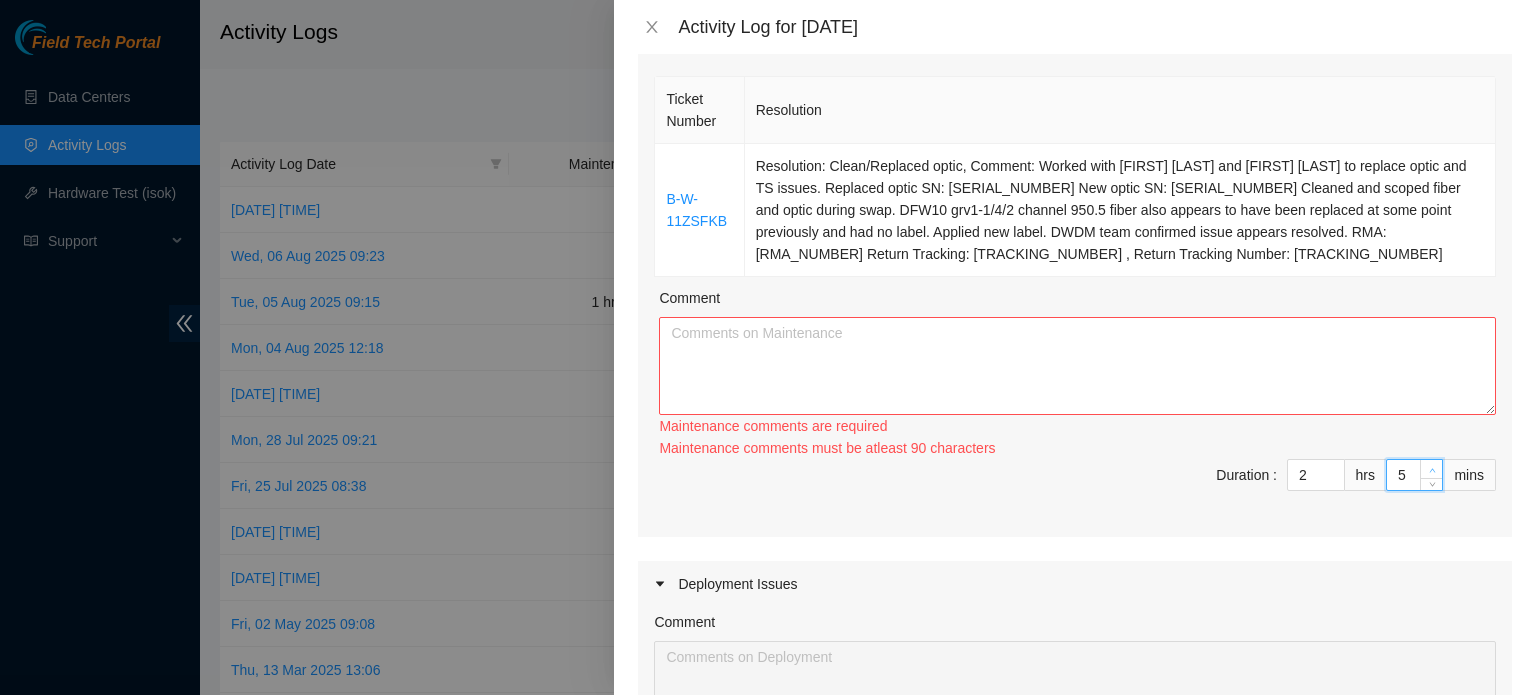 click at bounding box center [1432, 470] 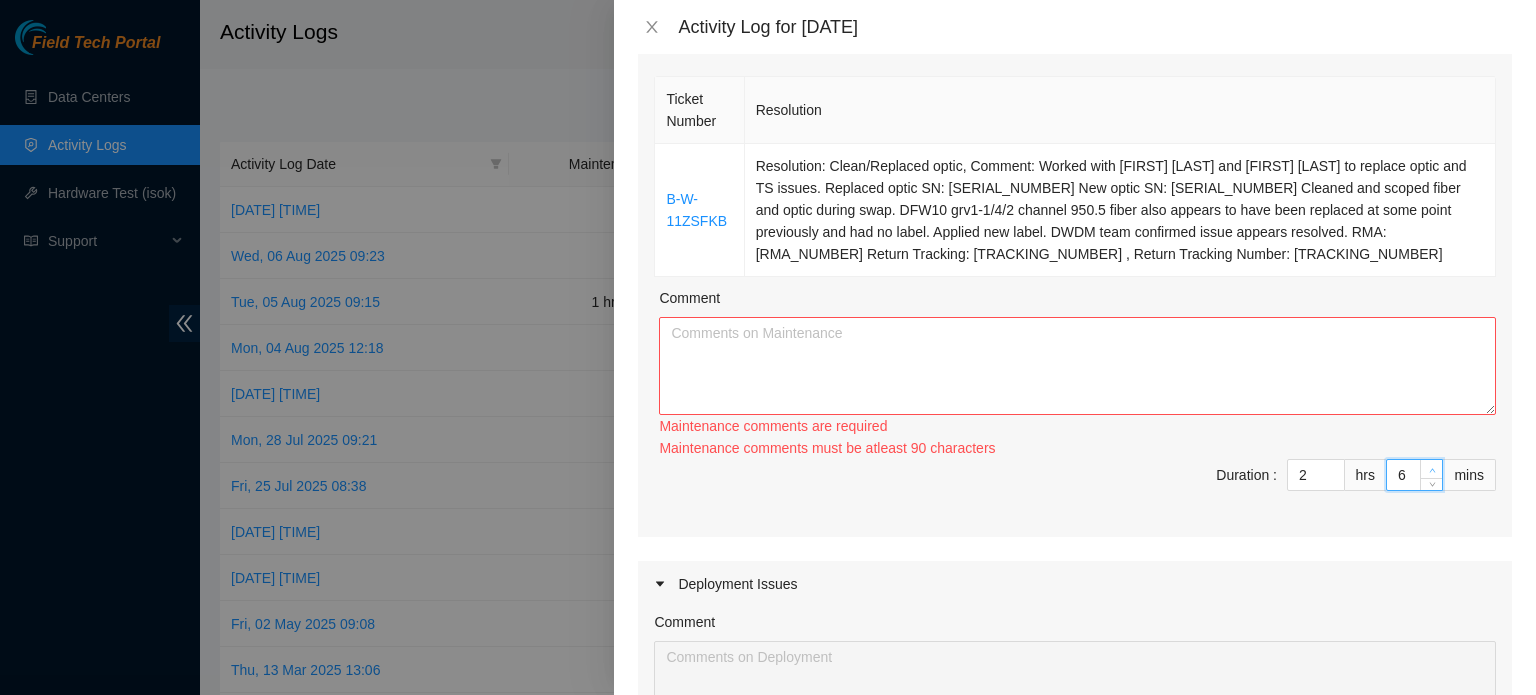 click at bounding box center (1432, 470) 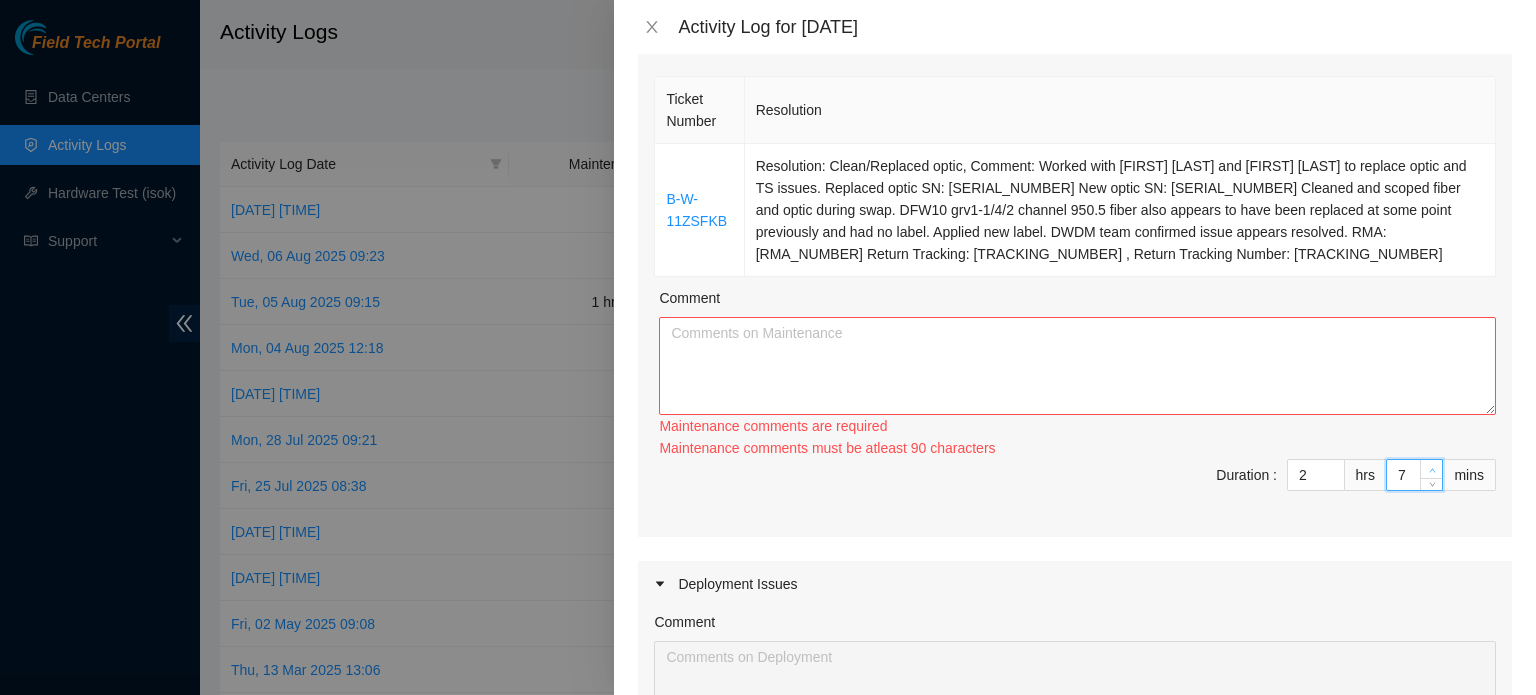 click at bounding box center (1432, 470) 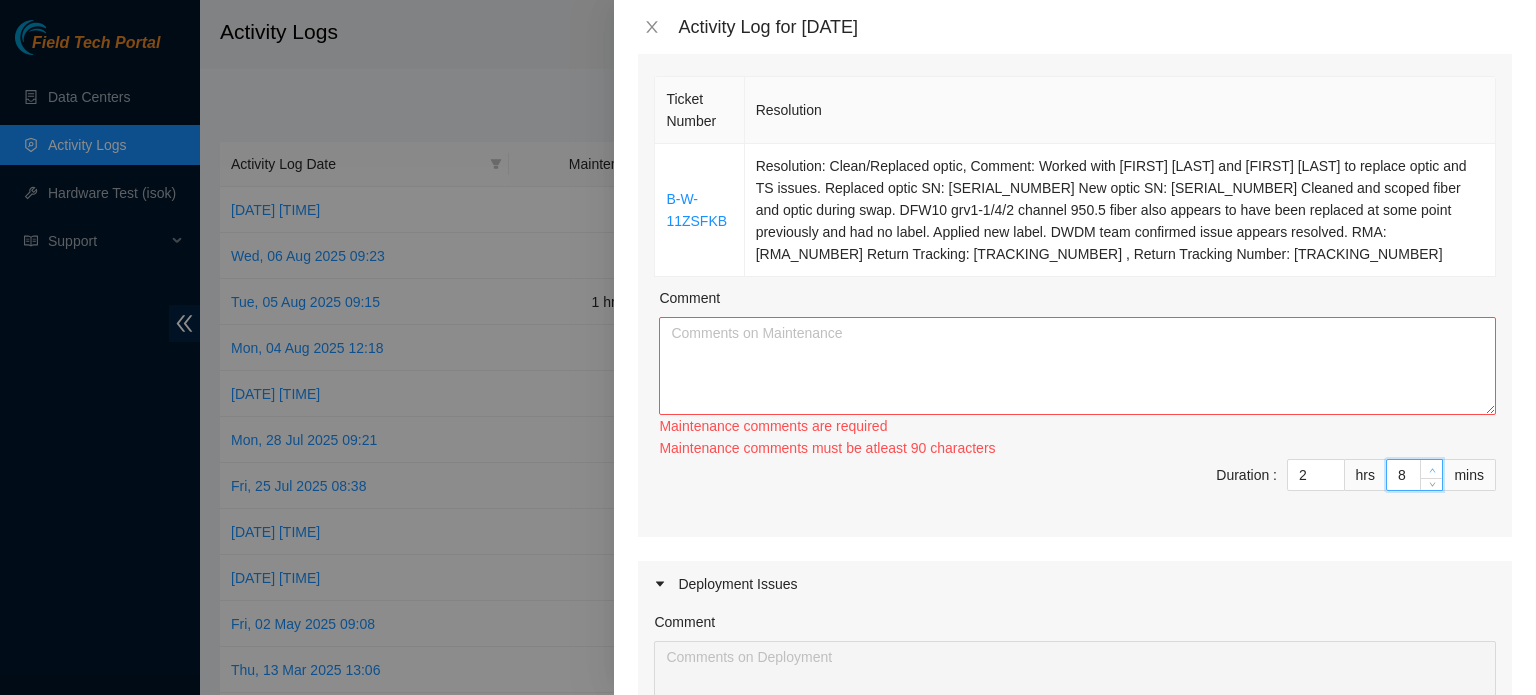 click at bounding box center [1432, 470] 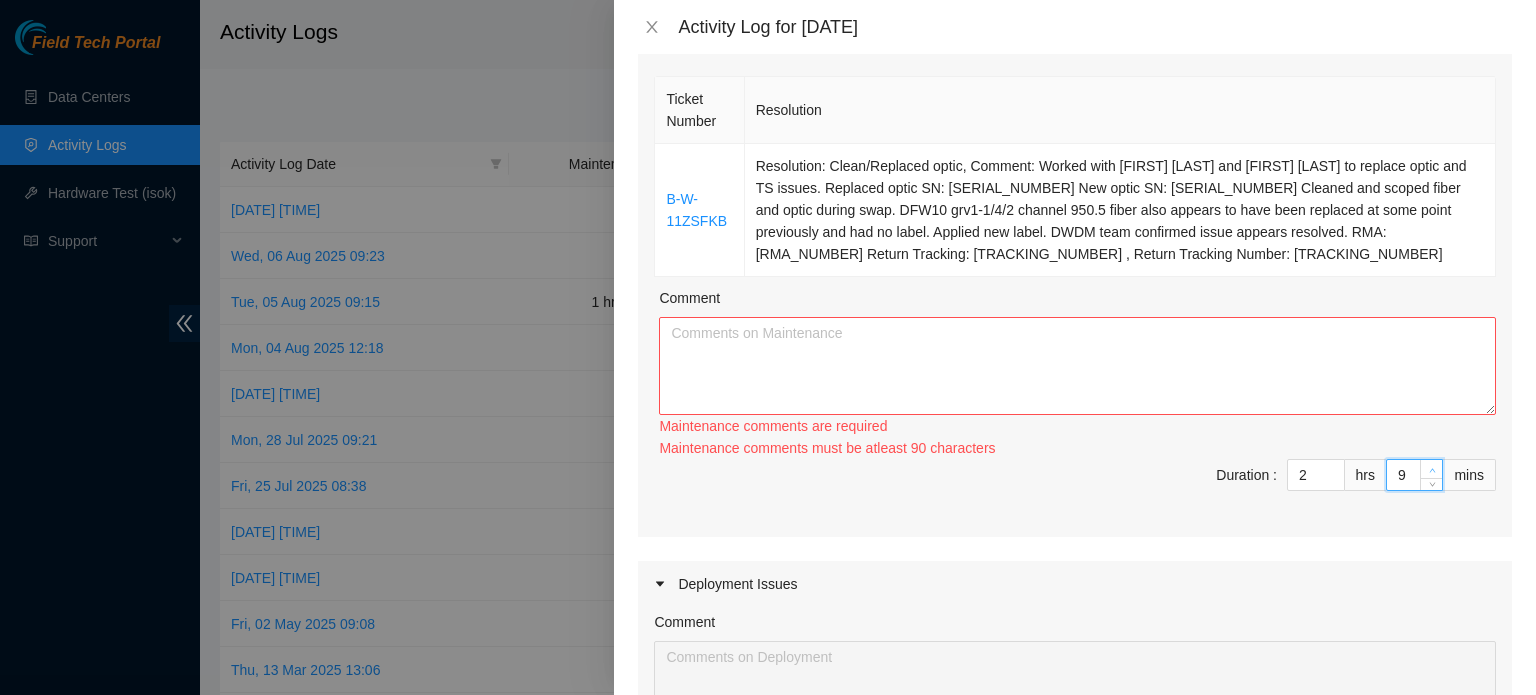 click at bounding box center (1432, 470) 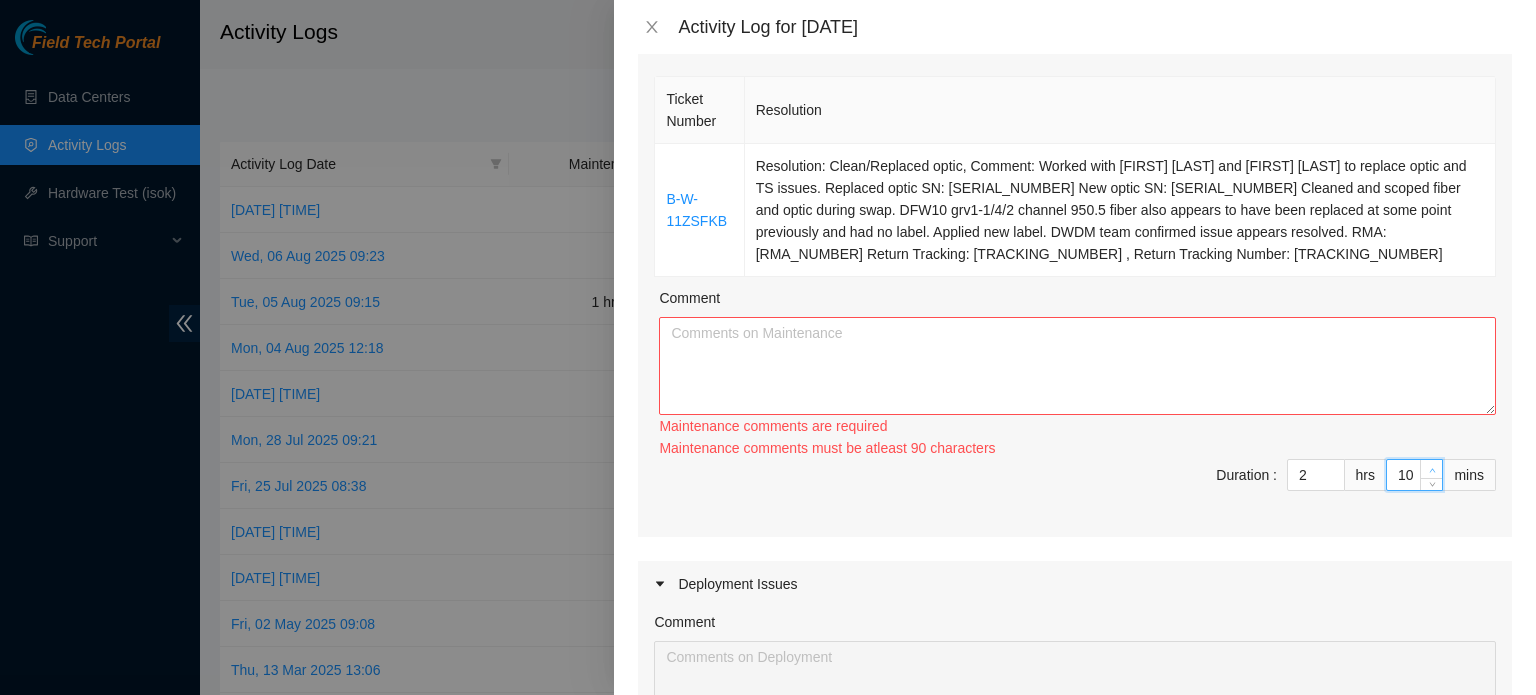 click at bounding box center (1432, 470) 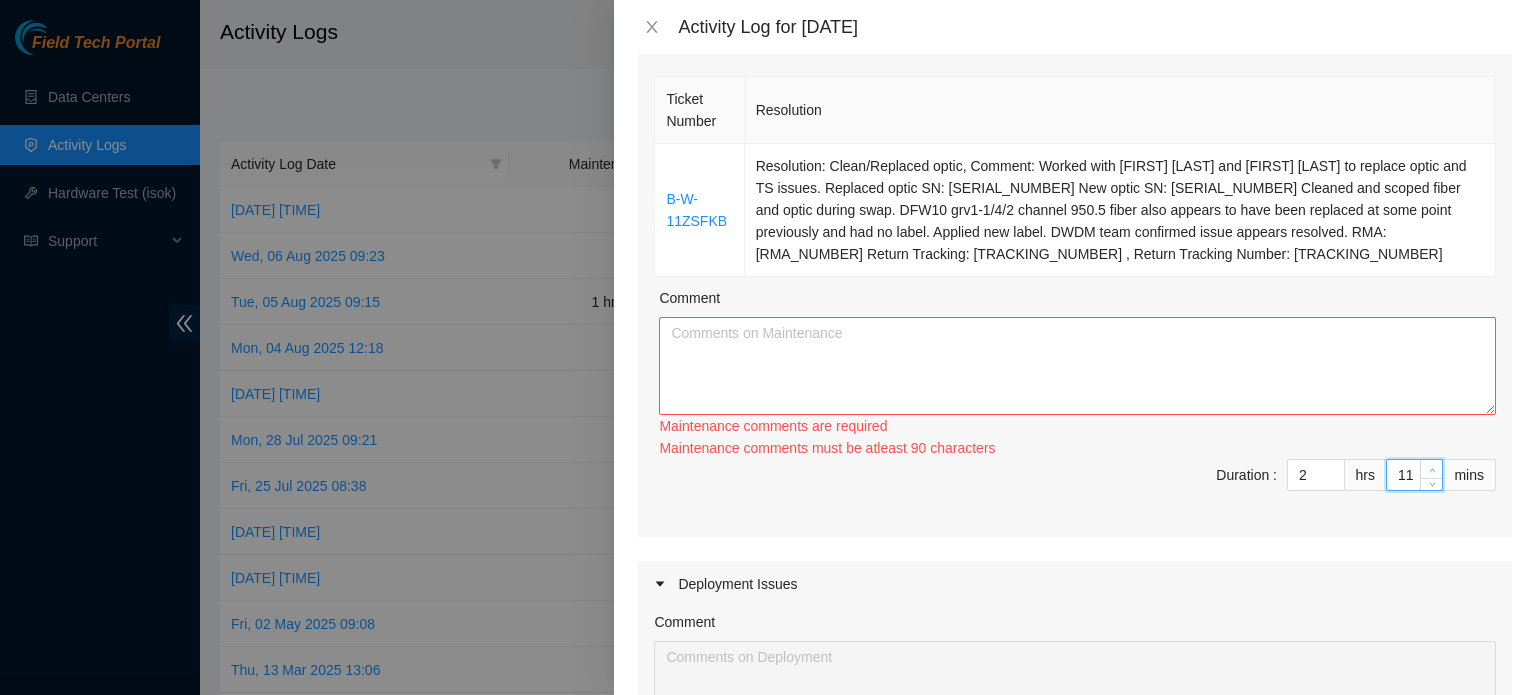 click at bounding box center [1432, 470] 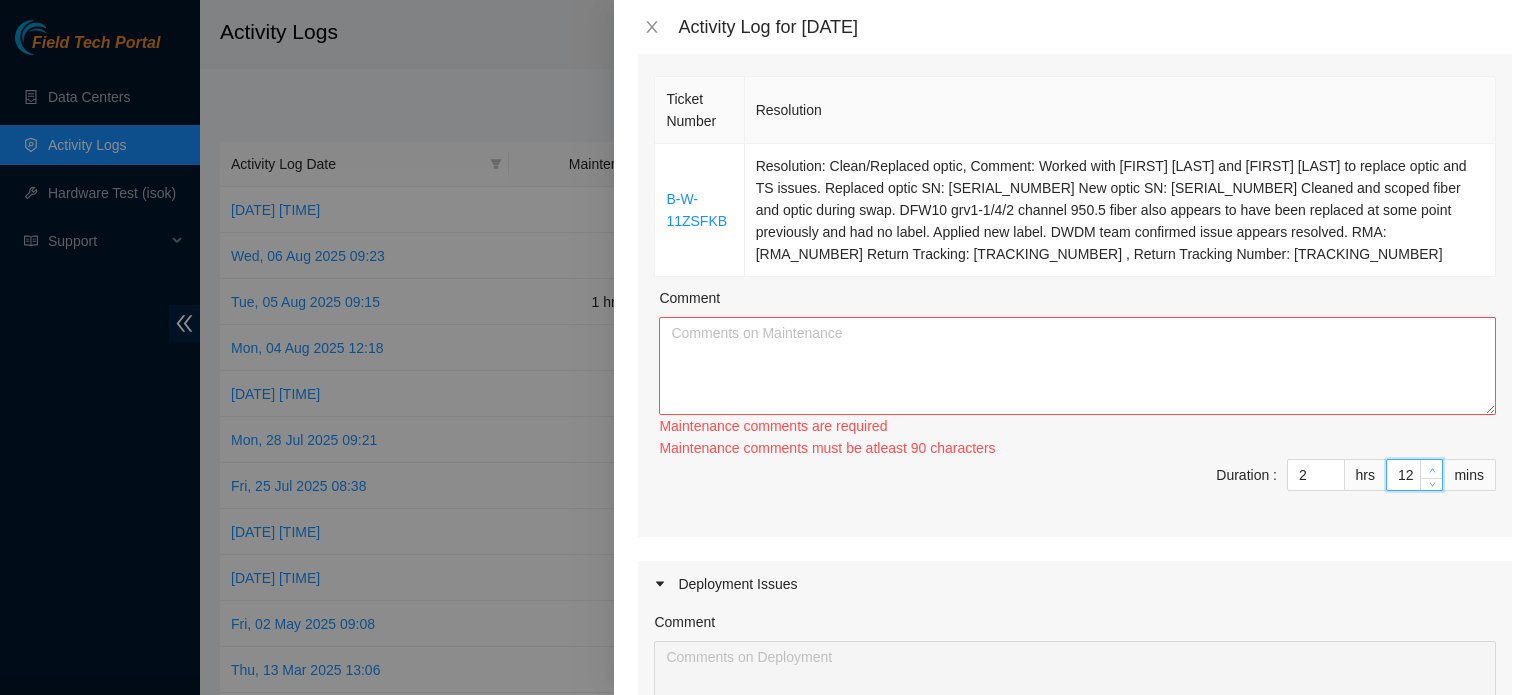 type on "12" 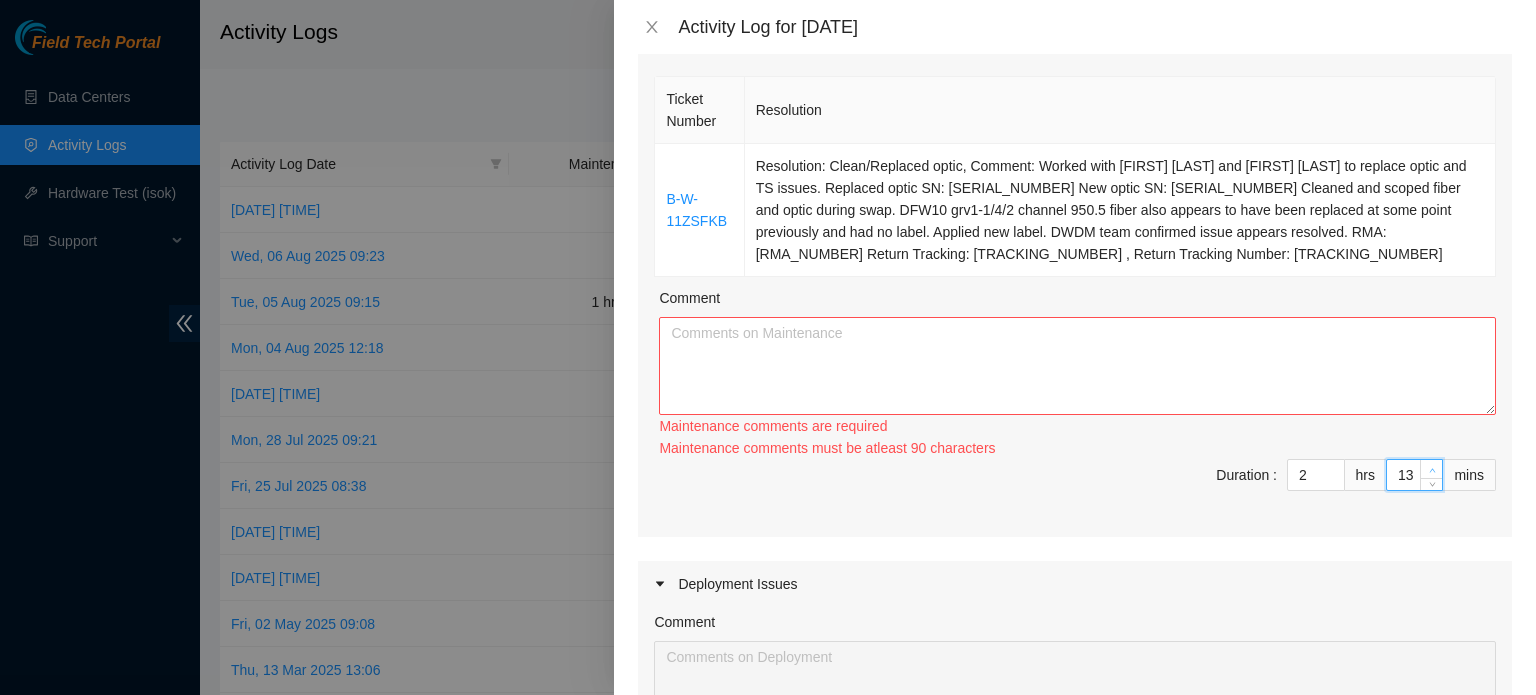 click at bounding box center (1432, 470) 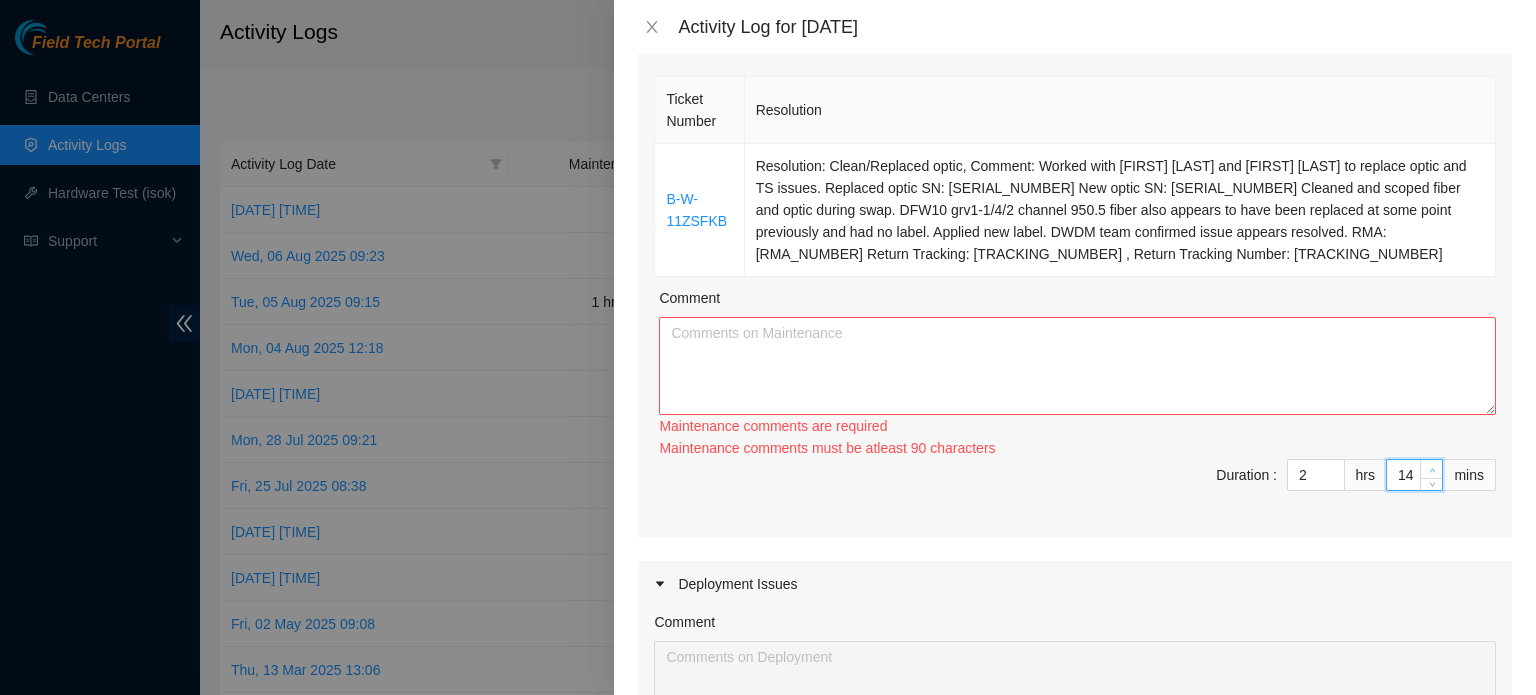 click at bounding box center (1432, 470) 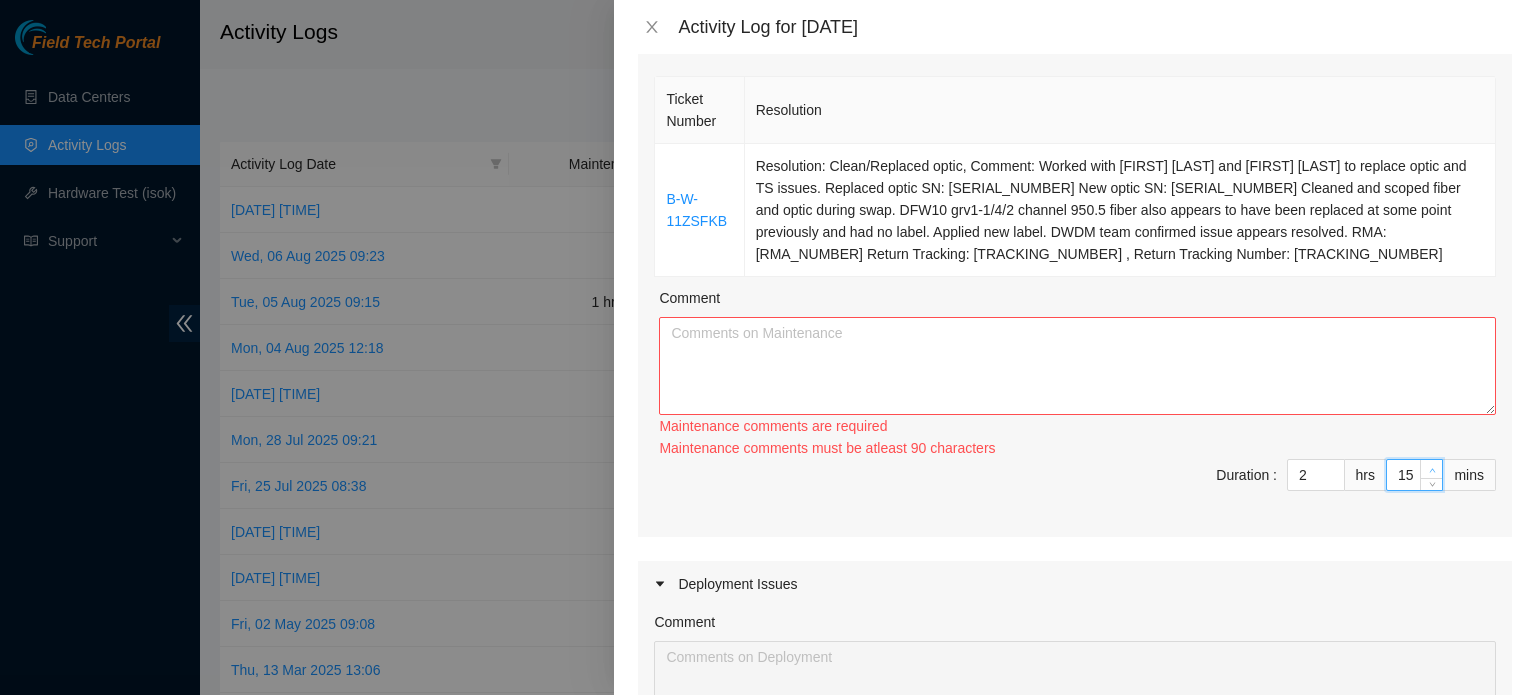 click at bounding box center (1432, 470) 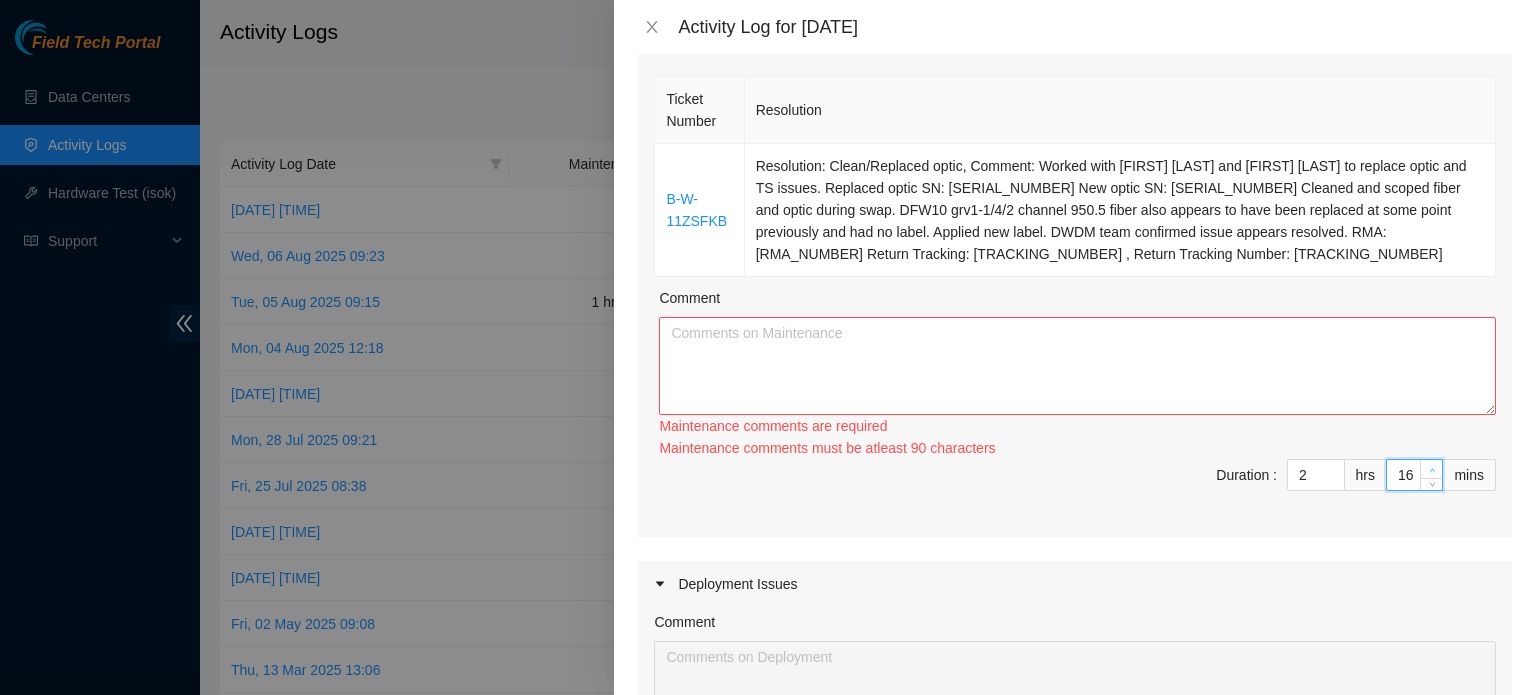 type on "17" 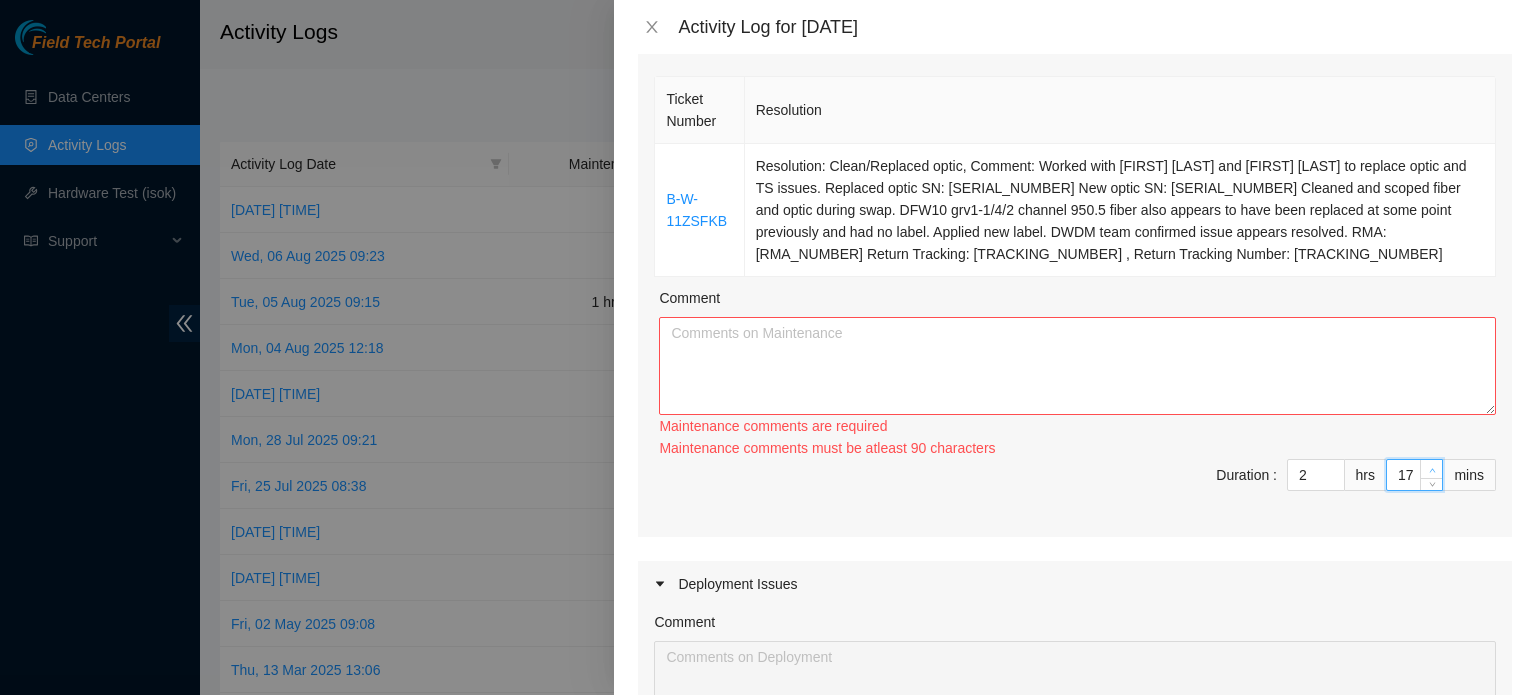 click at bounding box center [1432, 470] 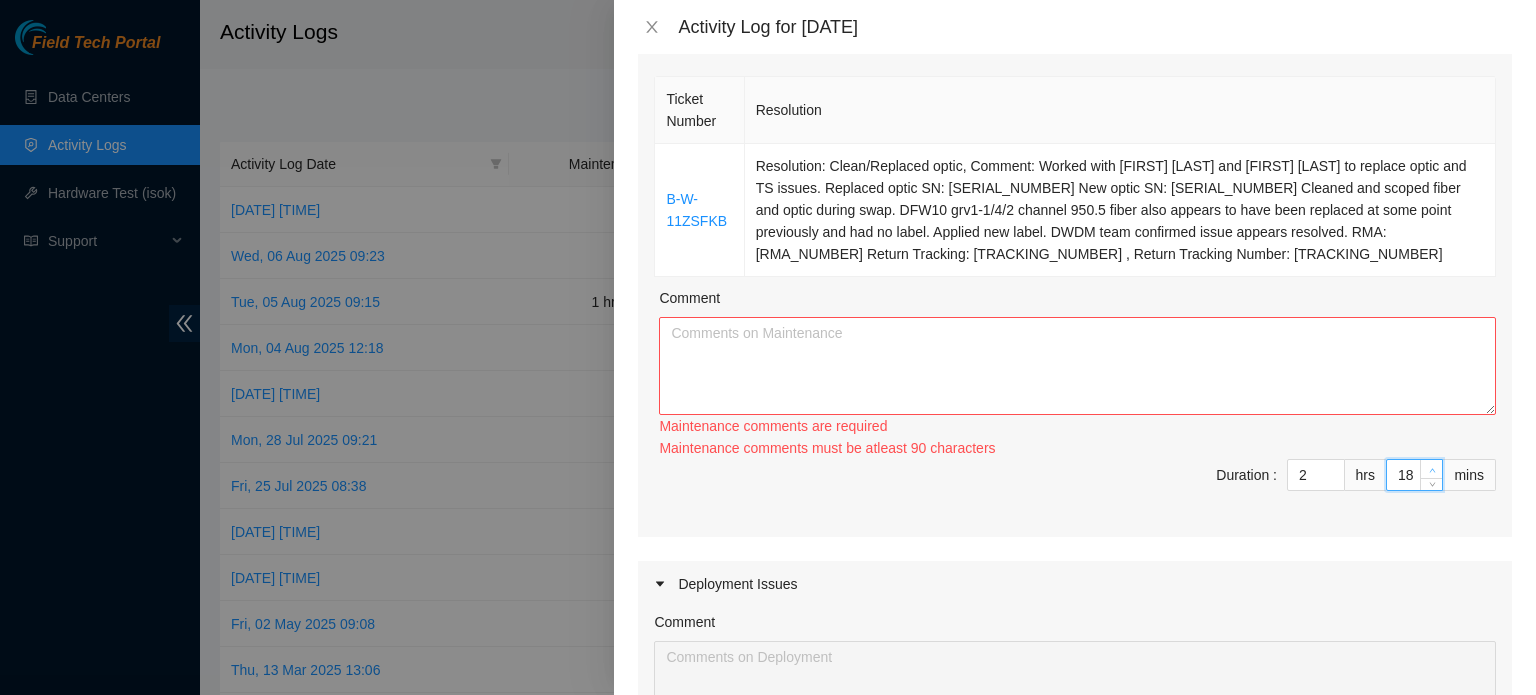 click at bounding box center [1432, 470] 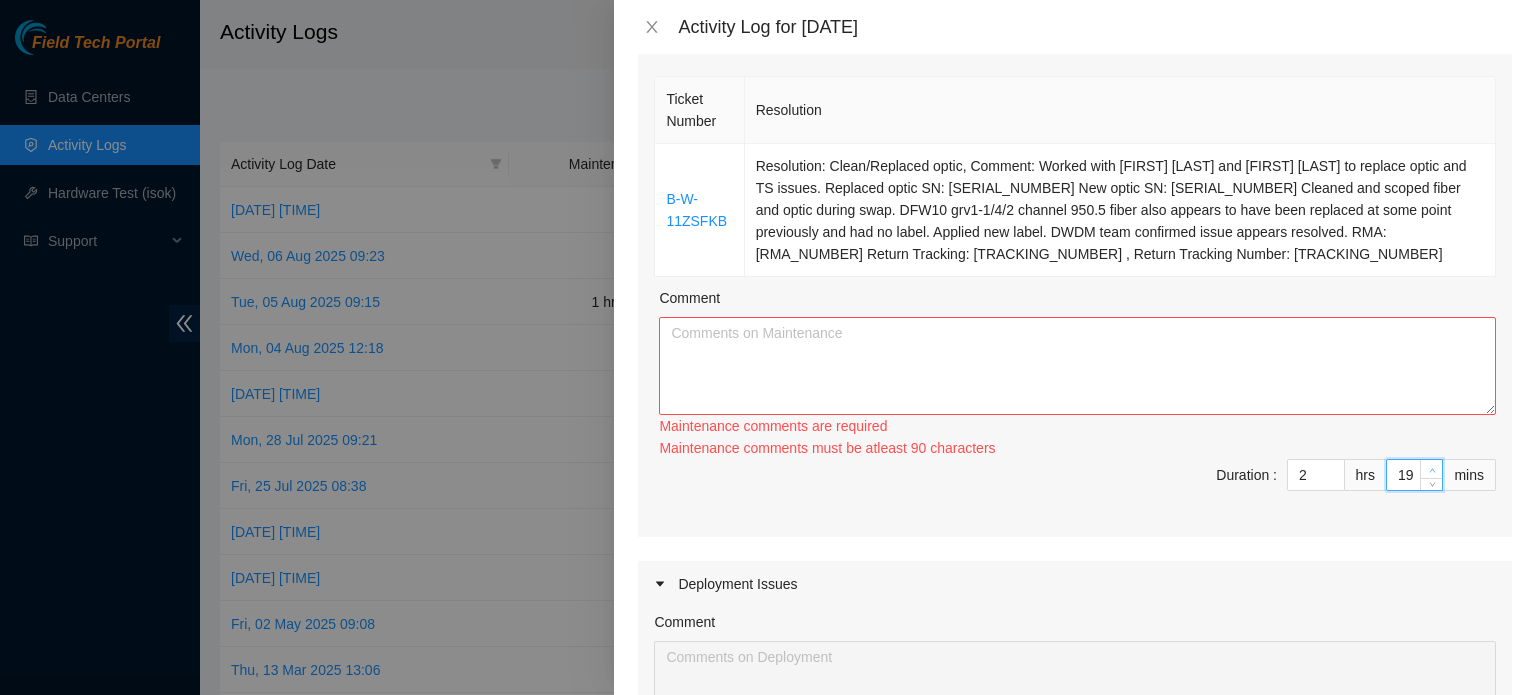click at bounding box center [1432, 470] 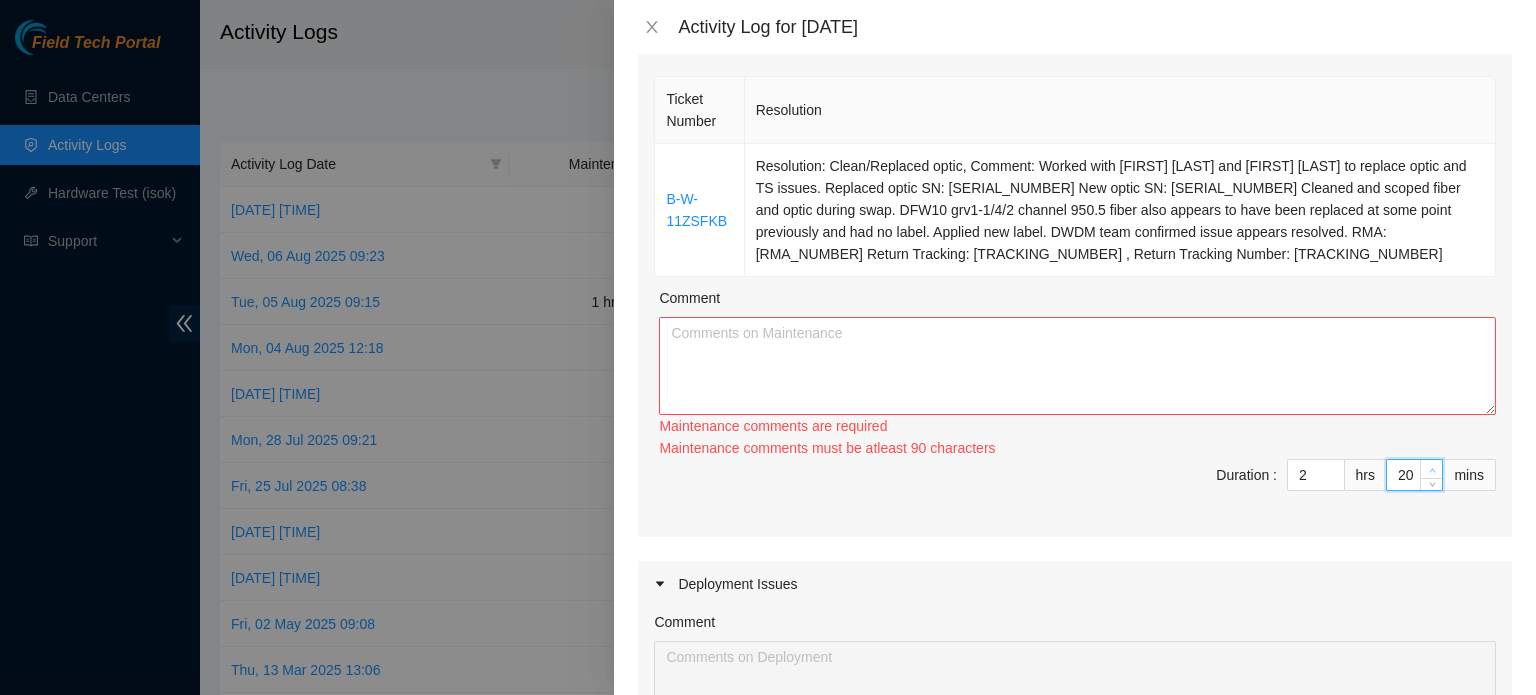 click at bounding box center [1432, 470] 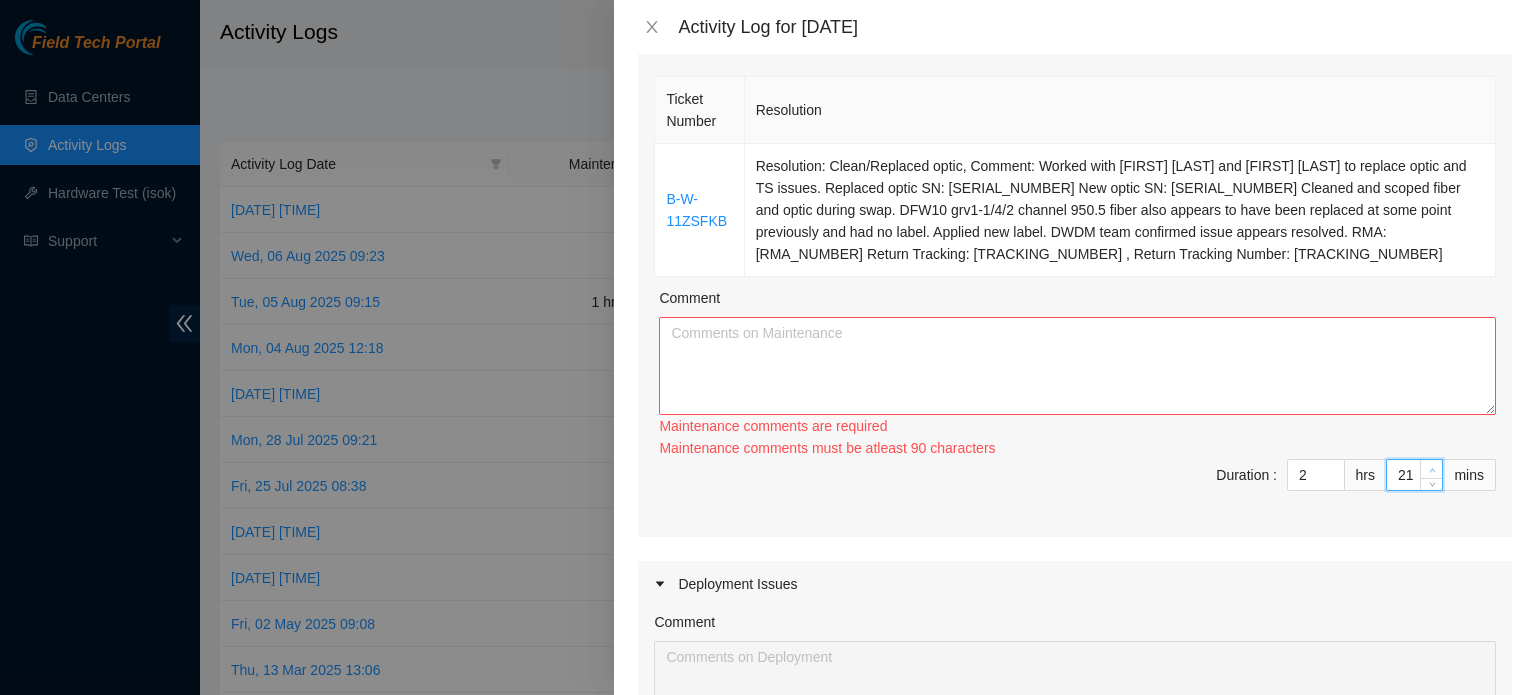 click at bounding box center (1432, 470) 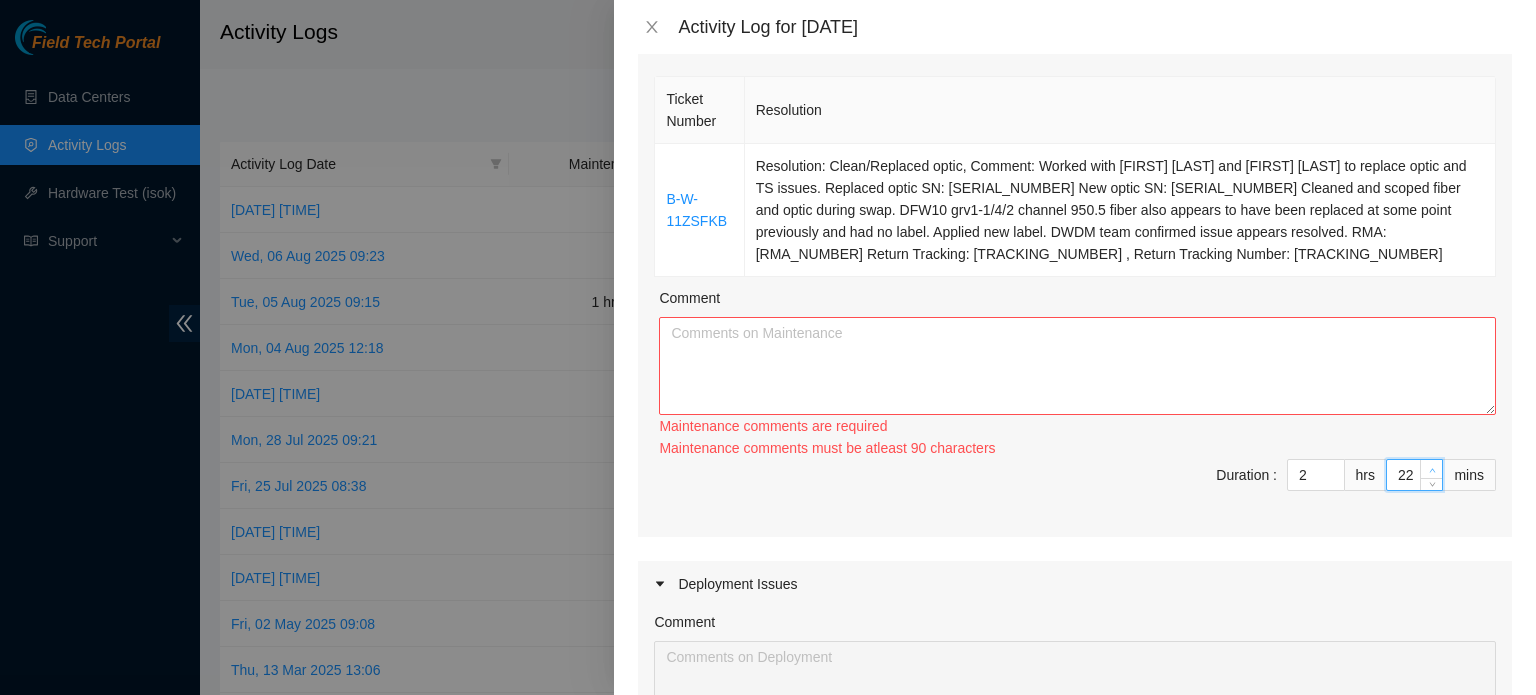 click at bounding box center [1432, 470] 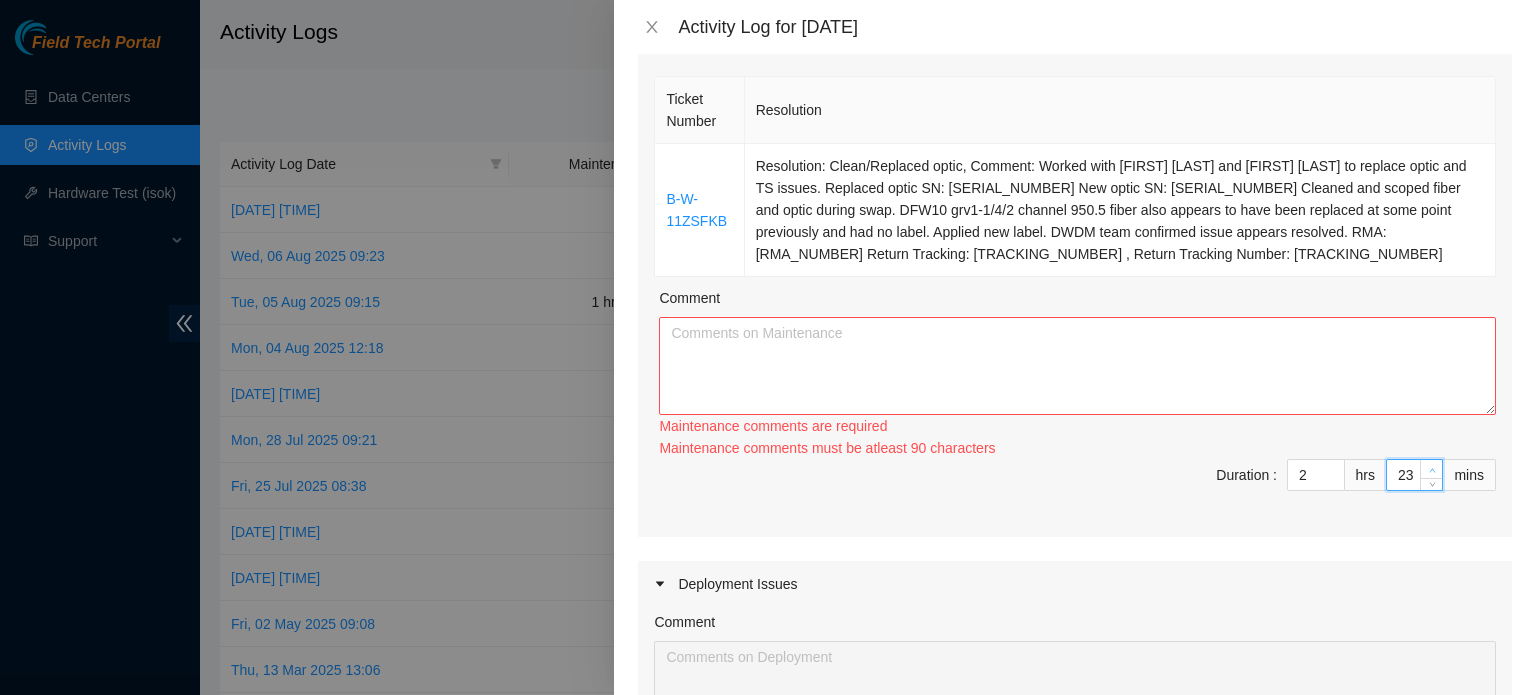 click at bounding box center [1432, 470] 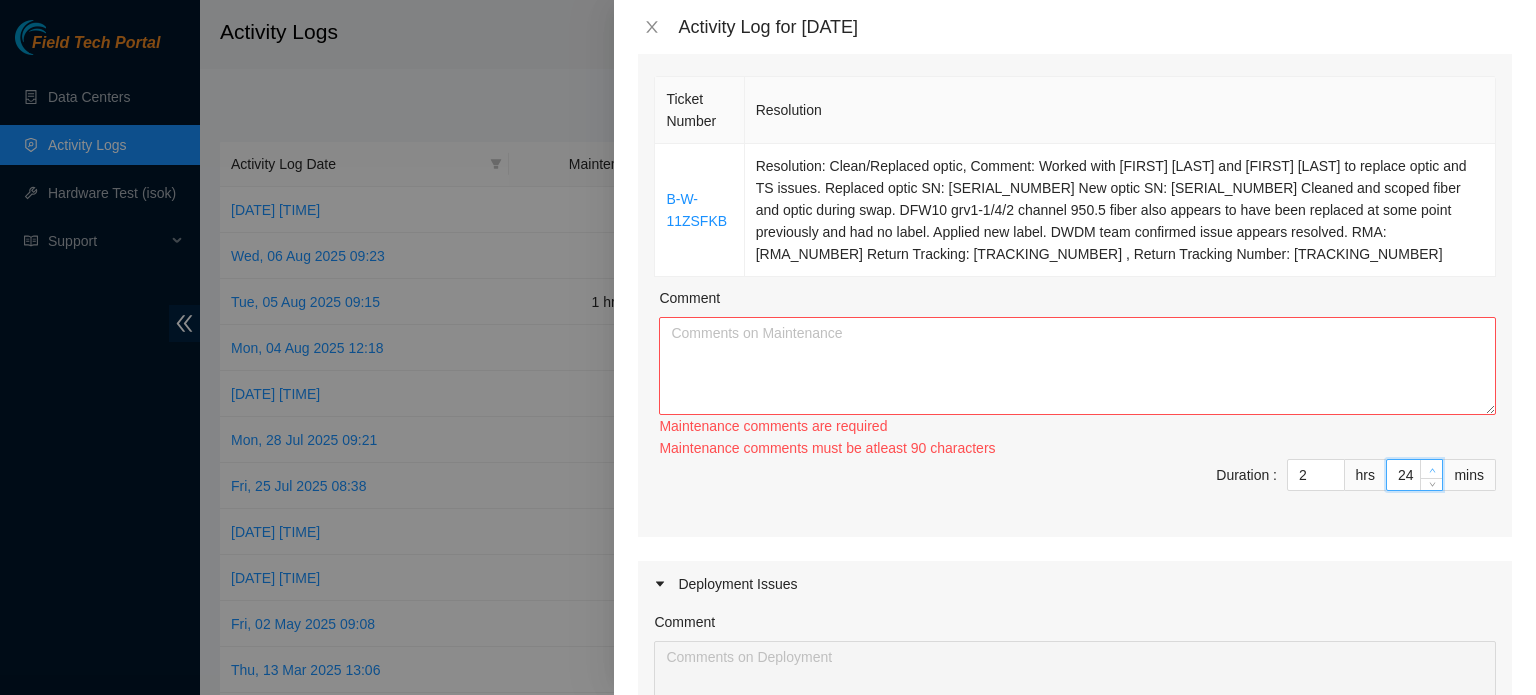 click at bounding box center [1432, 470] 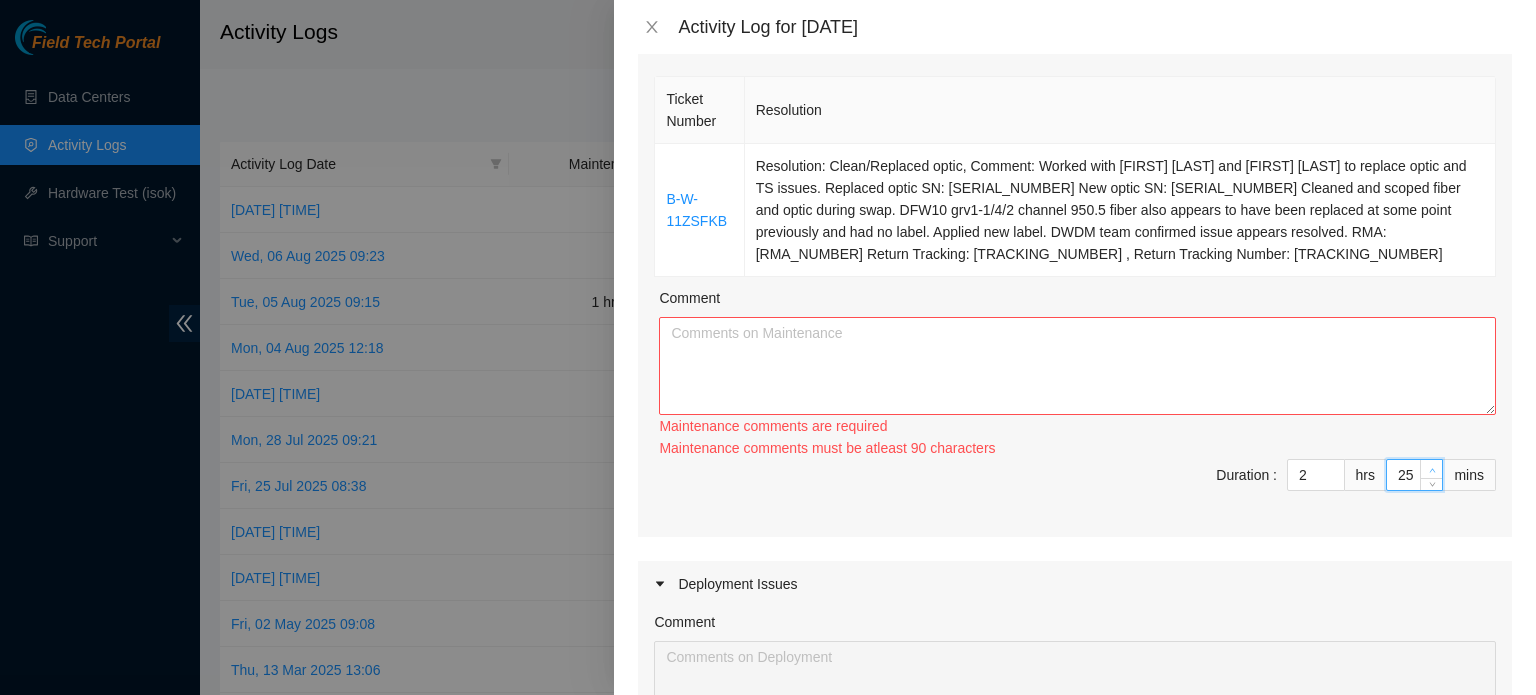 click at bounding box center [1432, 470] 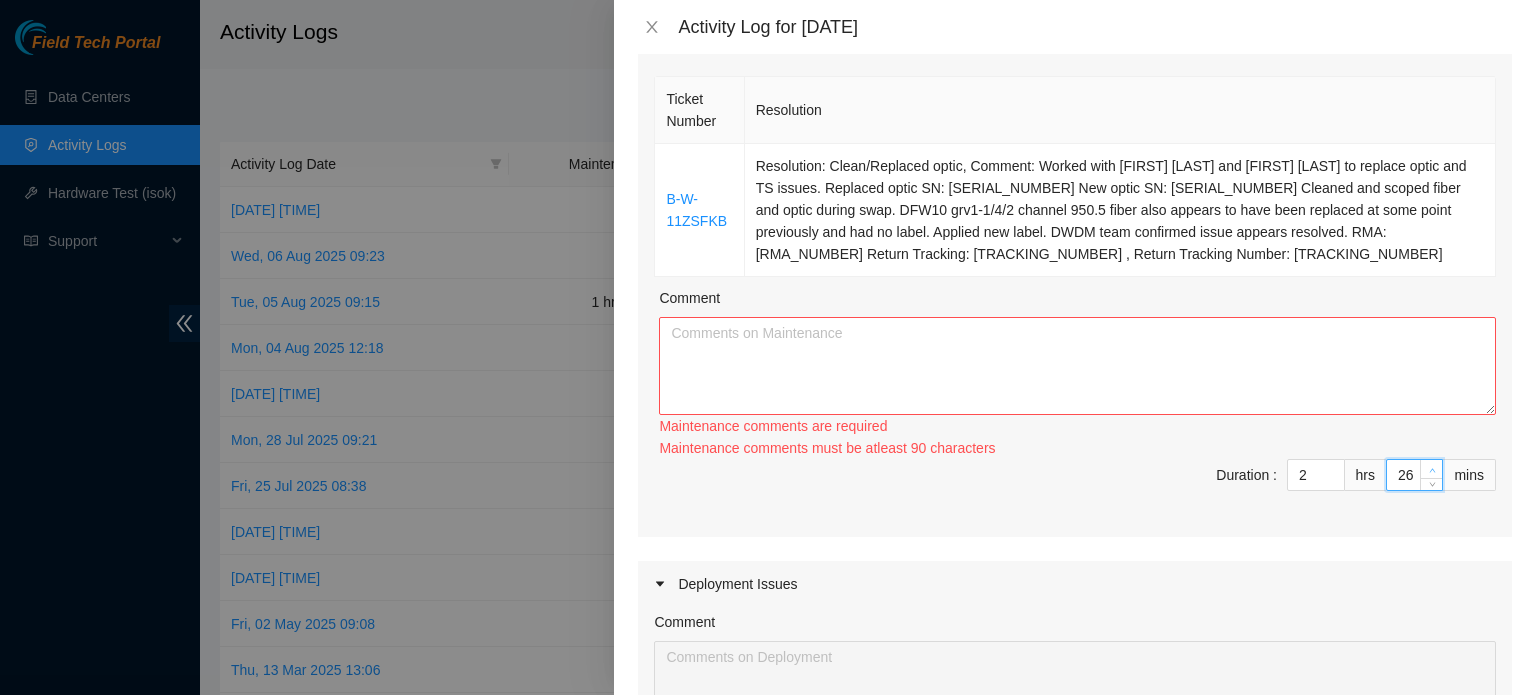 click at bounding box center [1432, 470] 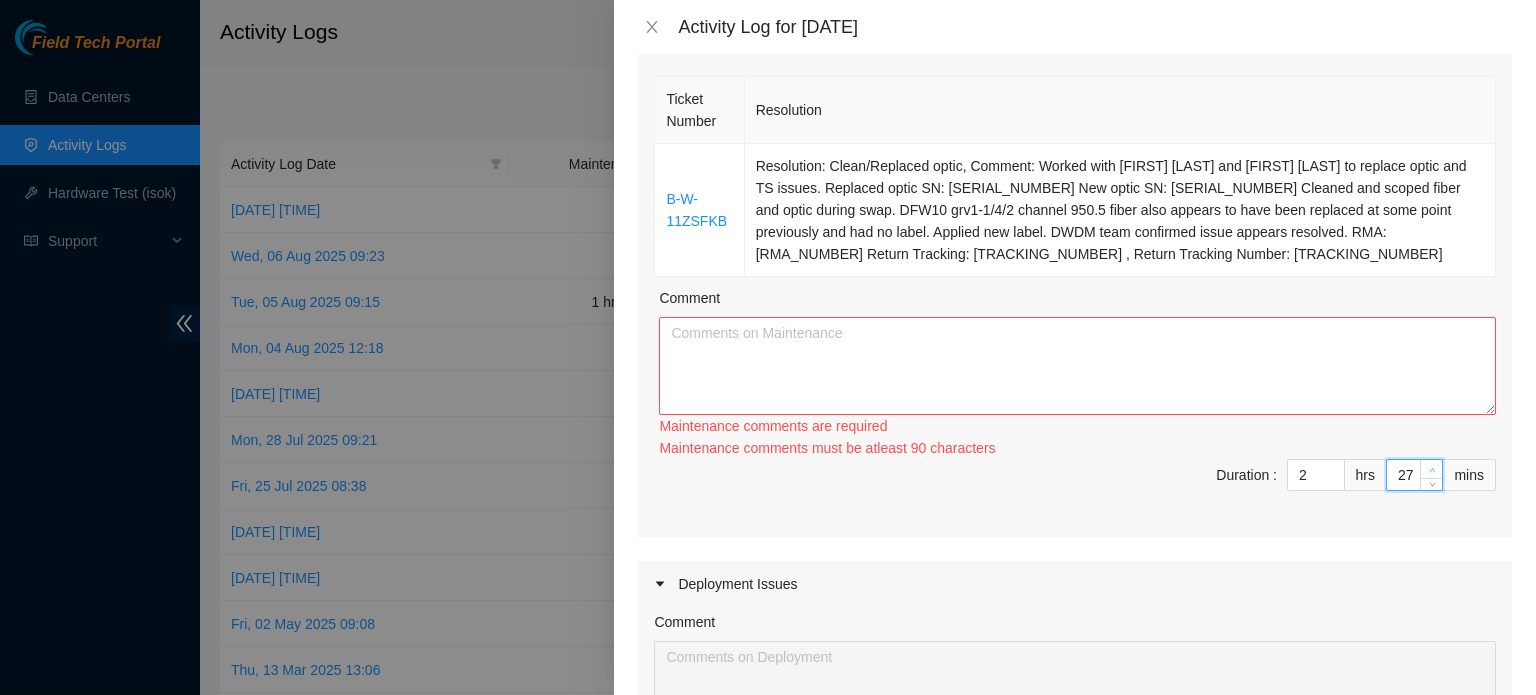 click at bounding box center [1432, 470] 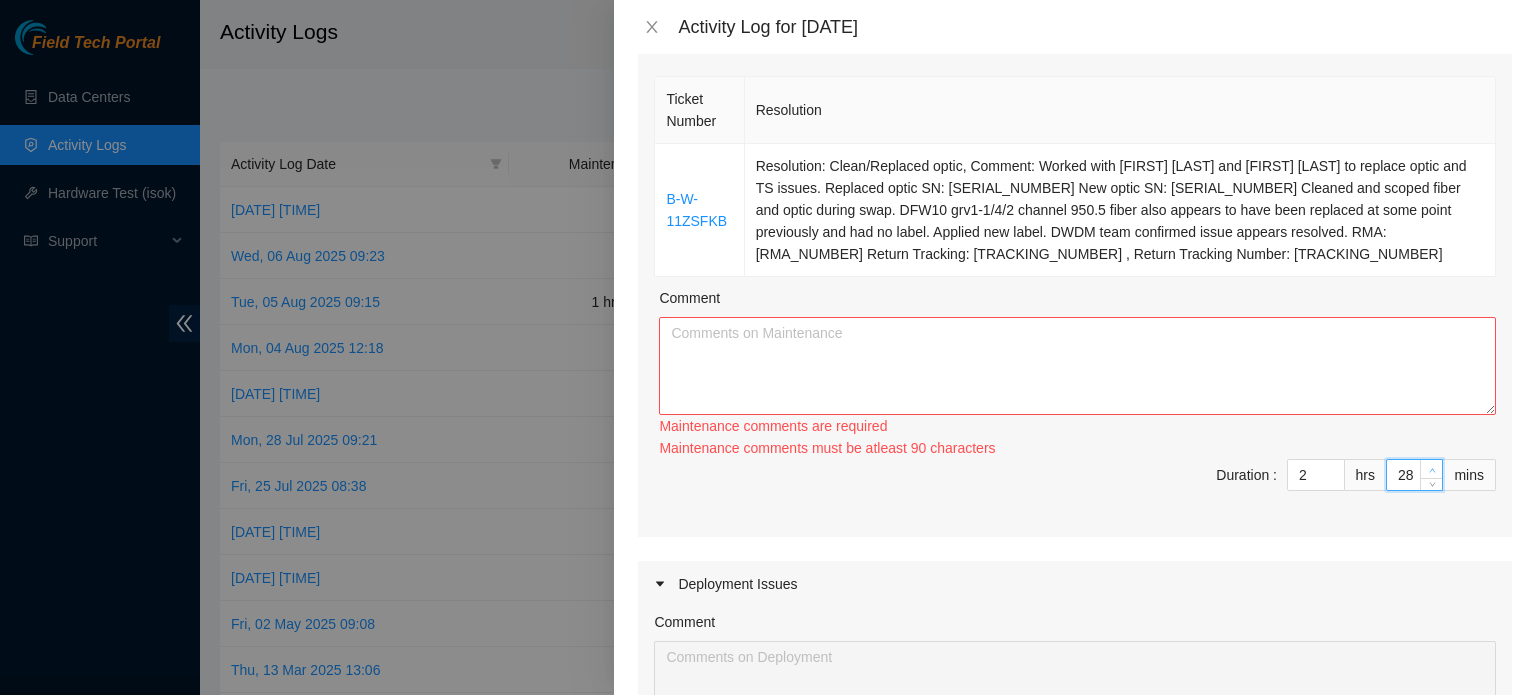 click at bounding box center (1432, 470) 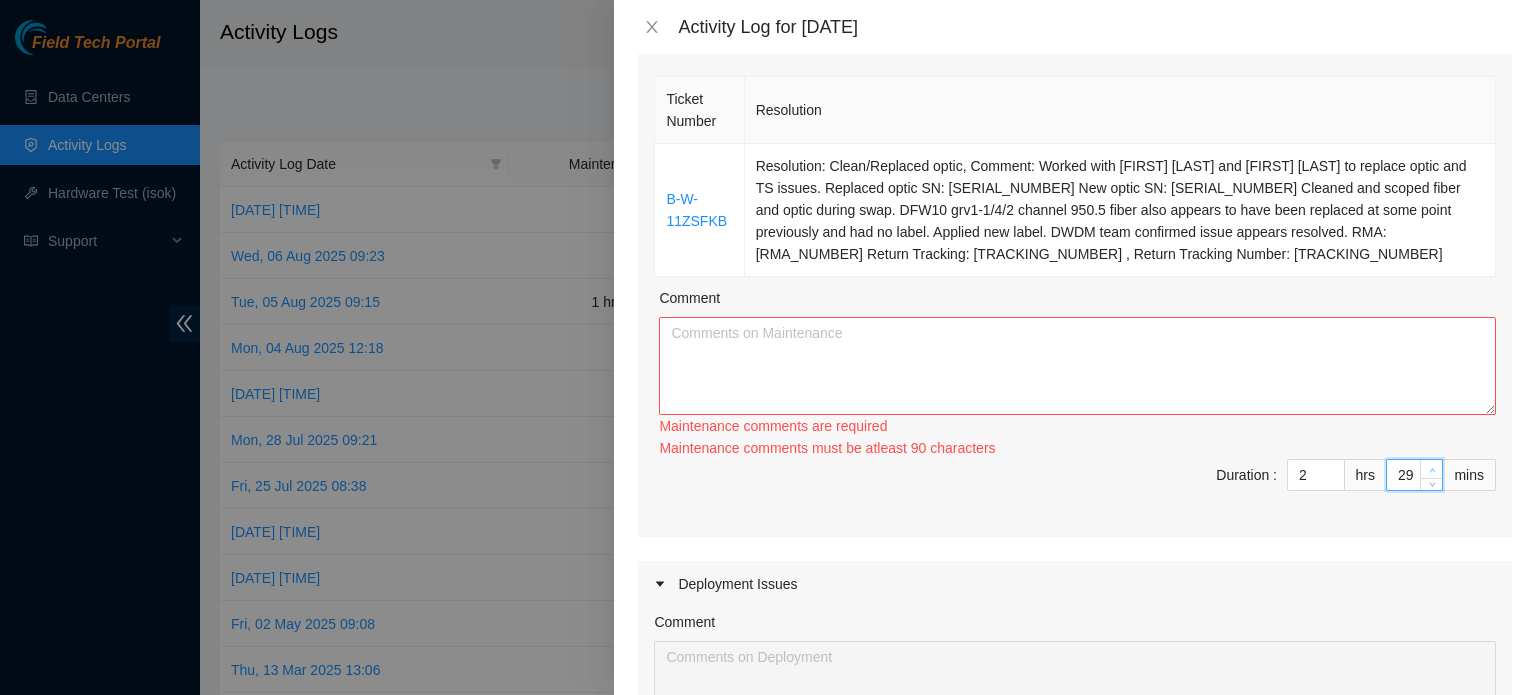 click at bounding box center (1432, 470) 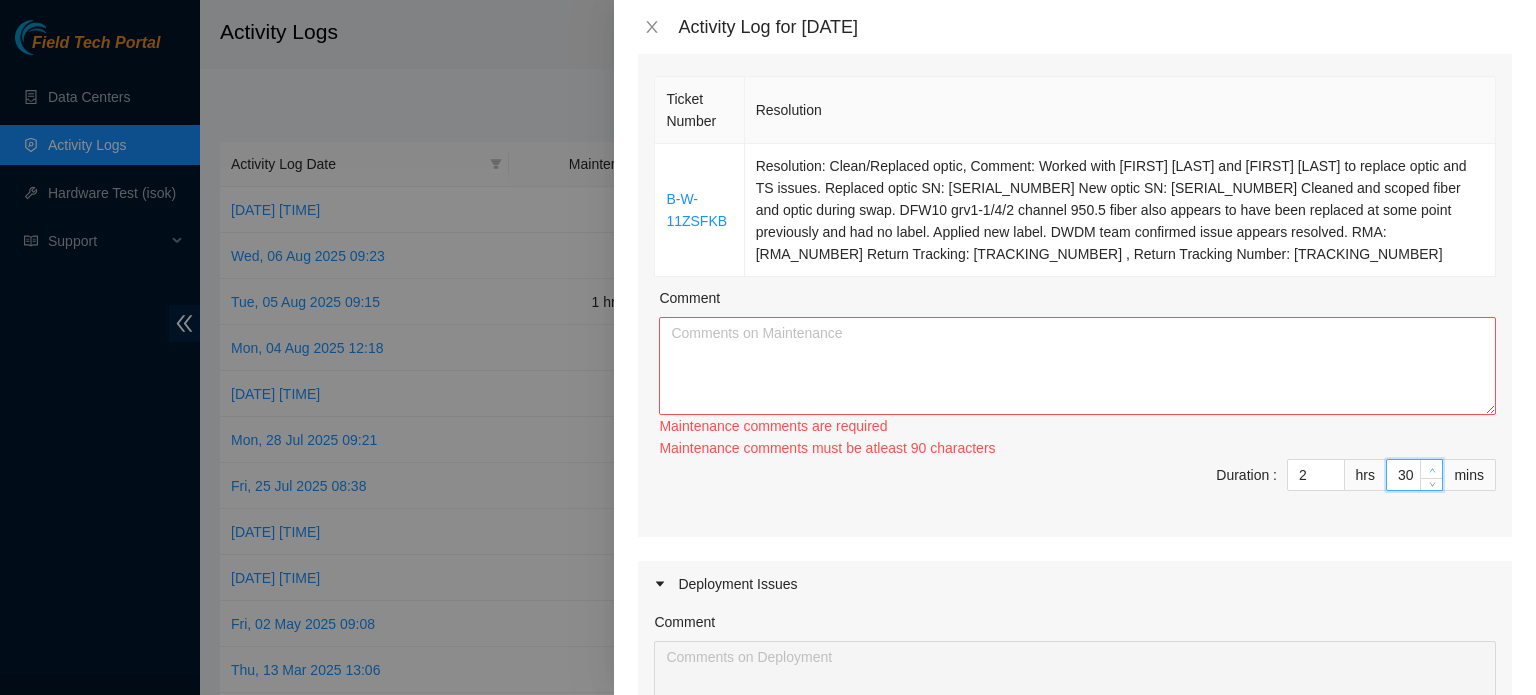 click at bounding box center [1432, 470] 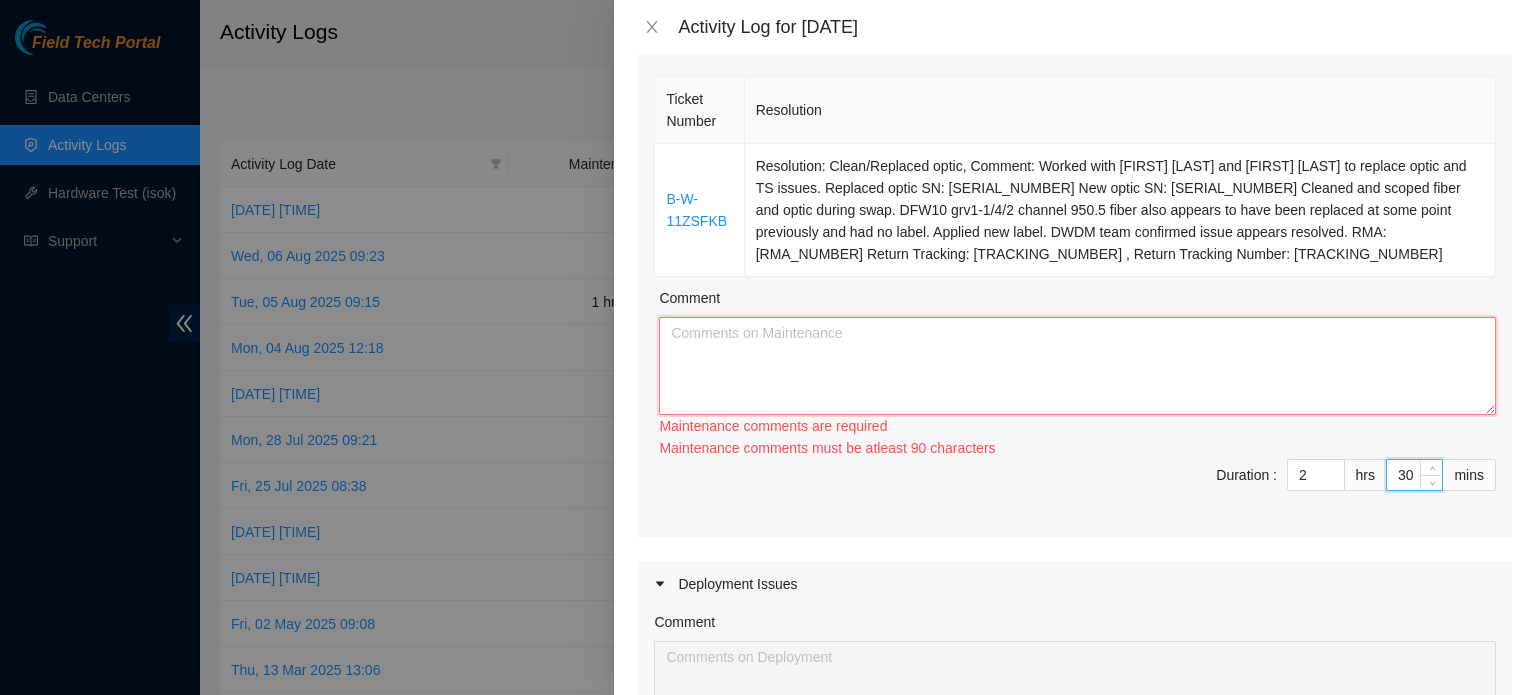 click on "Comment" at bounding box center (1077, 366) 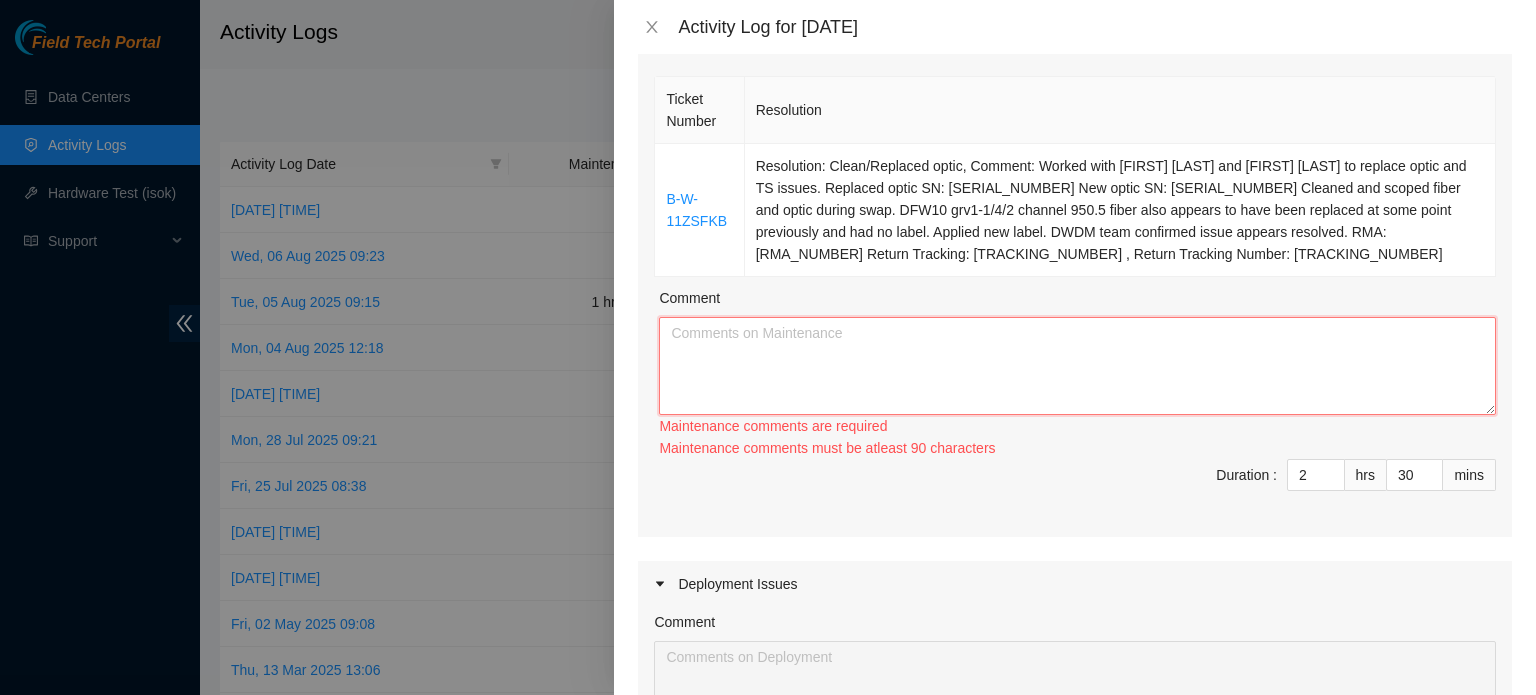 paste on "B-W-11ZSFKB
Worked with Wojciech Bednarek and Dana Sims to replace optic and TS issues. Replaced optic SN: SMV110003 New optic SN: 202353972 Cleaned and scoped fiber and optic during swap. DFW10 grv1-1/4/2 channel 950.5 fiber also appears to have been replaced at some point previously and had no label. Applied new label. DWDM team confirmed issue appears resolved. RMA: B-V-5S1FGSN Return Tracking: 9690287 00308800" 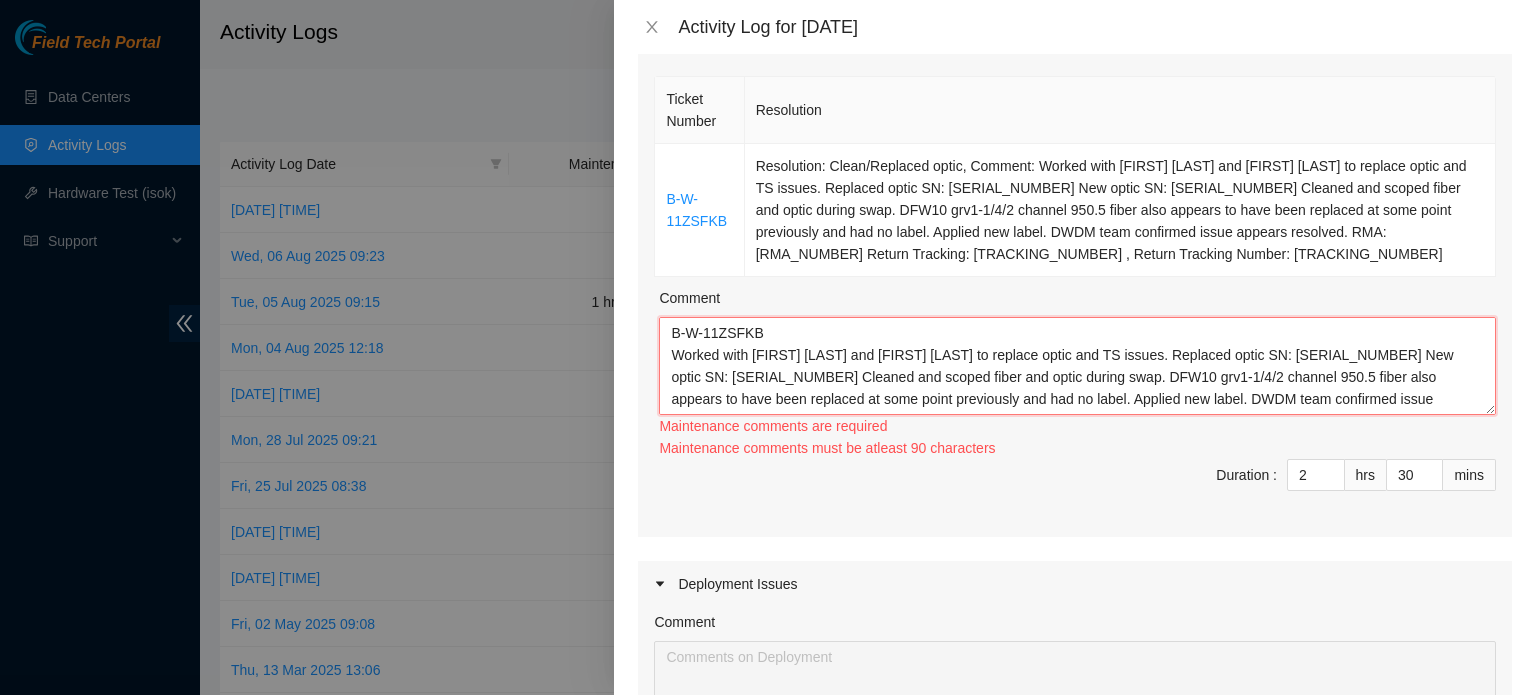 scroll, scrollTop: 38, scrollLeft: 0, axis: vertical 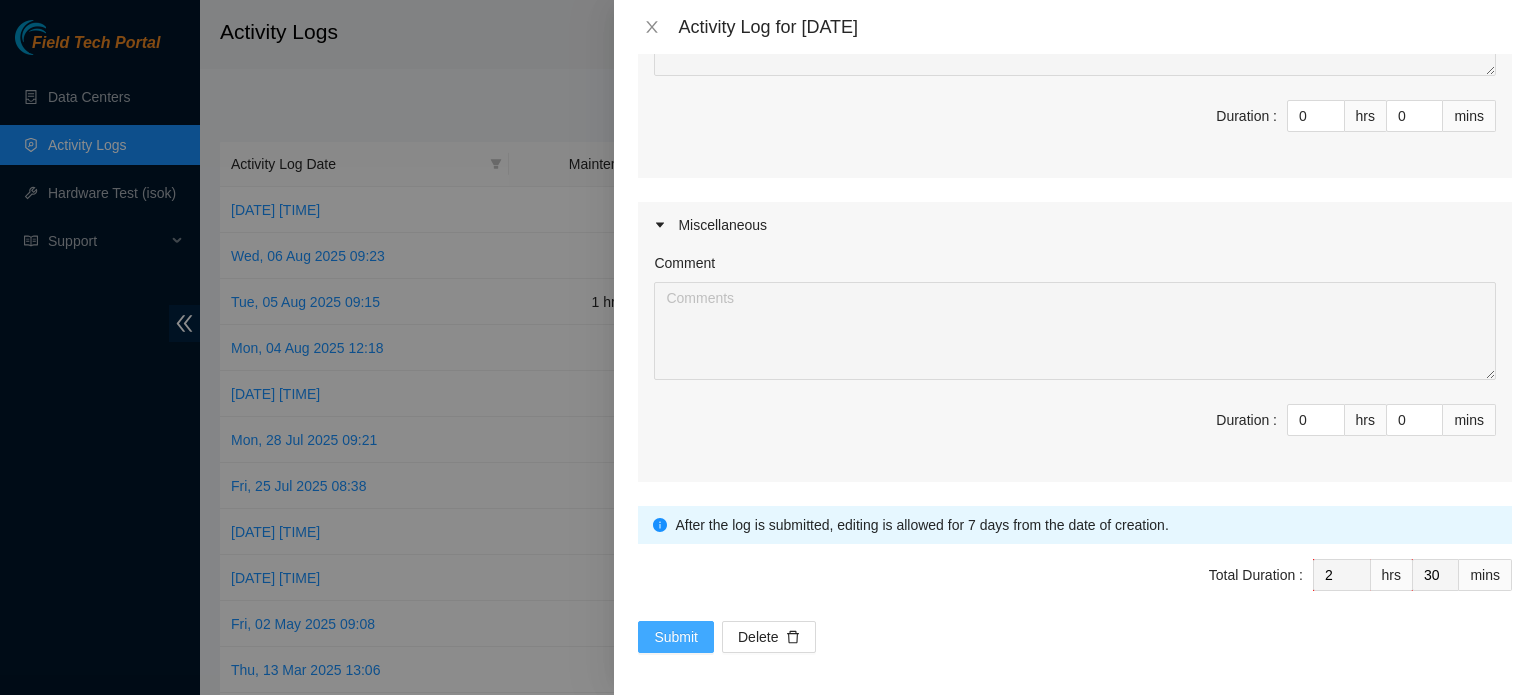 type on "B-W-11ZSFKB
Worked with Wojciech Bednarek and Dana Sims to replace optic and TS issues. Replaced optic SN: SMV110003 New optic SN: 202353972 Cleaned and scoped fiber and optic during swap. DFW10 grv1-1/4/2 channel 950.5 fiber also appears to have been replaced at some point previously and had no label. Applied new label. DWDM team confirmed issue appears resolved. RMA: B-V-5S1FGSN Return Tracking: 9690287 00308800" 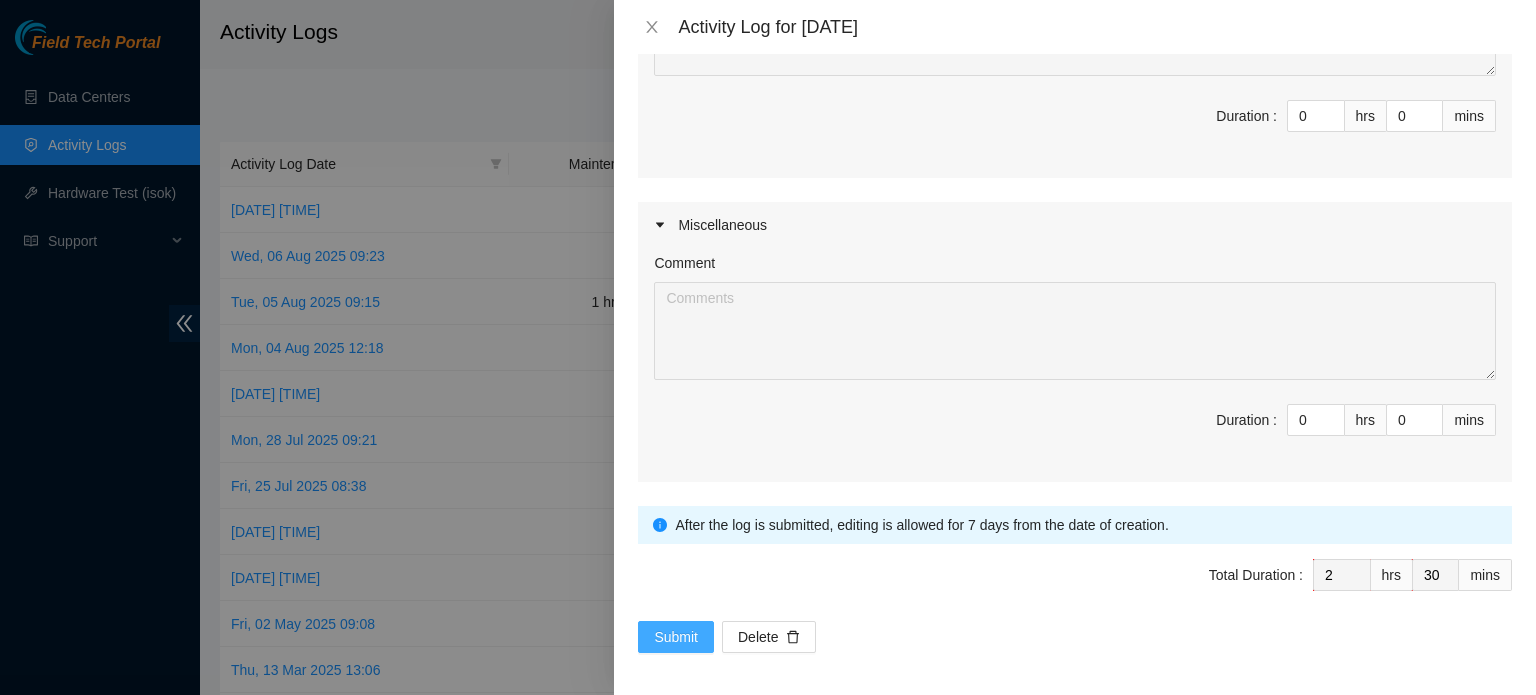 click on "Submit" at bounding box center [676, 637] 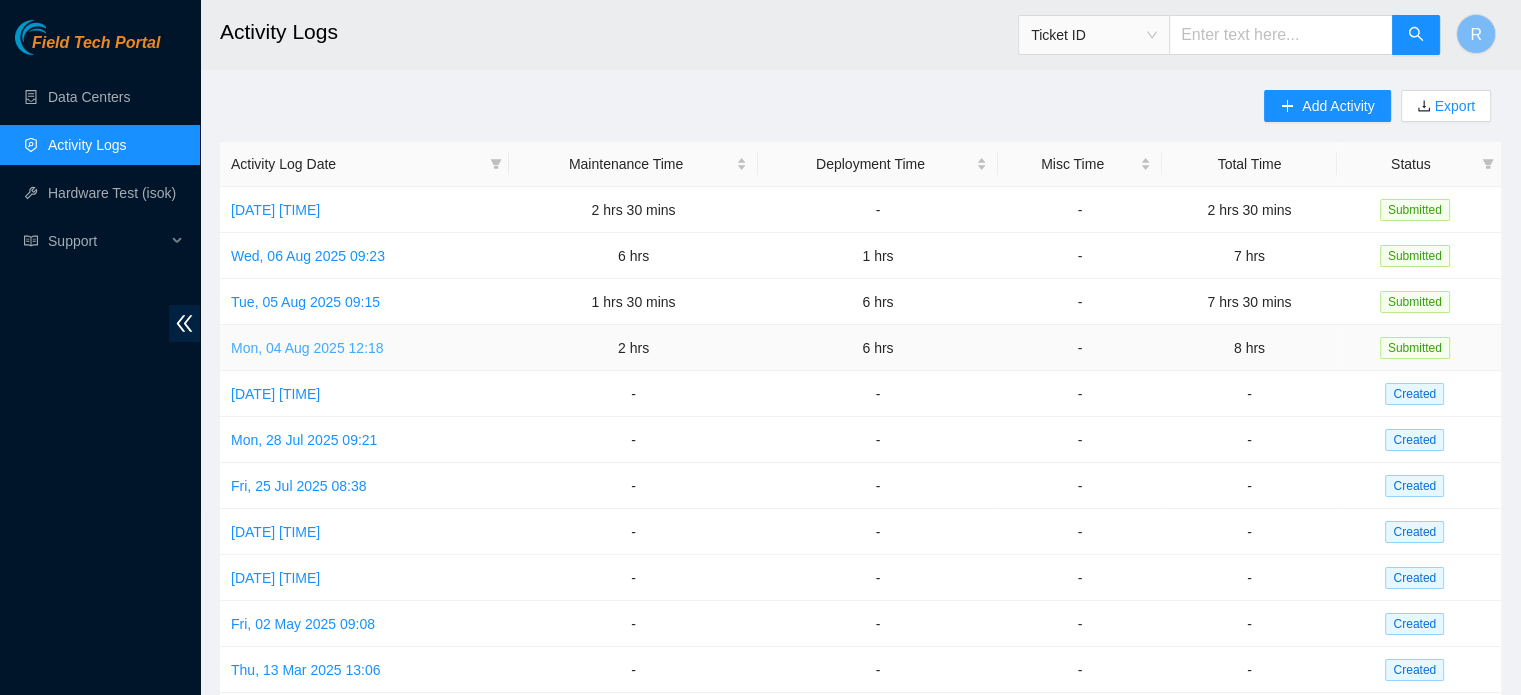 click on "Mon, 04 Aug 2025 12:18" at bounding box center (307, 348) 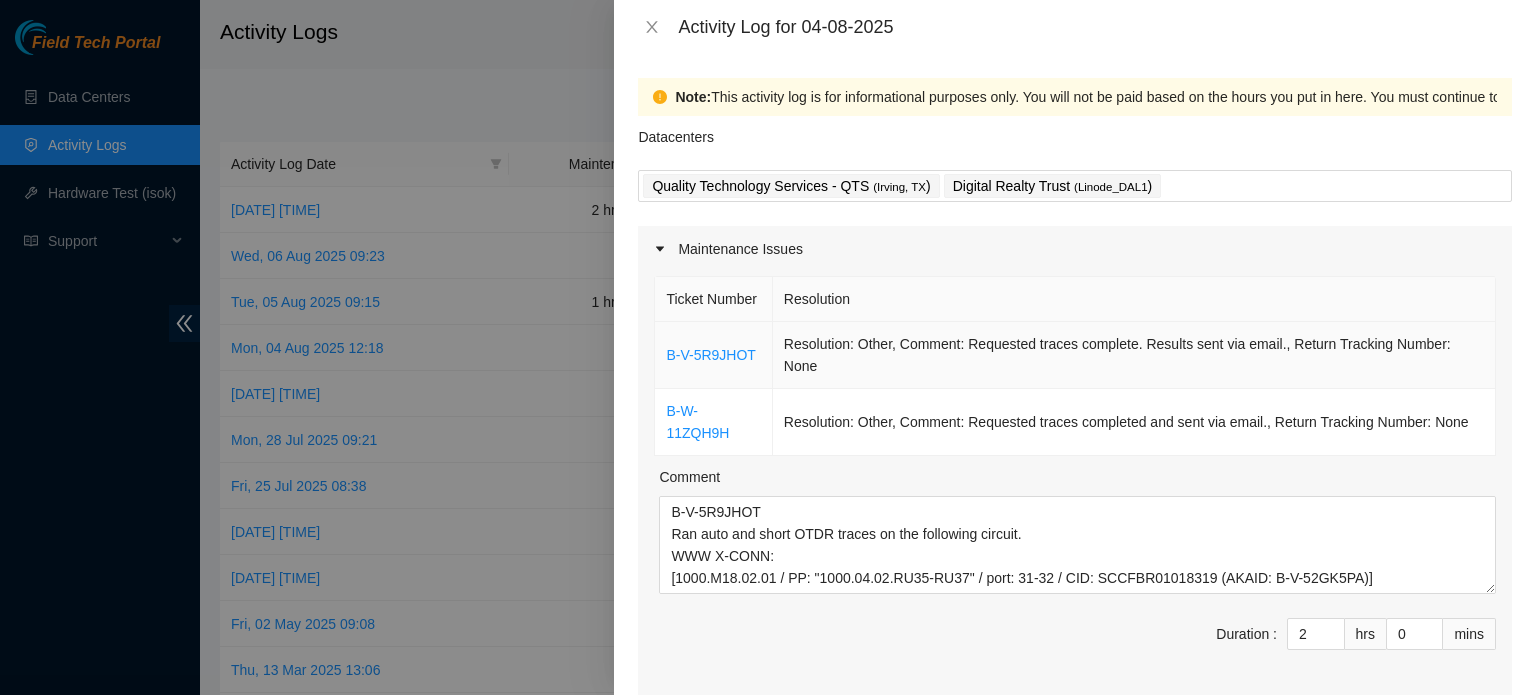 scroll, scrollTop: 200, scrollLeft: 0, axis: vertical 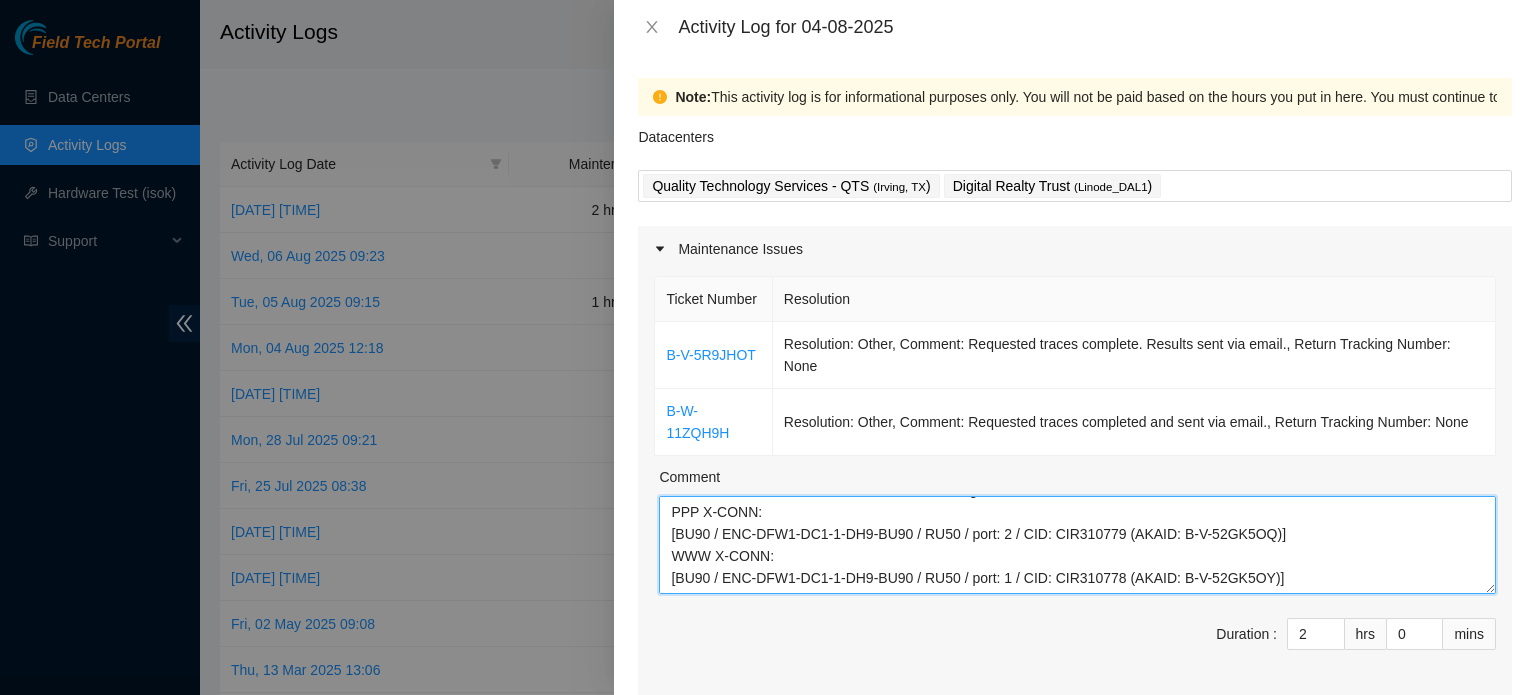 click on "B-V-5R9JHOT
Ran auto and short OTDR traces on the following circuit.
WWW X-CONN:
[1000.M18.02.01 / PP: "1000.04.02.RU35-RU37" / port: 31-32 / CID: SCCFBR01018319 (AKAID: B-V-52GK5PA)]
PPP X-CONN:
[1000.M18.01.07 / PP: "1000.01.06.RU01-RU03" / port: 25-26 / CID: SCCFBR01018320 (AKAID: B-V-52GK5P4)]
B-W-11ZQH9H
Ran auto and short OTDR traces on the following circuit.
PPP X-CONN:
[BU90 / ENC-DFW1-DC1-1-DH9-BU90 / RU50 / port: 2 / CID: CIR310779 (AKAID: B-V-52GK5OQ)]
WWW X-CONN:
[BU90 / ENC-DFW1-DC1-1-DH9-BU90 / RU50 / port: 1 / CID: CIR310778 (AKAID: B-V-52GK5OY)]" at bounding box center [1077, 545] 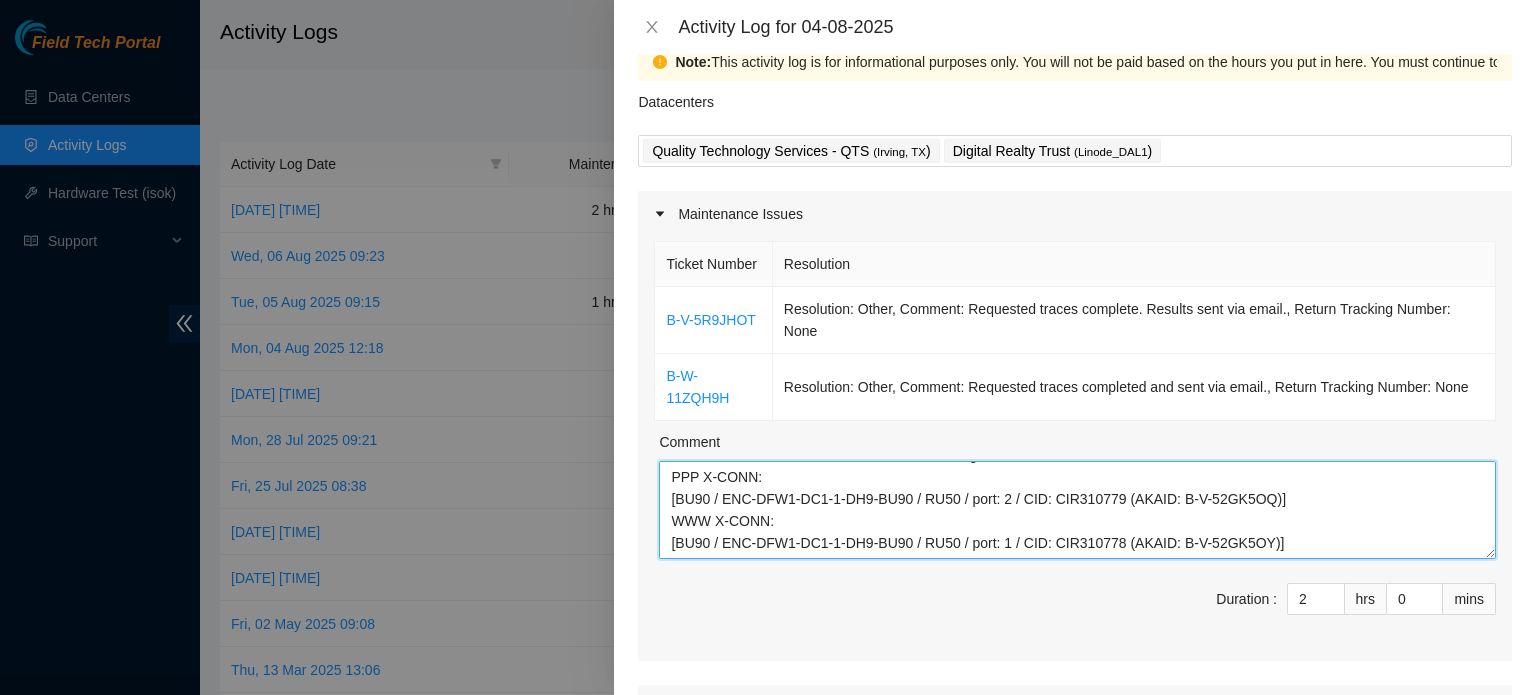 scroll, scrollTop: 0, scrollLeft: 0, axis: both 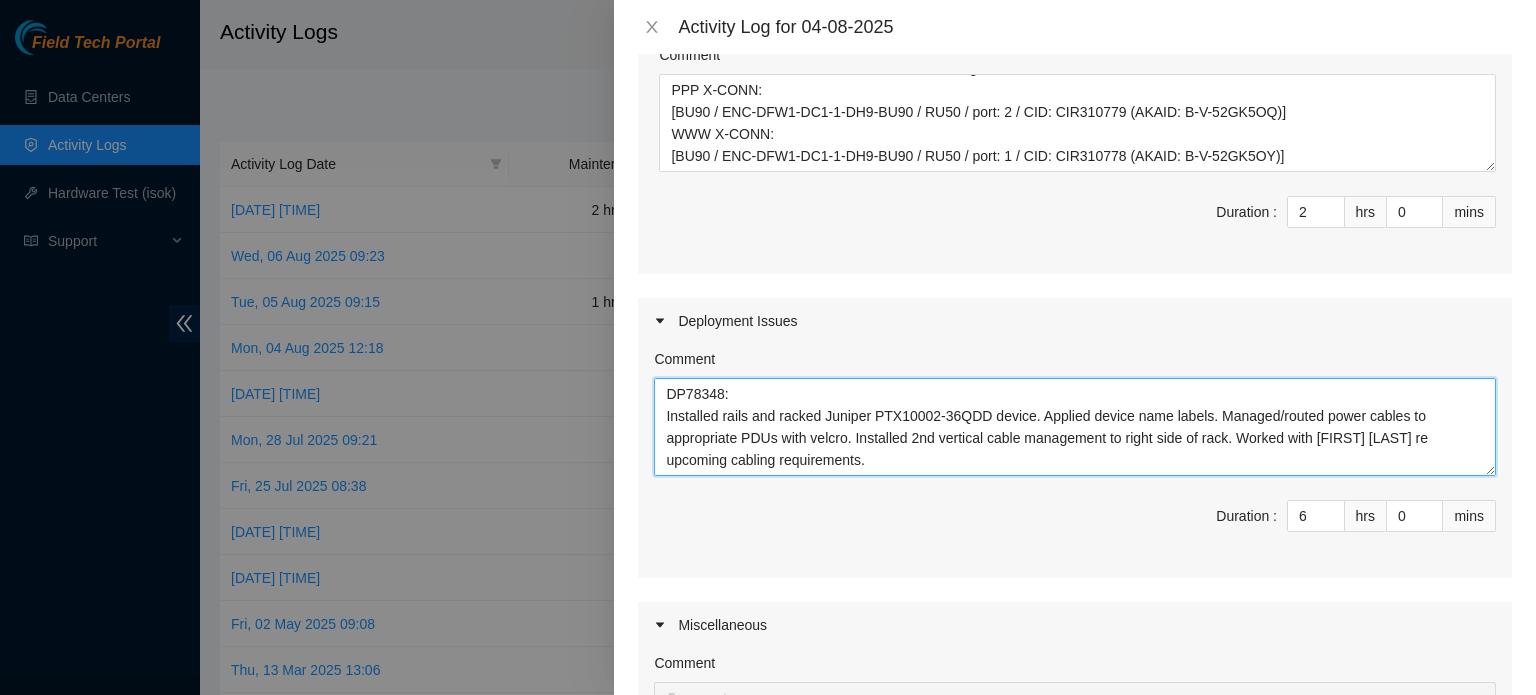 drag, startPoint x: 901, startPoint y: 459, endPoint x: 580, endPoint y: 328, distance: 346.7016 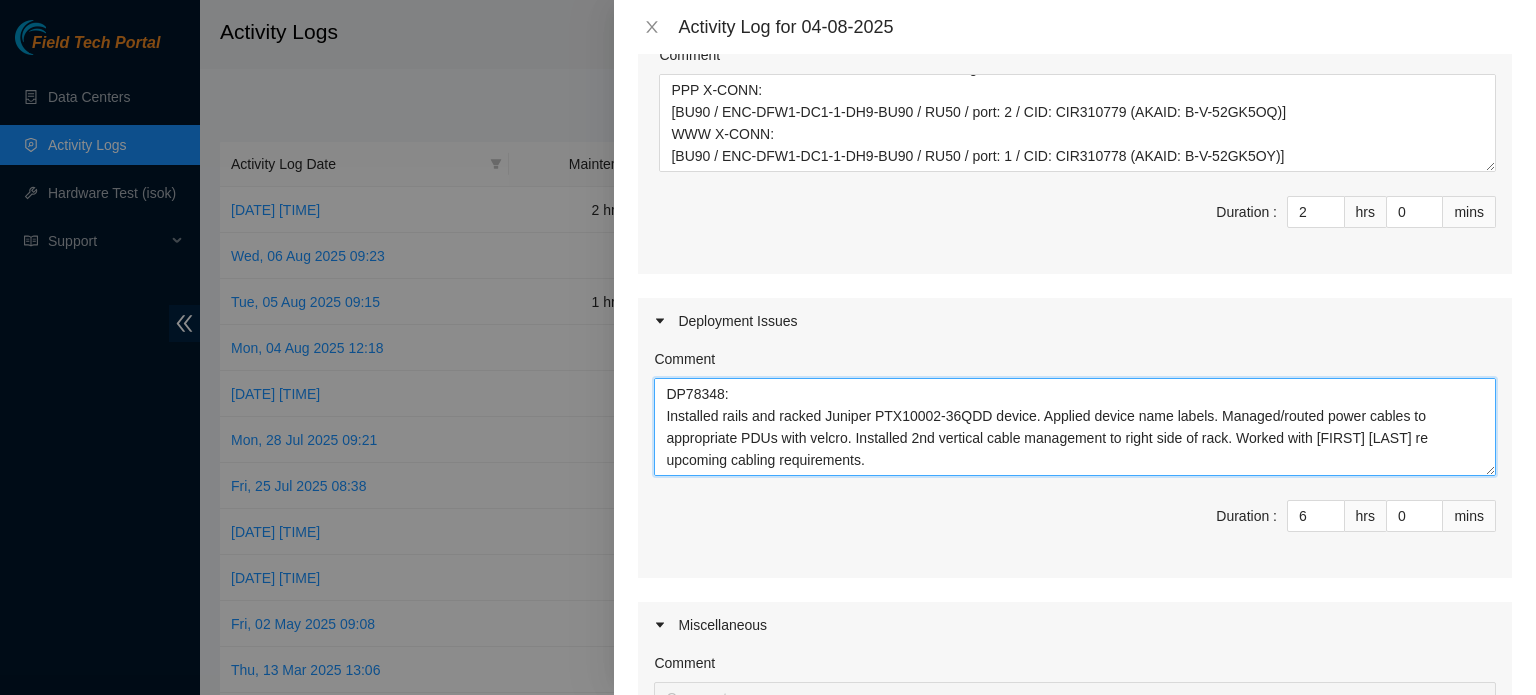 click on "DP78348:
Installed rails and racked Juniper PTX10002-36QDD device. Applied device name labels. Managed/routed power cables to appropriate PDUs with velcro. Installed 2nd vertical cable management to right side of rack. Worked with Daniel Wiley re upcoming cabling requirements.
DP78346:
Installed rails and racked Juniper PTX10002-36QDD device. Applied device name labels. Managed/routed power cables to appropriate PDUs with velcro. Installed 2nd vertical cable management to right side of rack. Worked with Daniel Wiley re upcoming cabling requirements." at bounding box center (1075, 427) 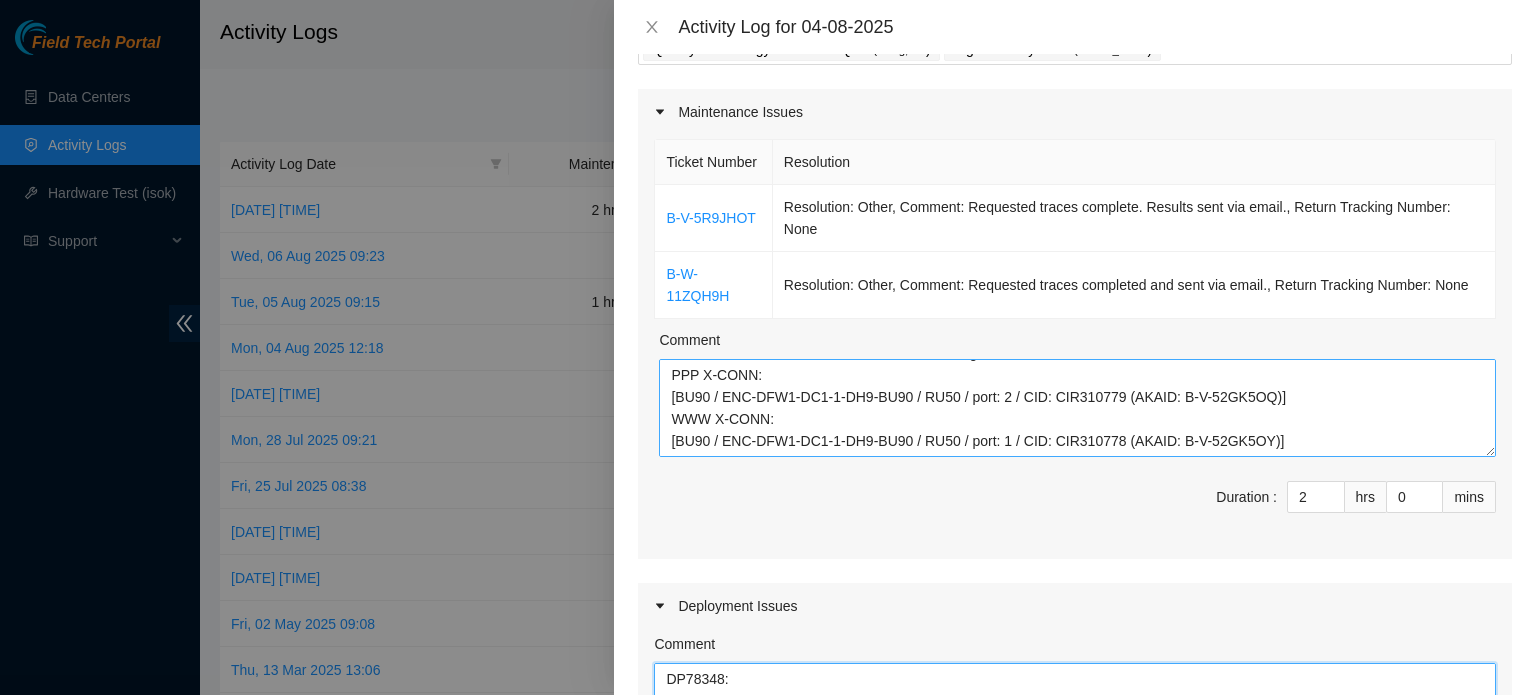 scroll, scrollTop: 122, scrollLeft: 0, axis: vertical 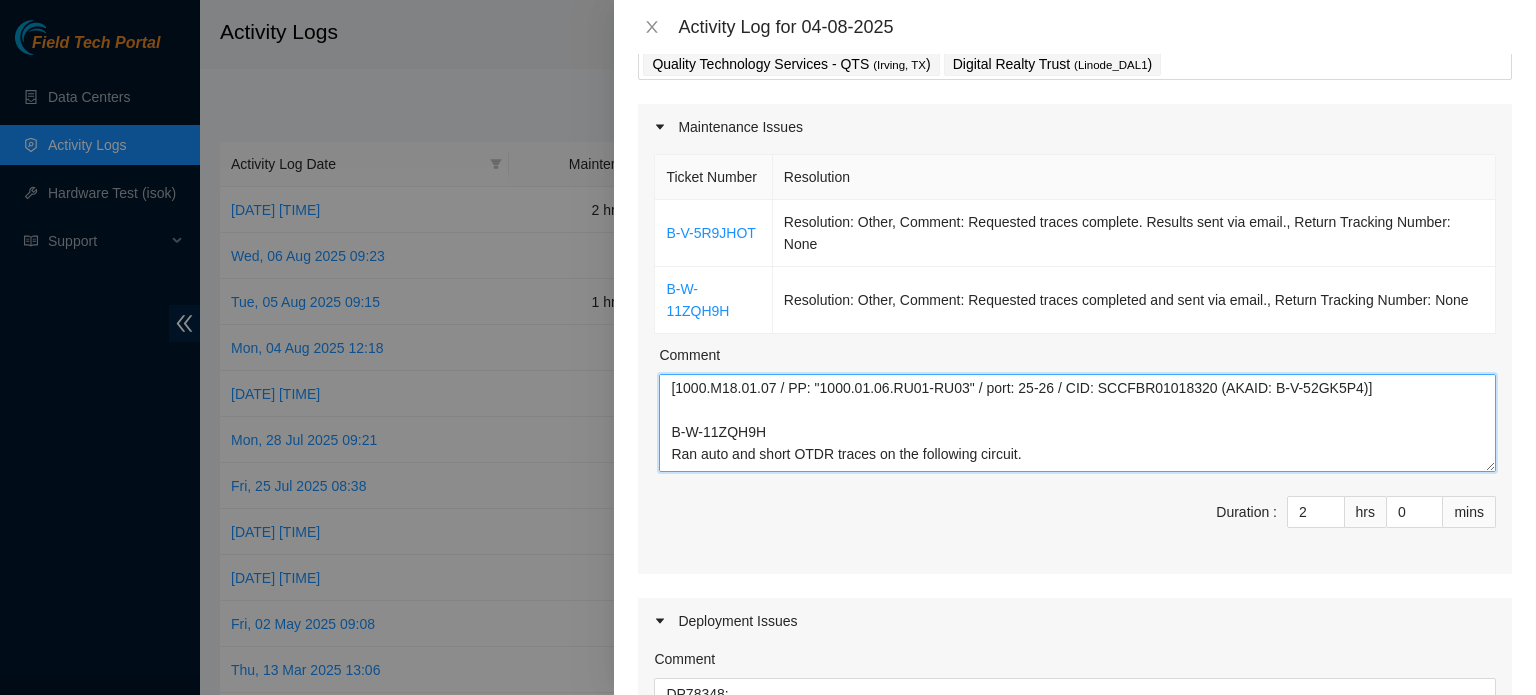 drag, startPoint x: 667, startPoint y: 387, endPoint x: 1154, endPoint y: 406, distance: 487.37048 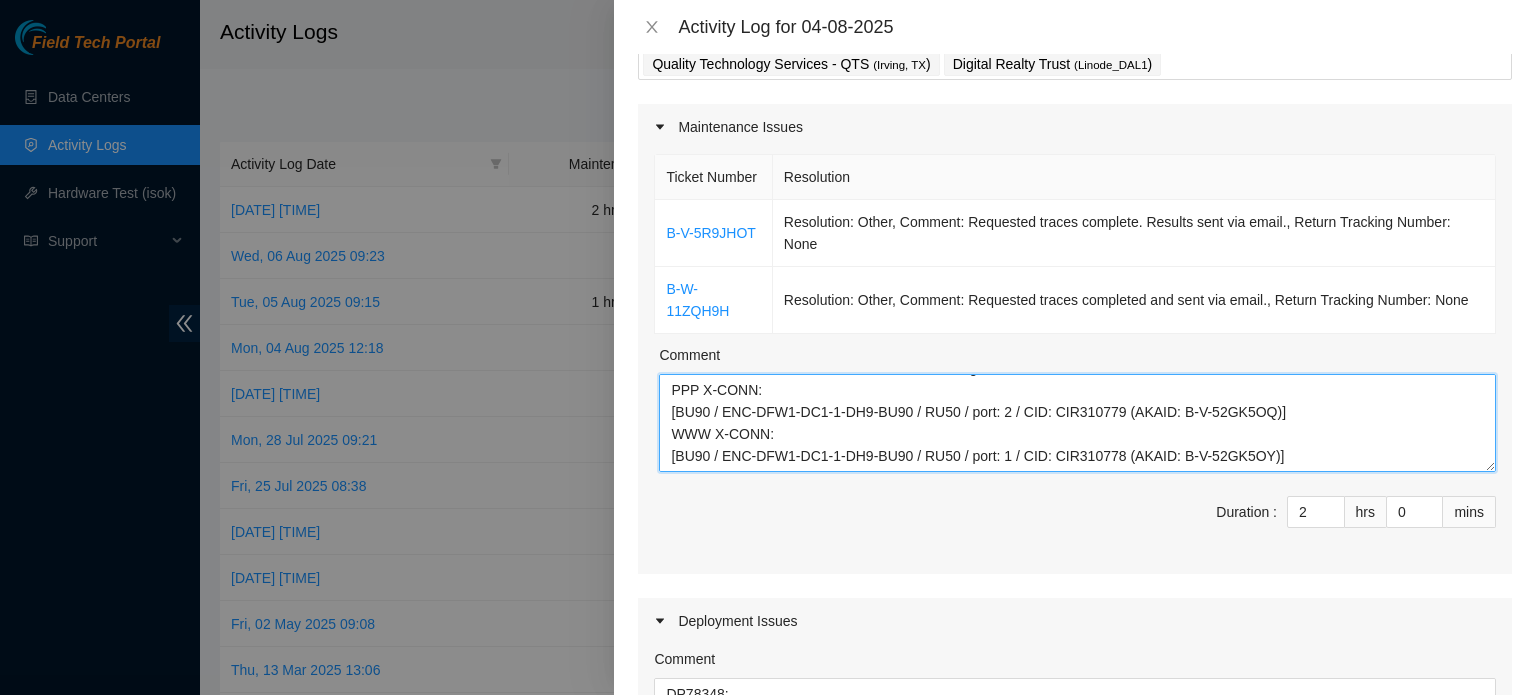 drag, startPoint x: 673, startPoint y: 427, endPoint x: 1145, endPoint y: 572, distance: 493.7702 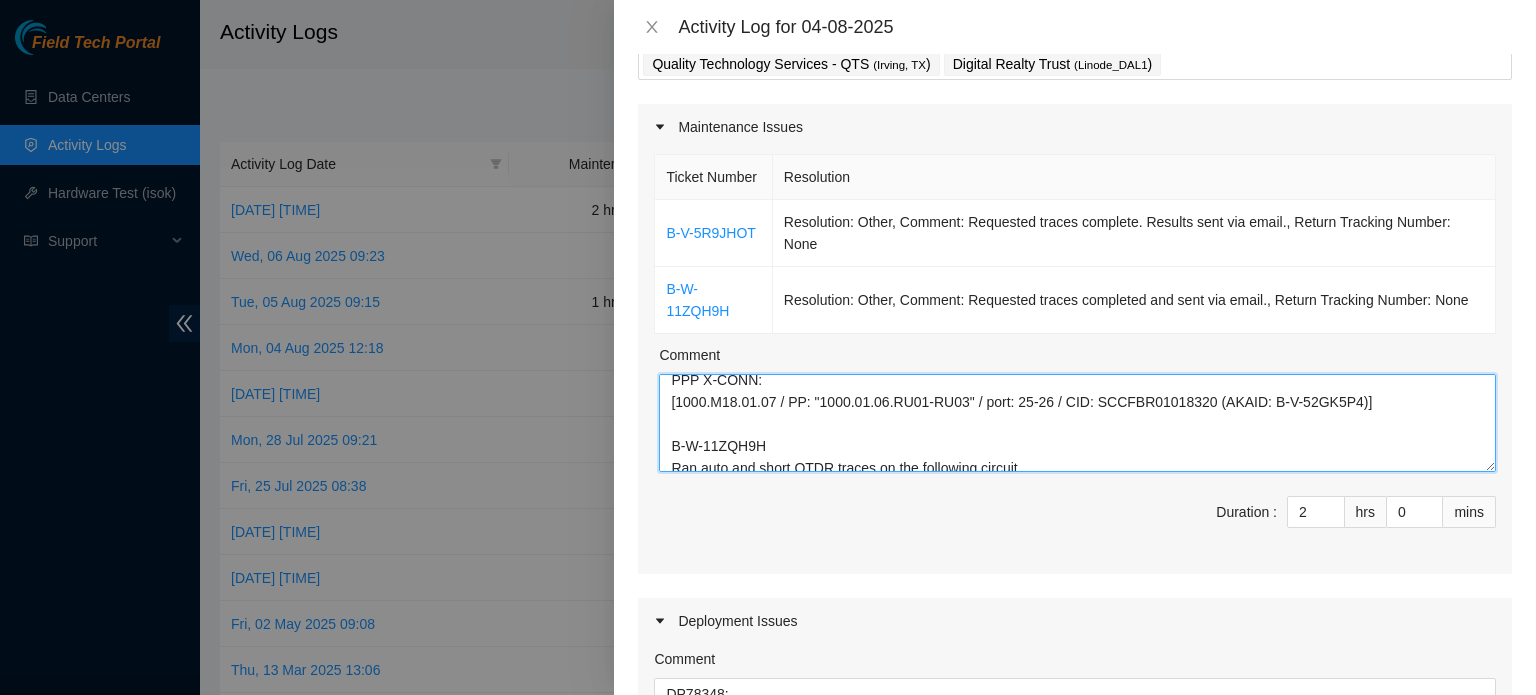 scroll, scrollTop: 198, scrollLeft: 0, axis: vertical 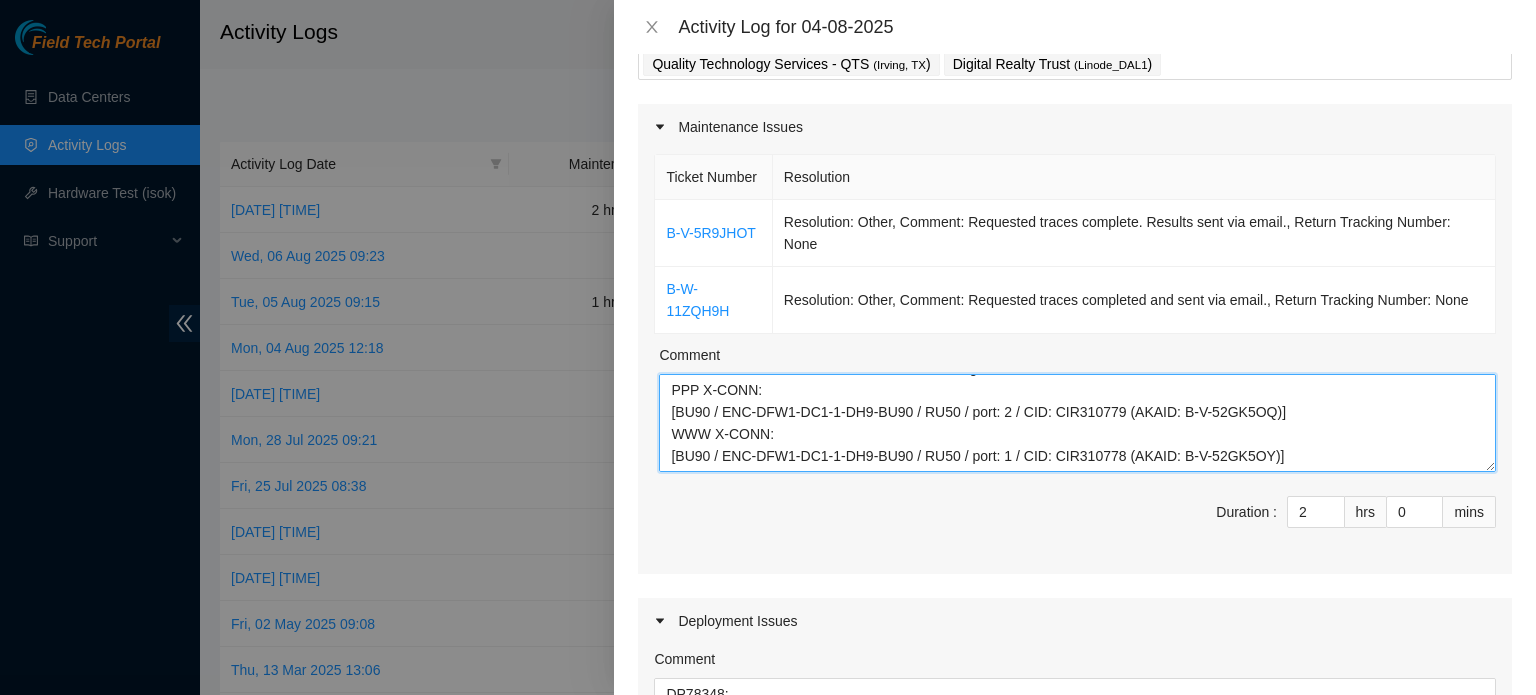 drag, startPoint x: 668, startPoint y: 435, endPoint x: 1315, endPoint y: 480, distance: 648.56305 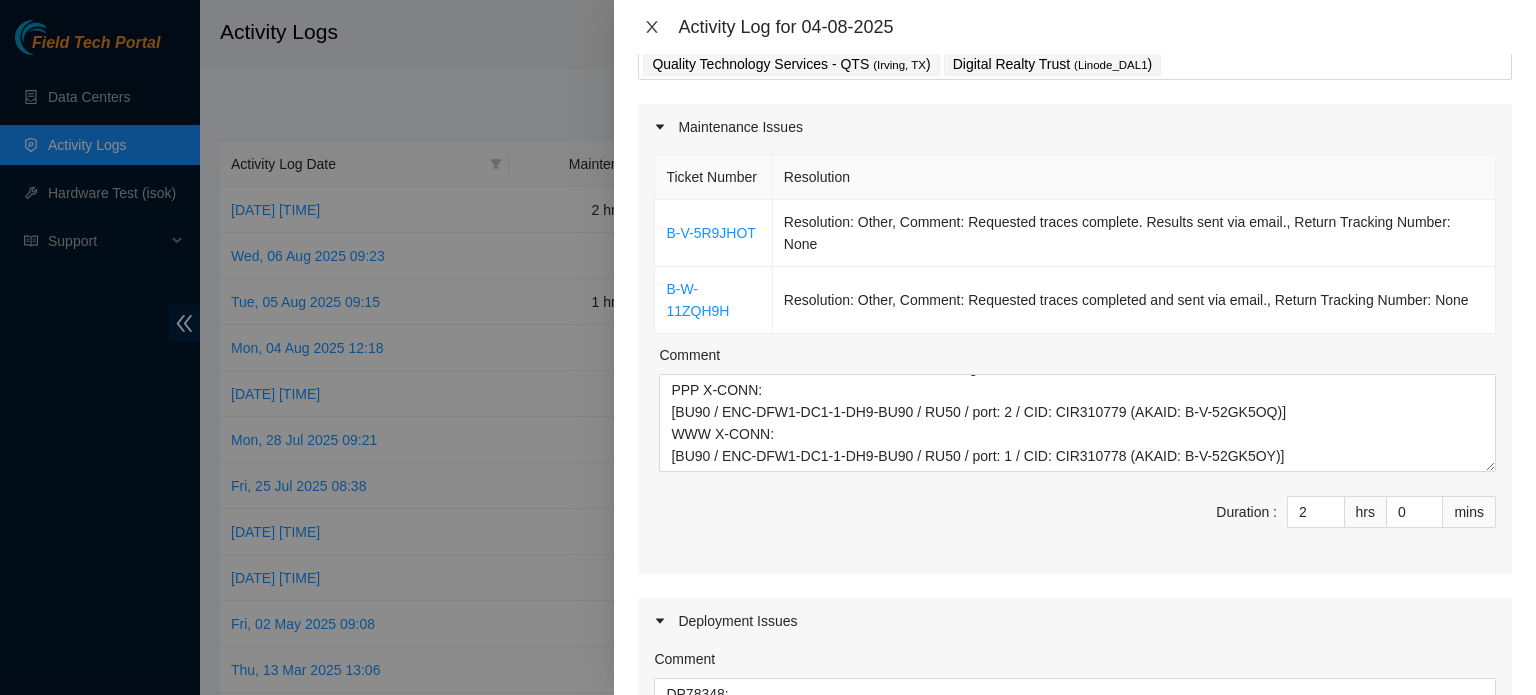 click 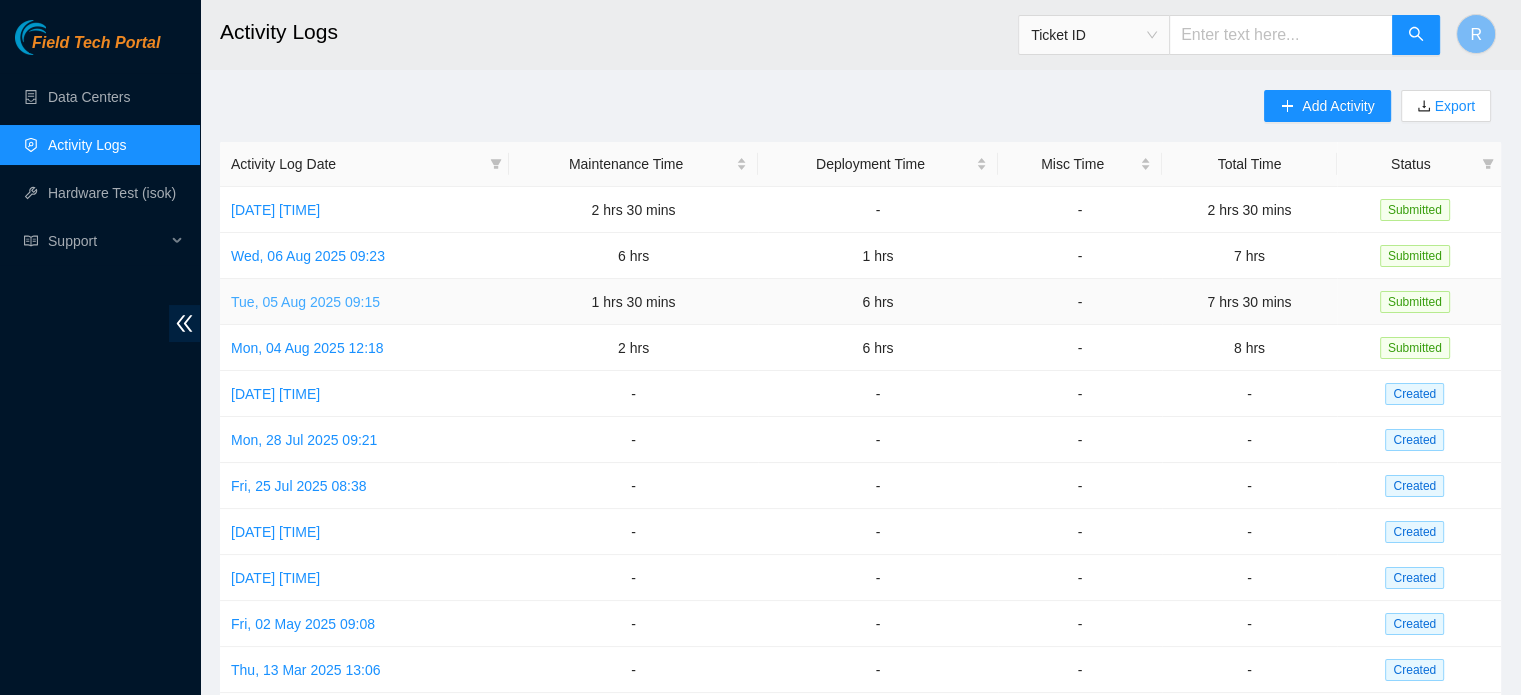 click on "Tue, 05 Aug 2025 09:15" at bounding box center [305, 302] 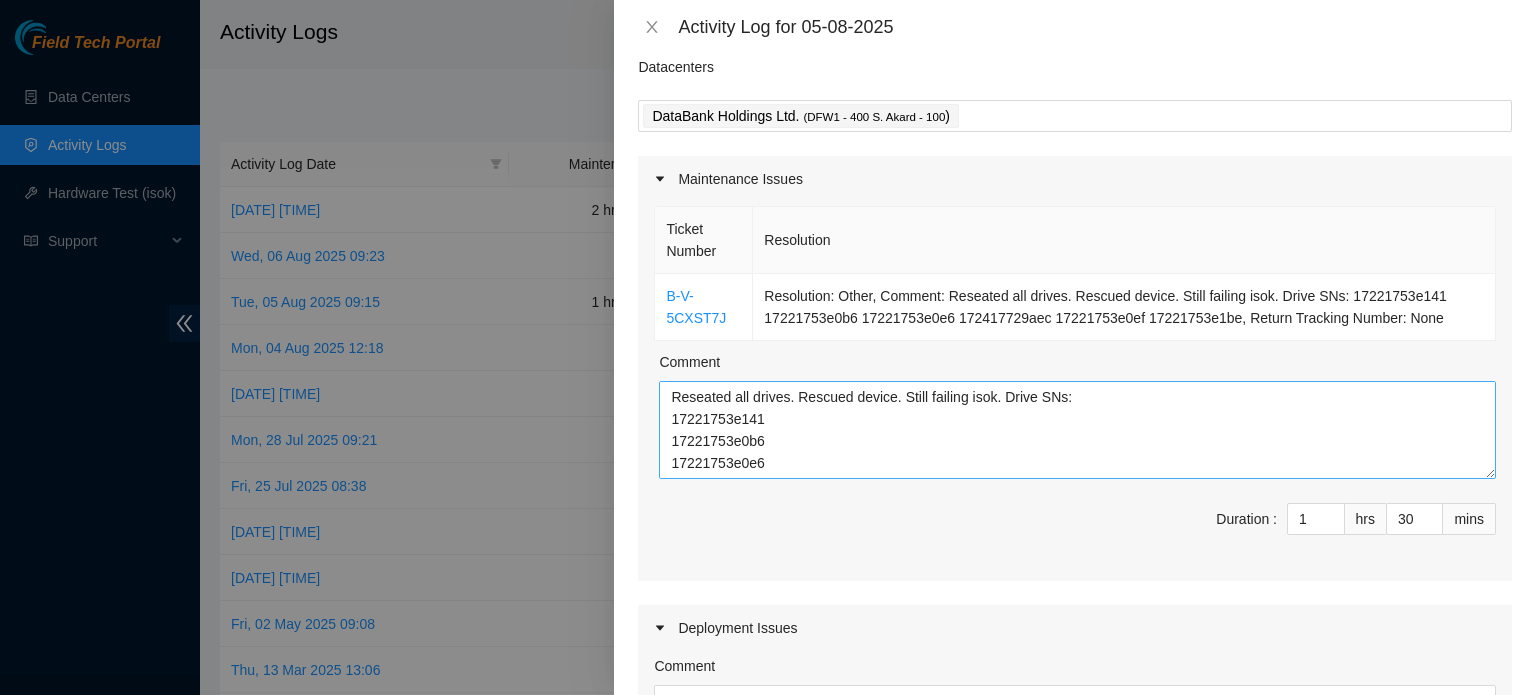 scroll, scrollTop: 100, scrollLeft: 0, axis: vertical 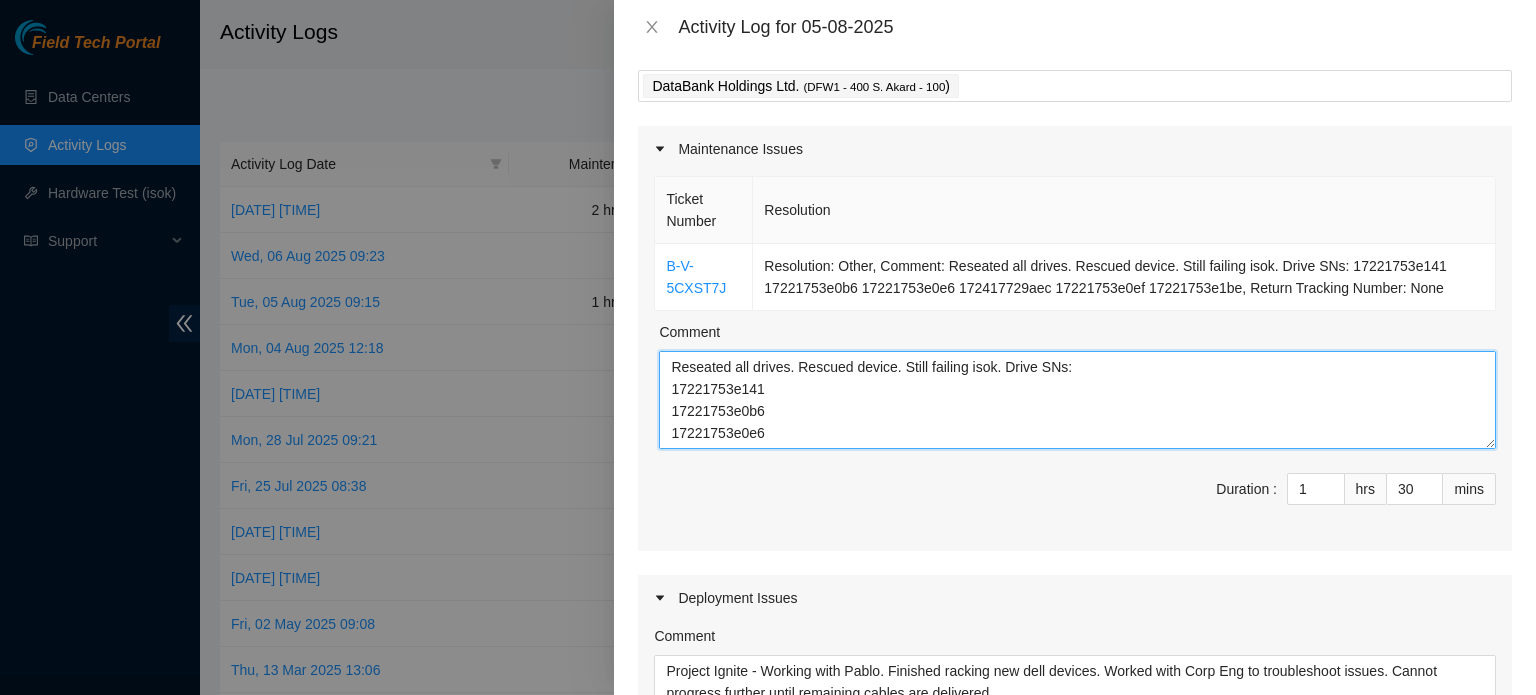 drag, startPoint x: 687, startPoint y: 409, endPoint x: 616, endPoint y: 289, distance: 139.43098 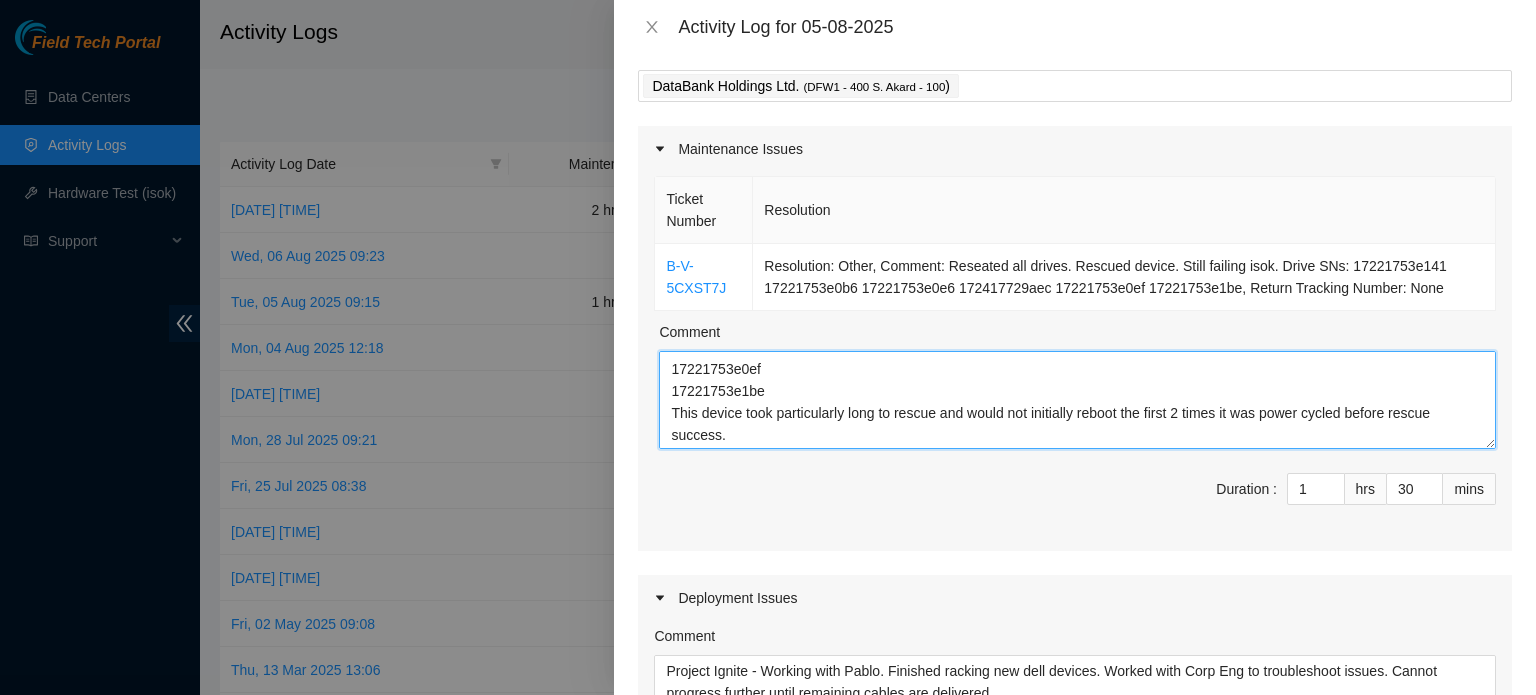 scroll, scrollTop: 110, scrollLeft: 0, axis: vertical 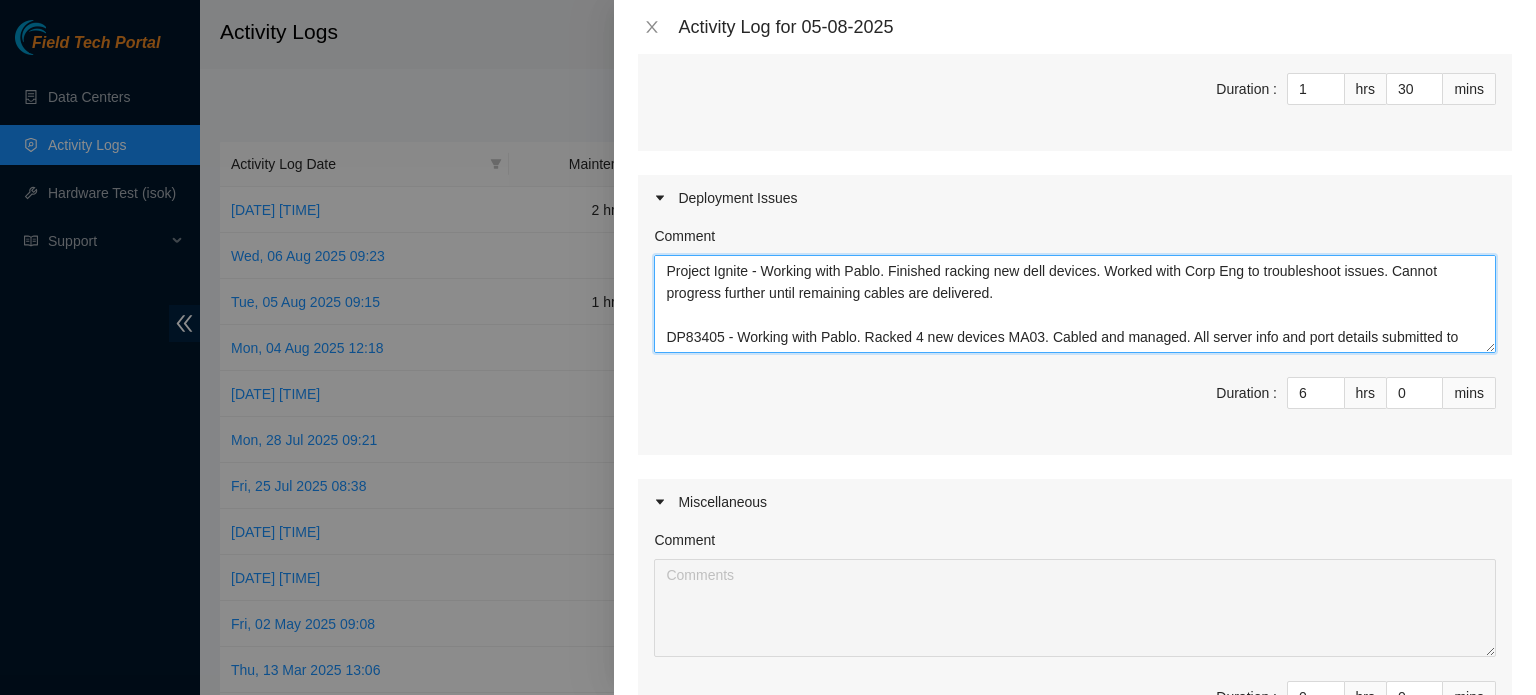 drag, startPoint x: 732, startPoint y: 339, endPoint x: 615, endPoint y: 215, distance: 170.4846 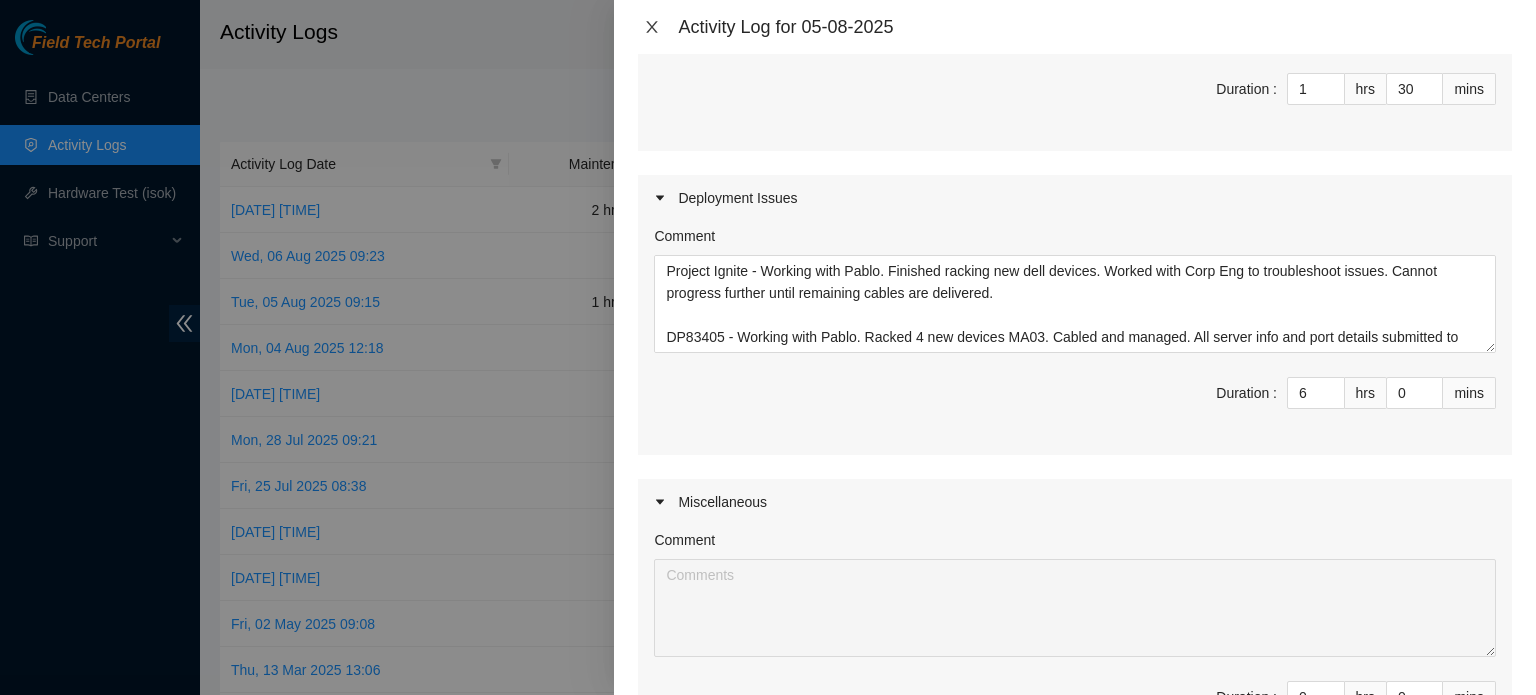 click 